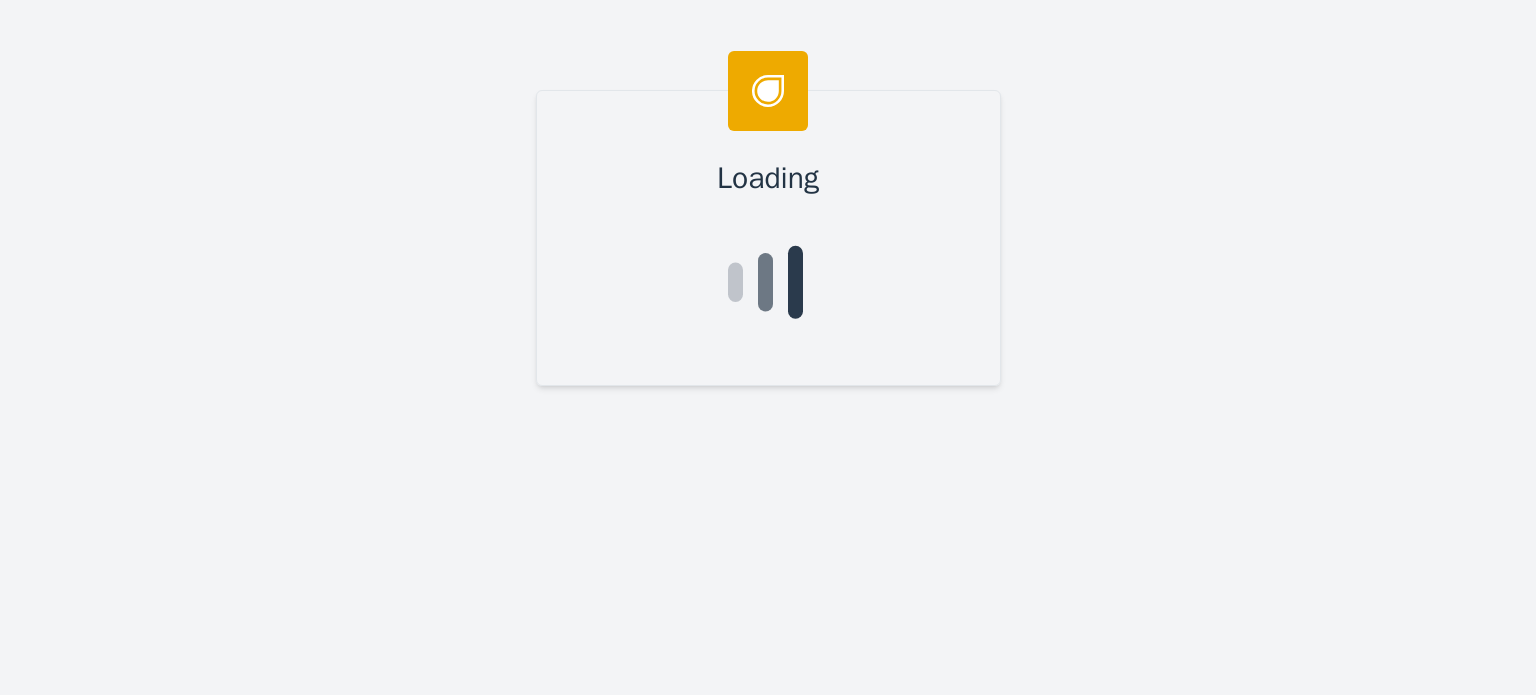scroll, scrollTop: 0, scrollLeft: 0, axis: both 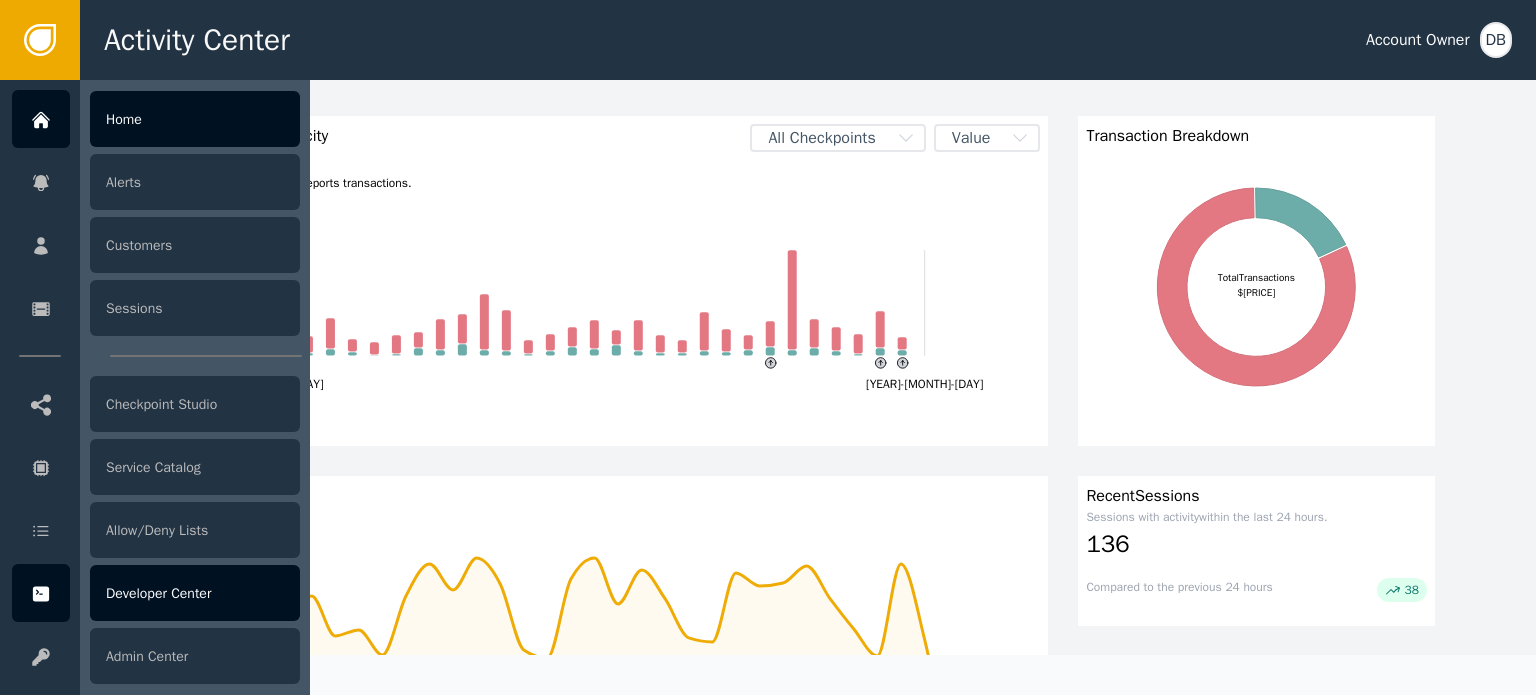 click at bounding box center [41, 593] 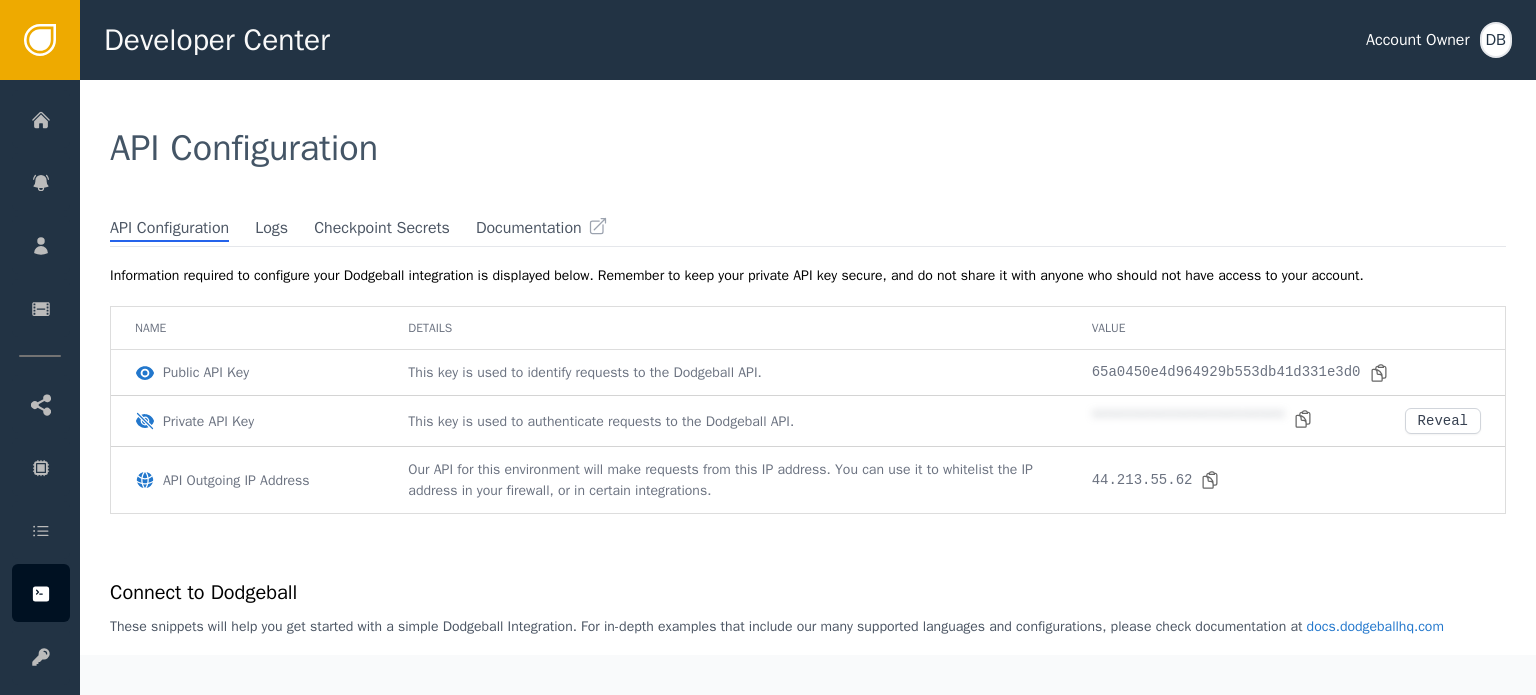 click on "API Configuration" at bounding box center [808, 148] 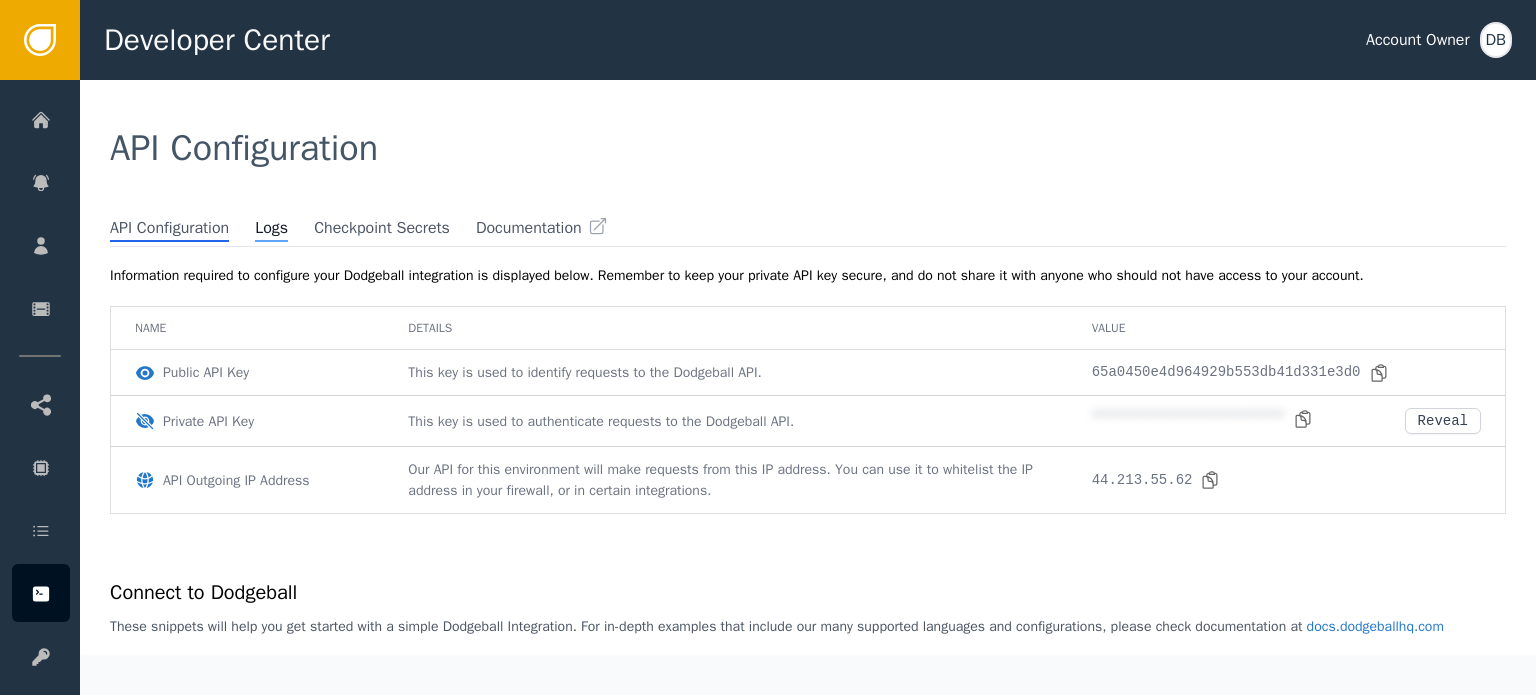 click on "Logs" at bounding box center (271, 229) 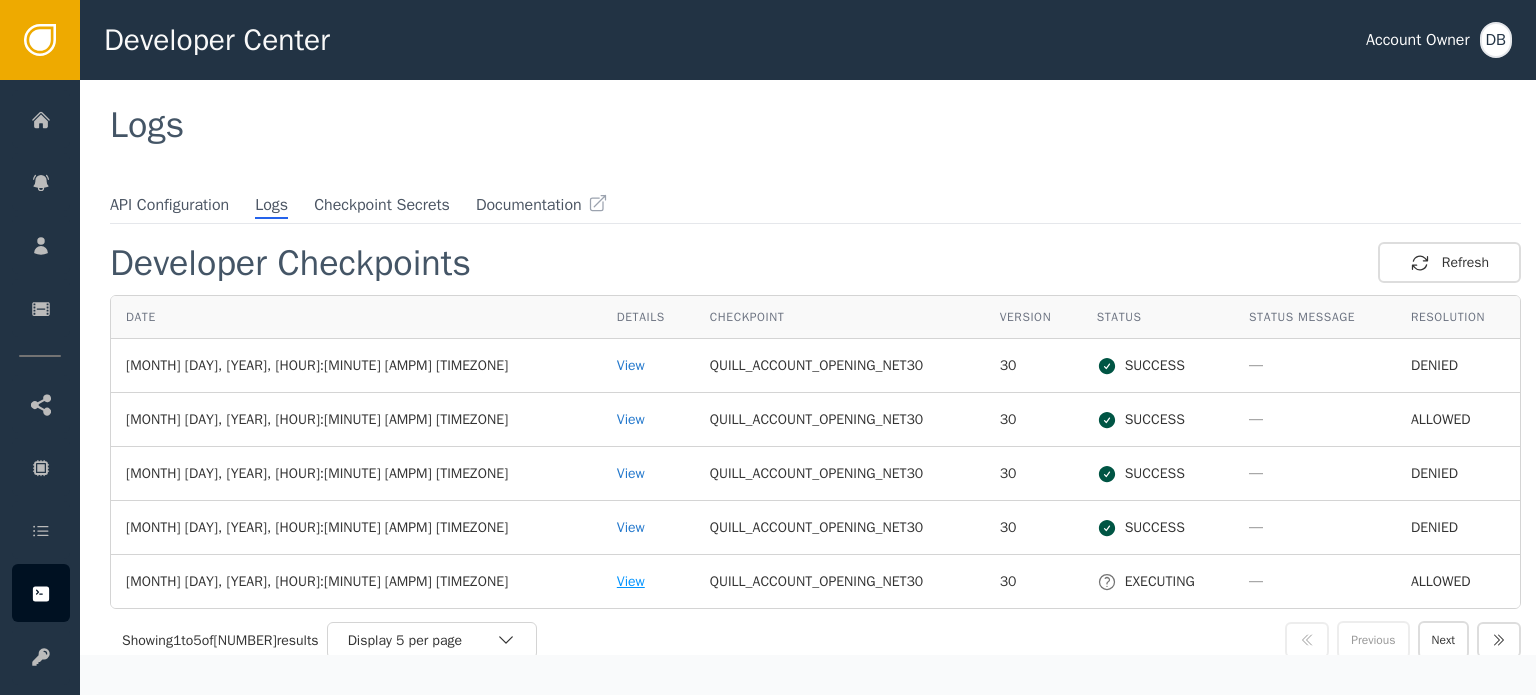 scroll, scrollTop: 36, scrollLeft: 0, axis: vertical 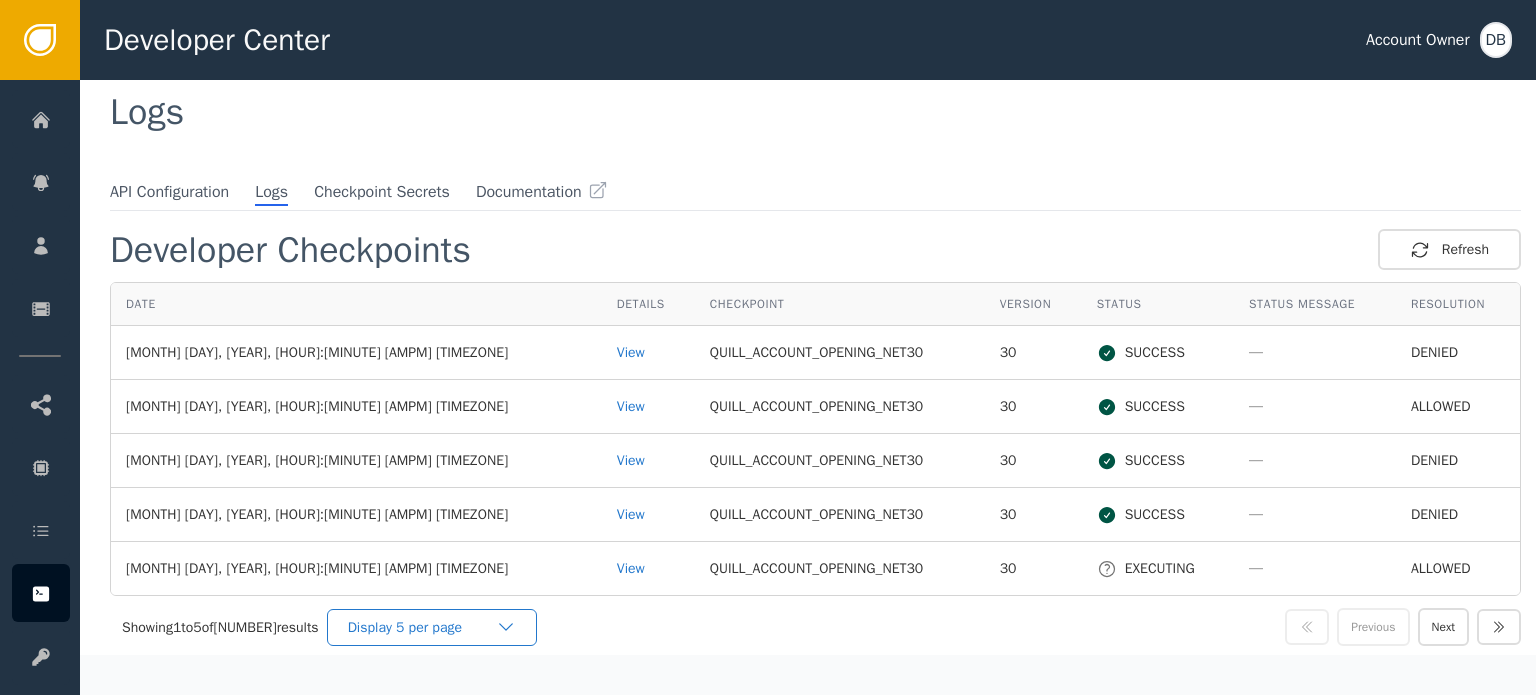 click on "Display 5 per page" at bounding box center [422, 627] 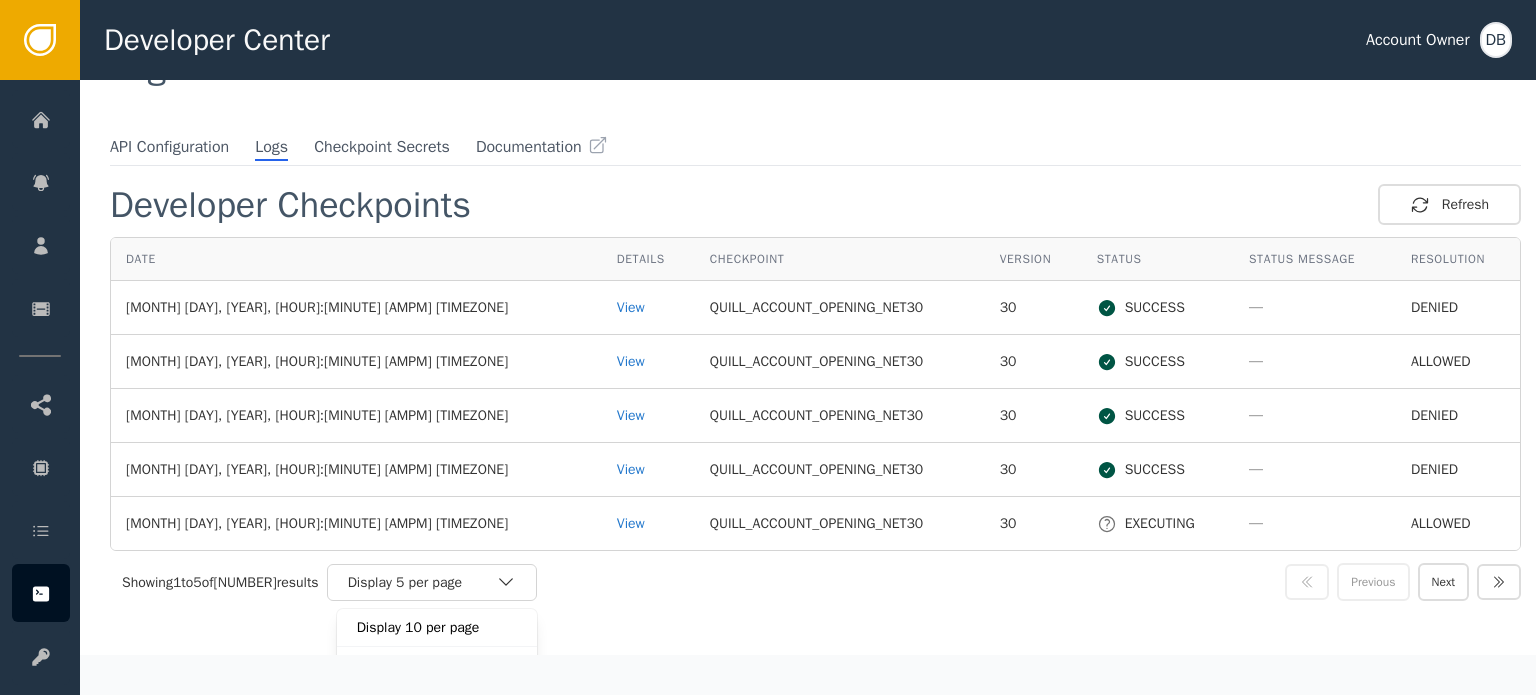 scroll, scrollTop: 106, scrollLeft: 0, axis: vertical 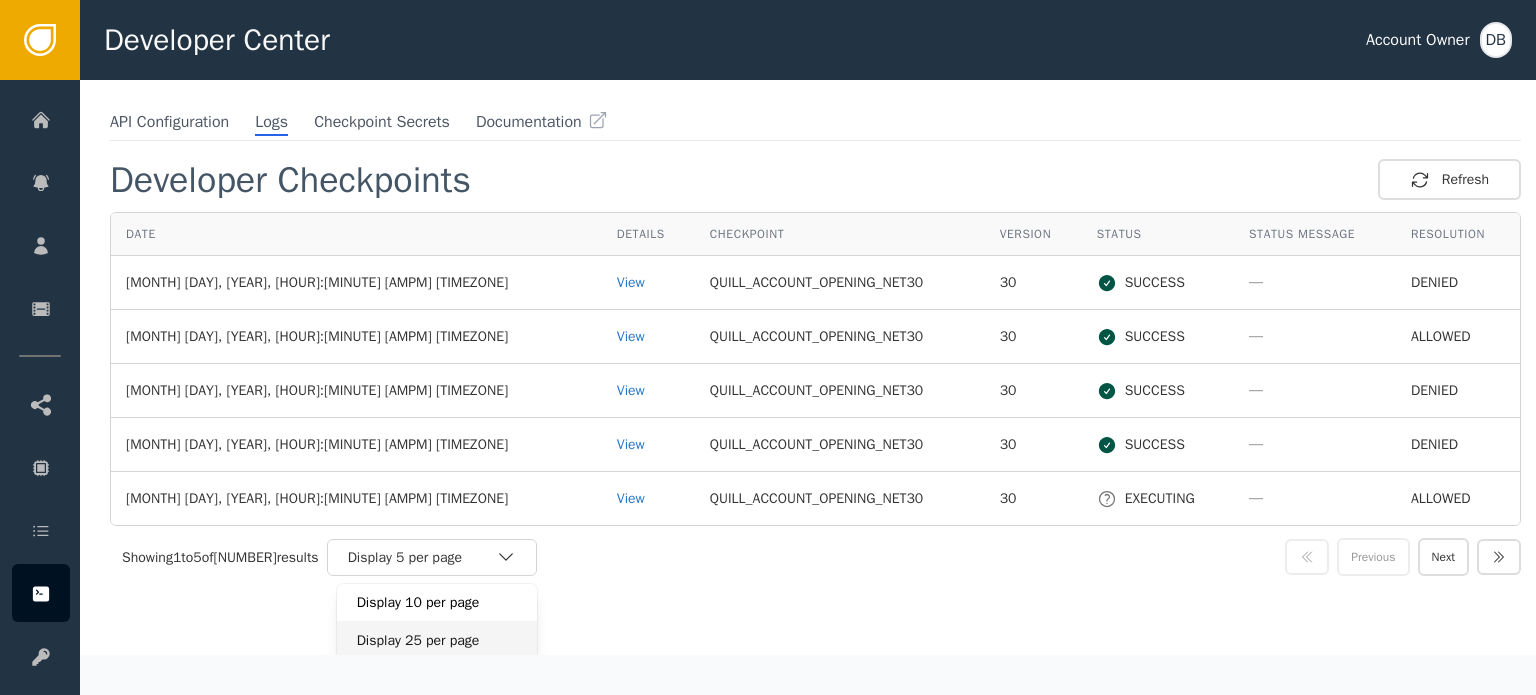 click on "Display 25 per page" at bounding box center (437, 640) 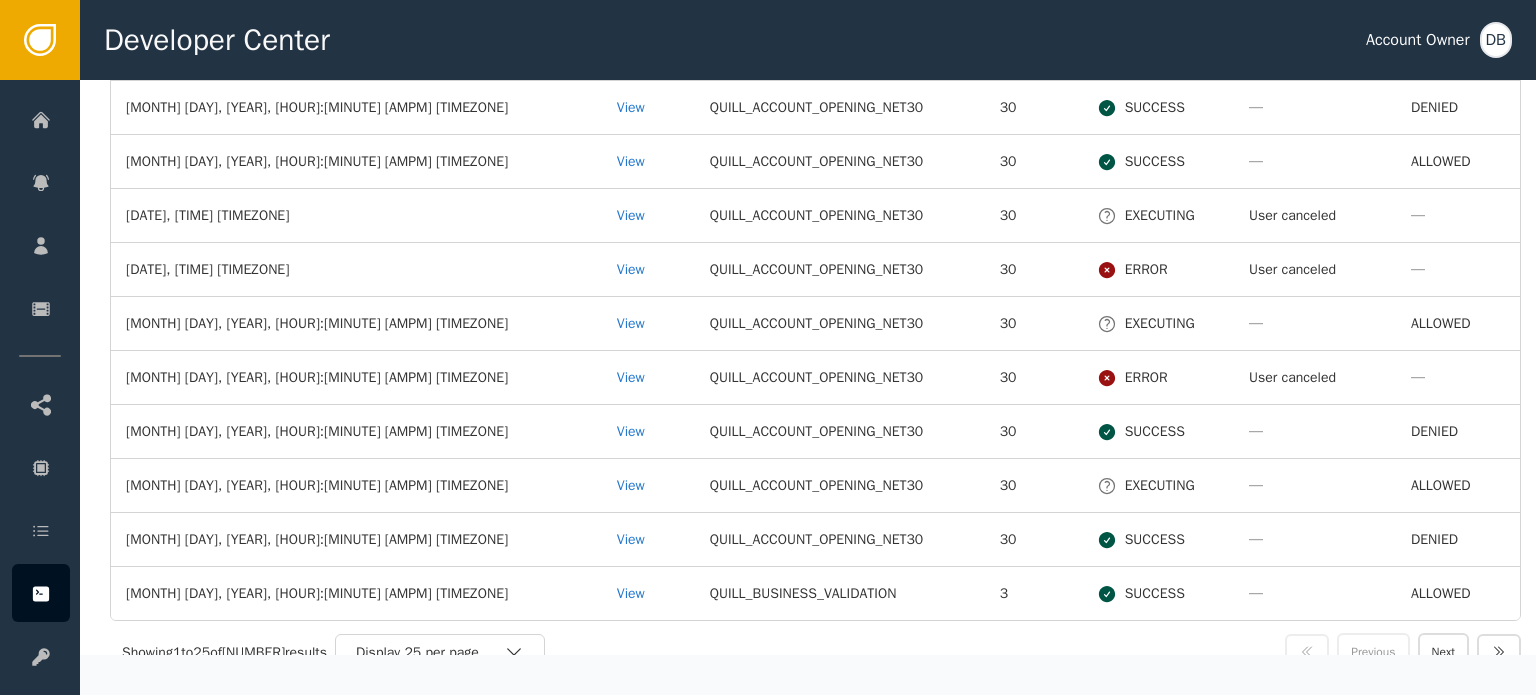 scroll, scrollTop: 1112, scrollLeft: 0, axis: vertical 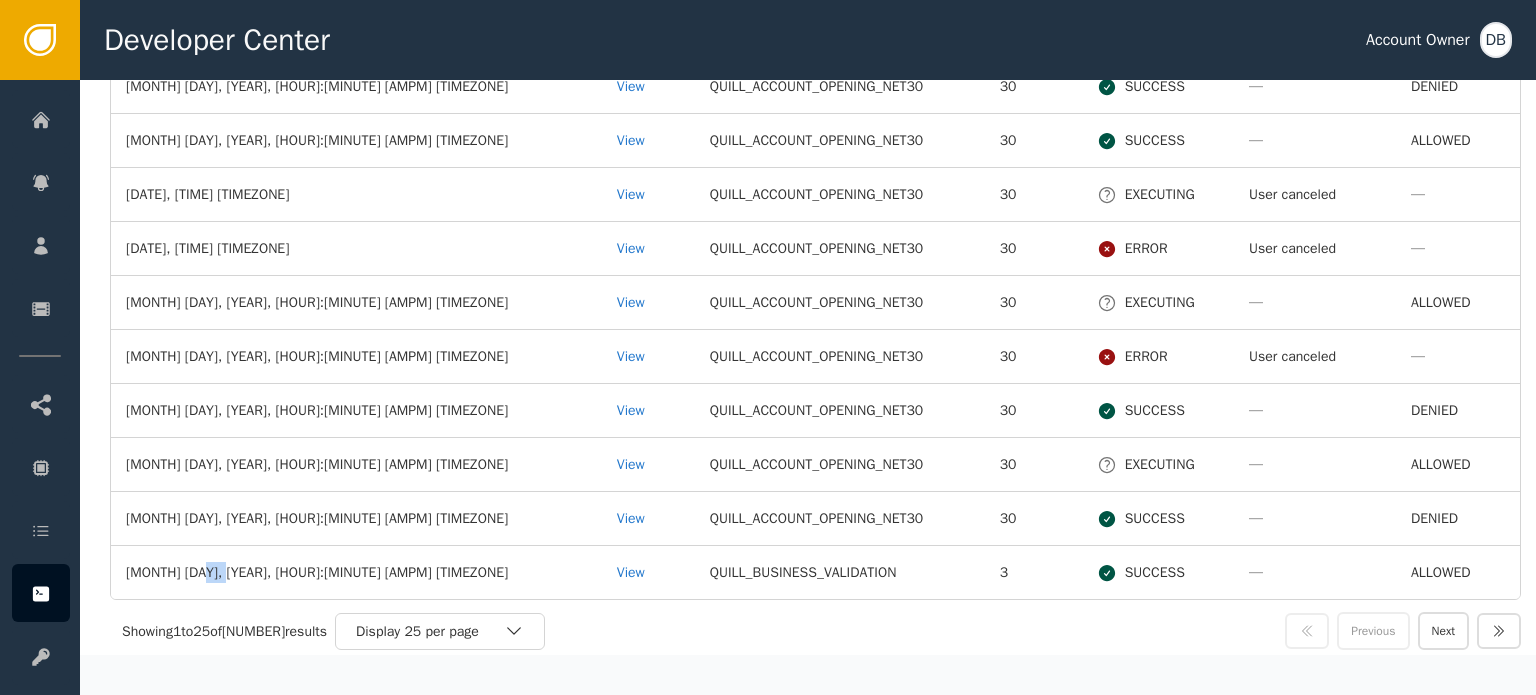 drag, startPoint x: 195, startPoint y: 573, endPoint x: 220, endPoint y: 573, distance: 25 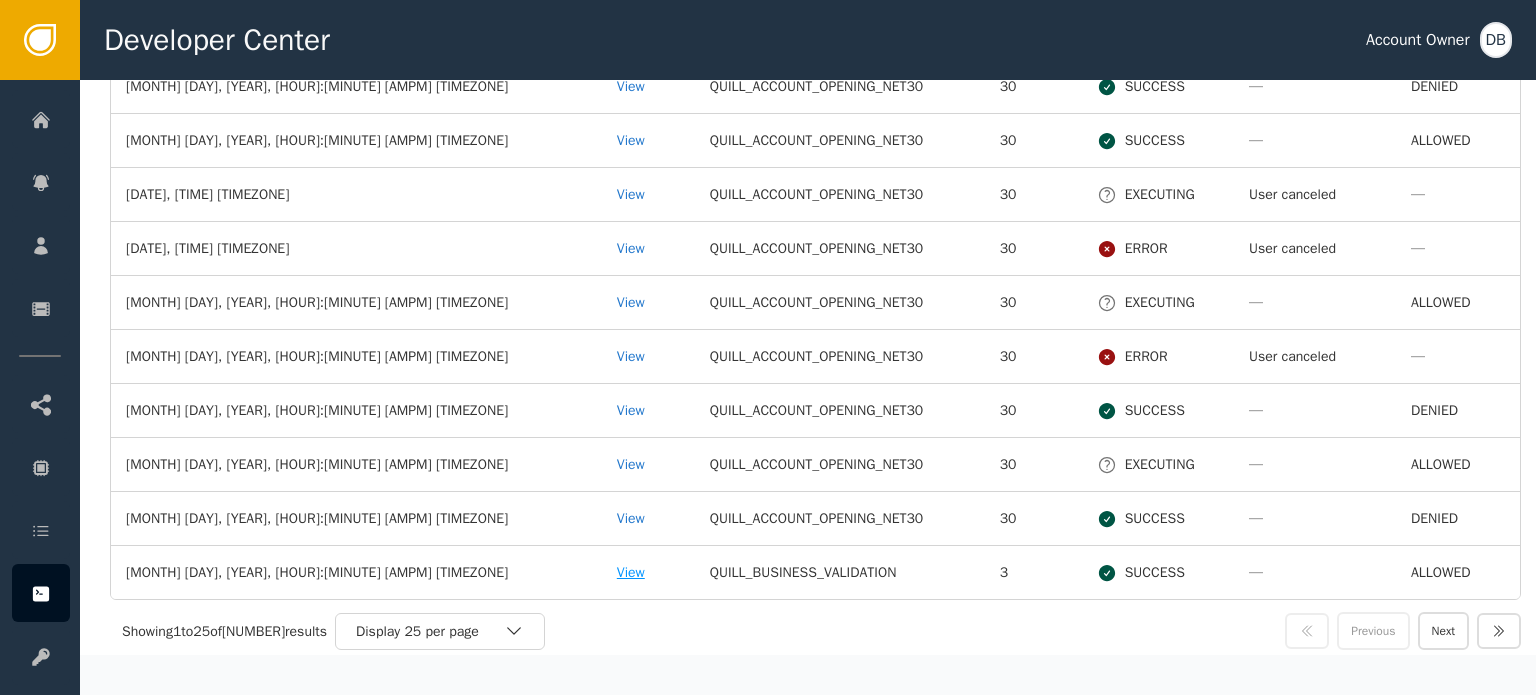 click on "View" at bounding box center (648, 572) 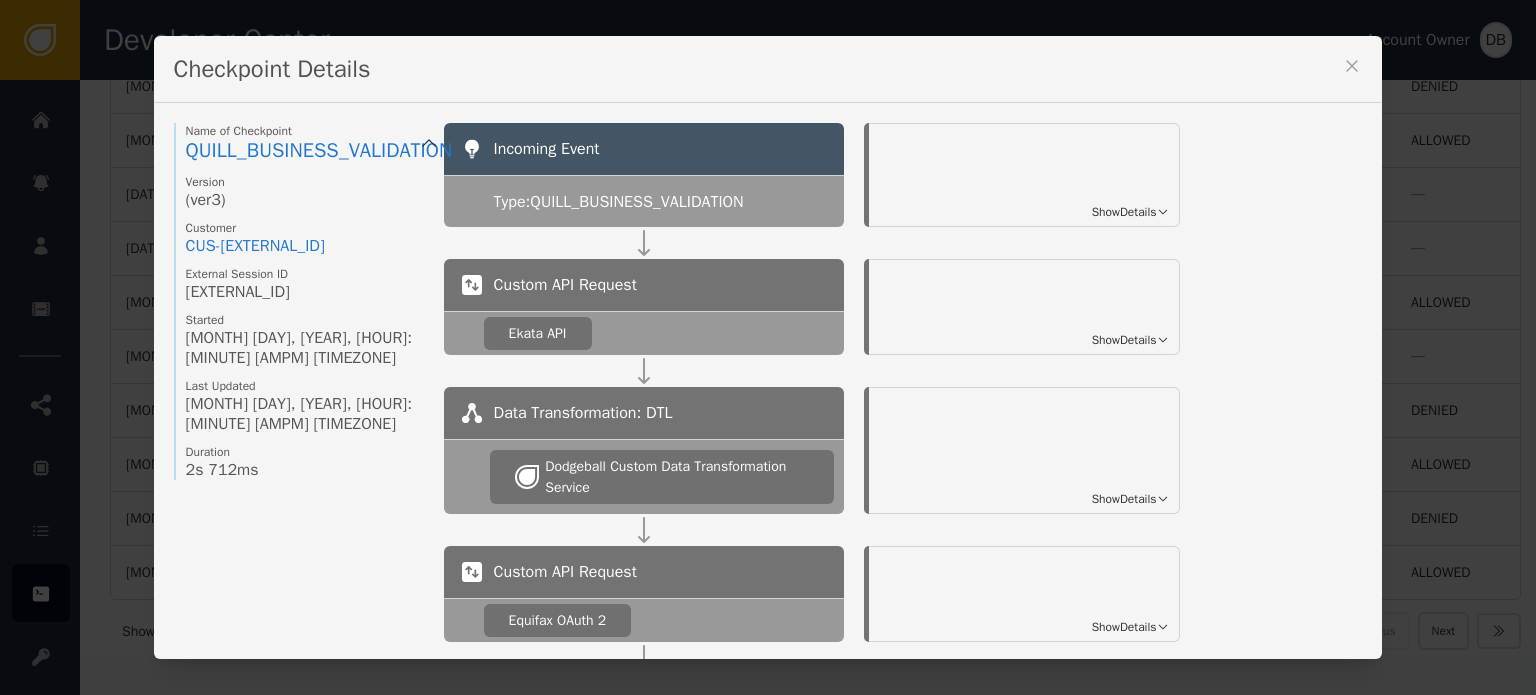 click on "Show  Details" at bounding box center (1124, 212) 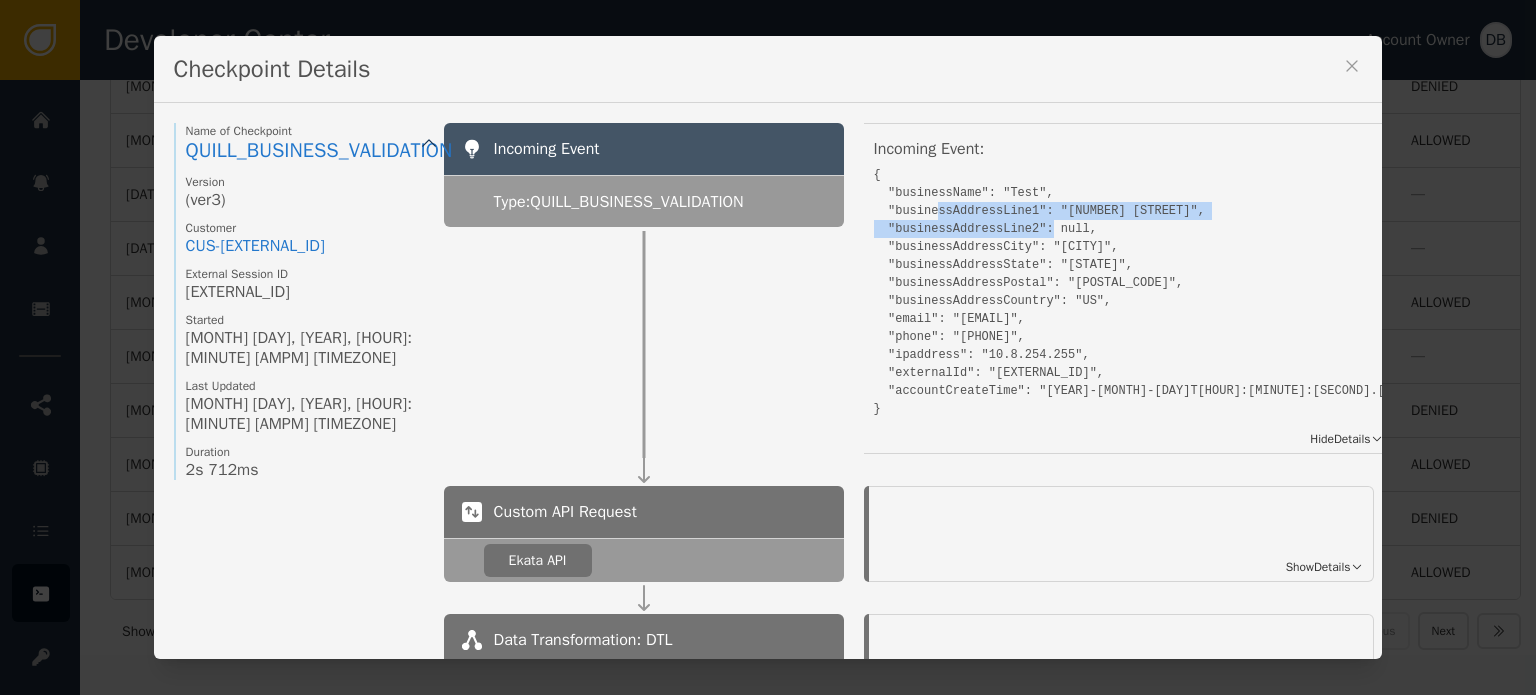 drag, startPoint x: 969, startPoint y: 211, endPoint x: 1072, endPoint y: 241, distance: 107.28001 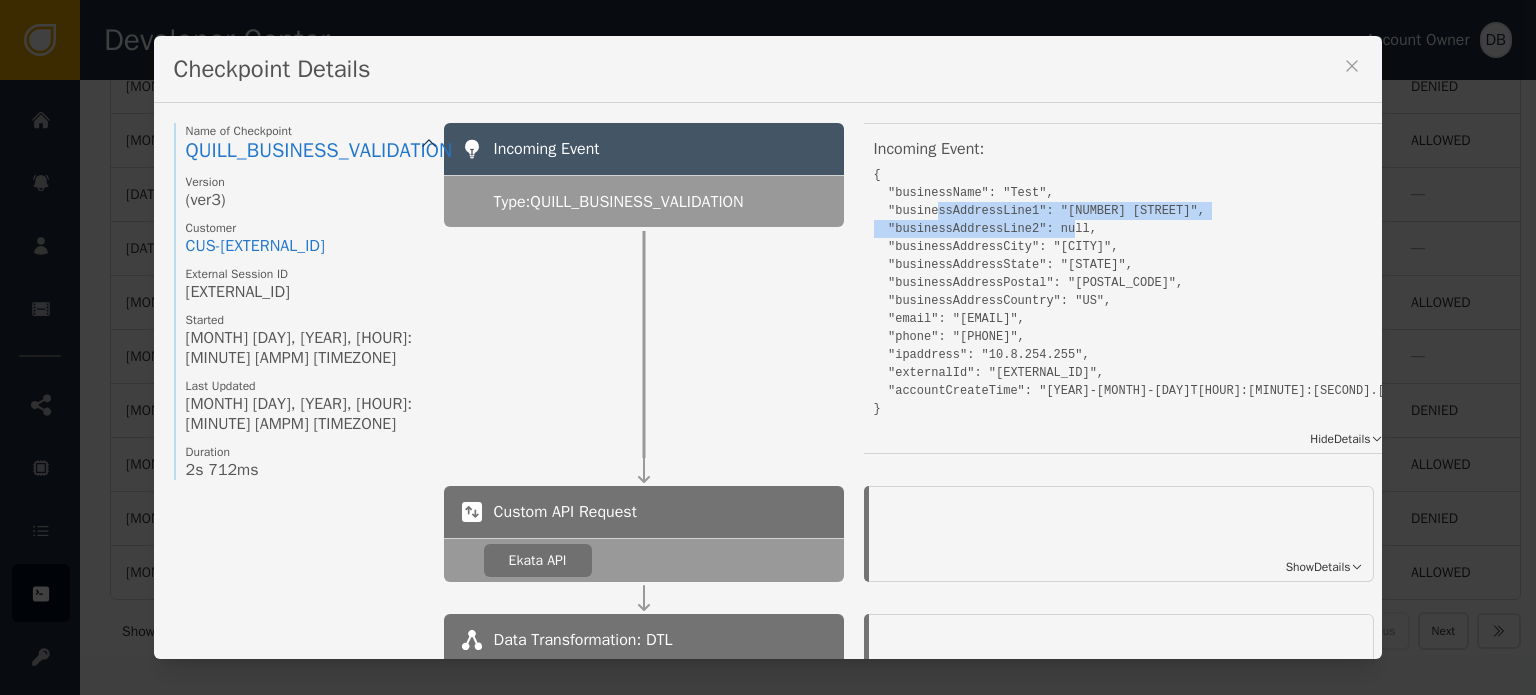 scroll, scrollTop: 200, scrollLeft: 0, axis: vertical 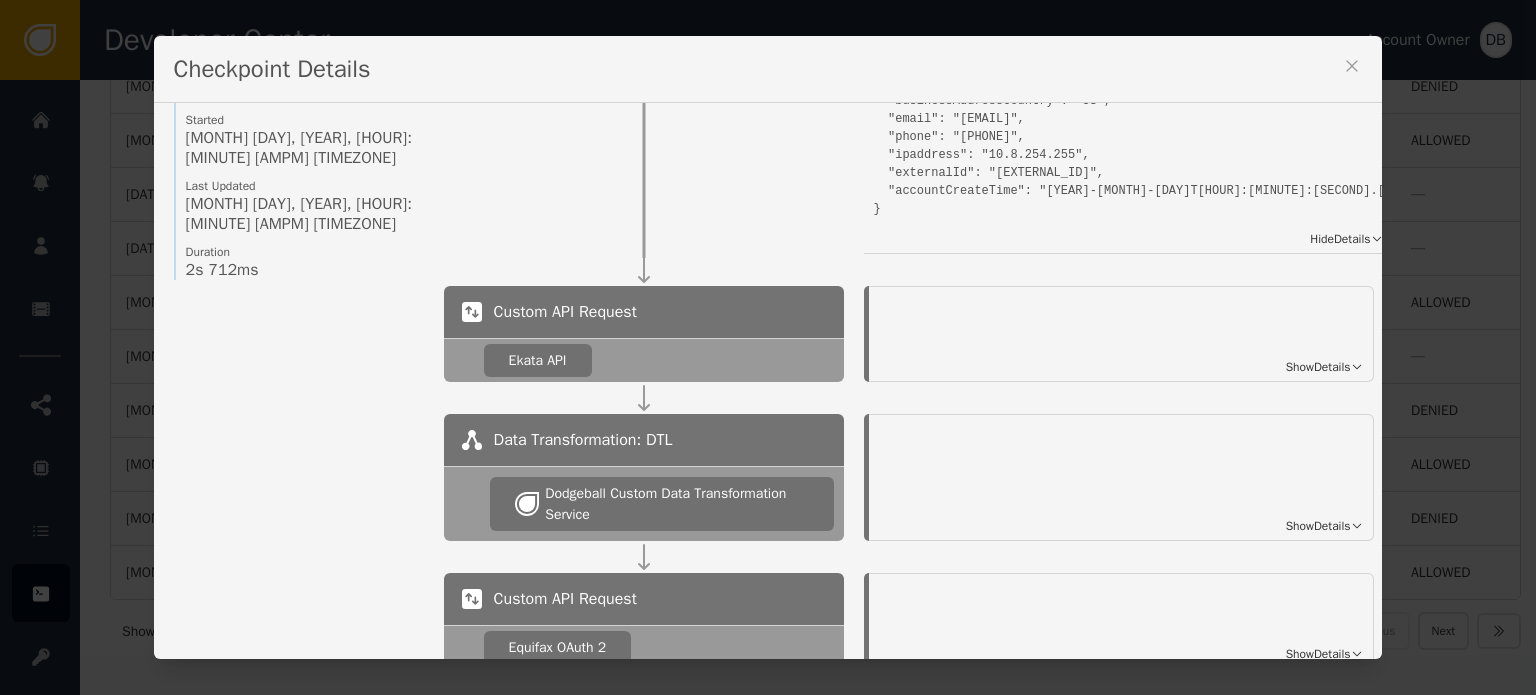 click on "Show  Details" at bounding box center [1318, 367] 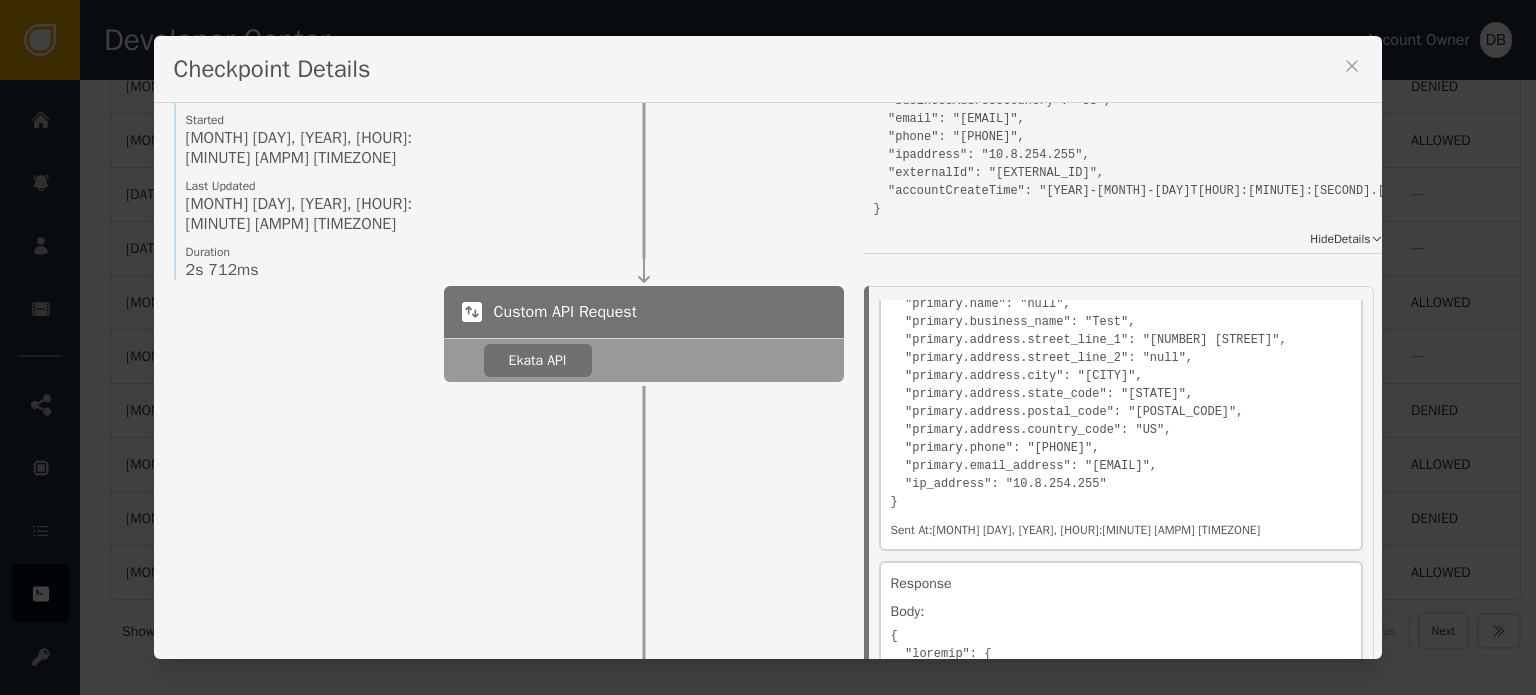 scroll, scrollTop: 300, scrollLeft: 0, axis: vertical 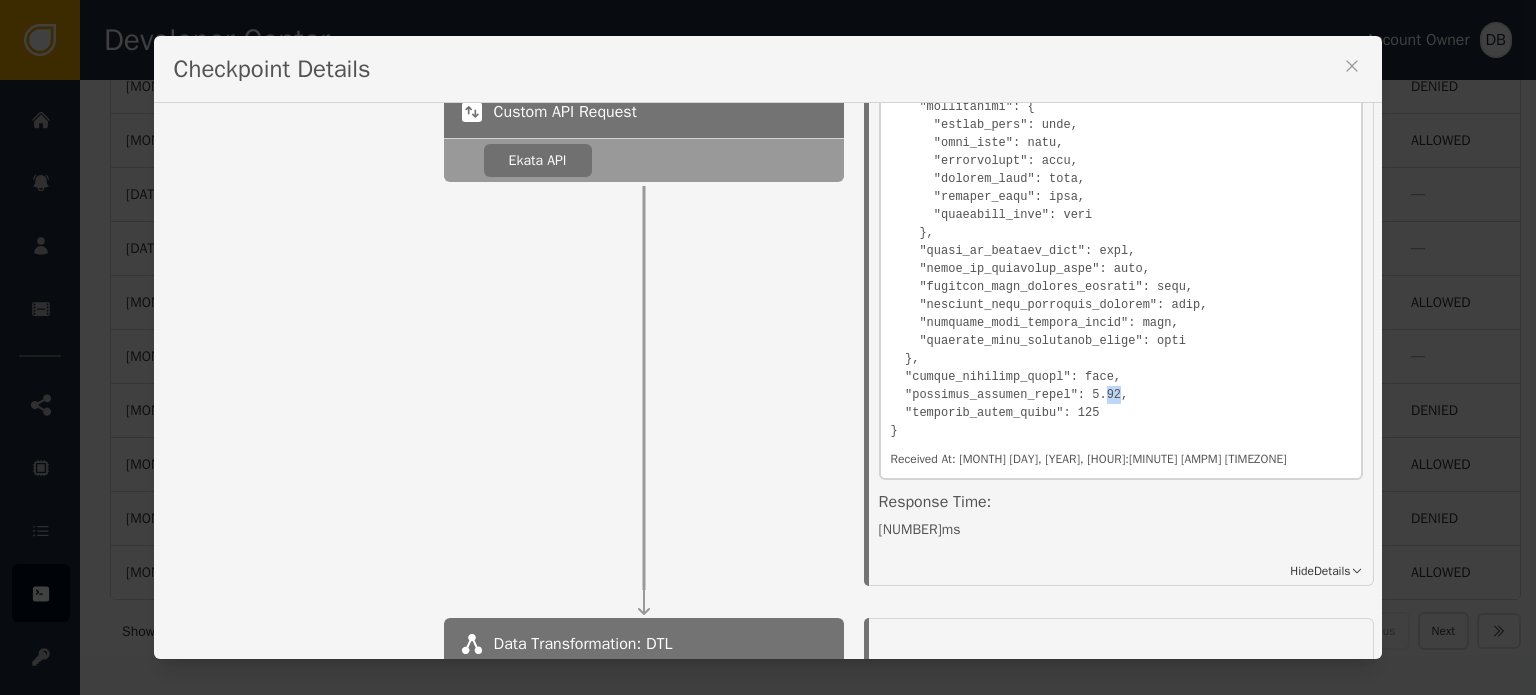 click at bounding box center [1121, -337] 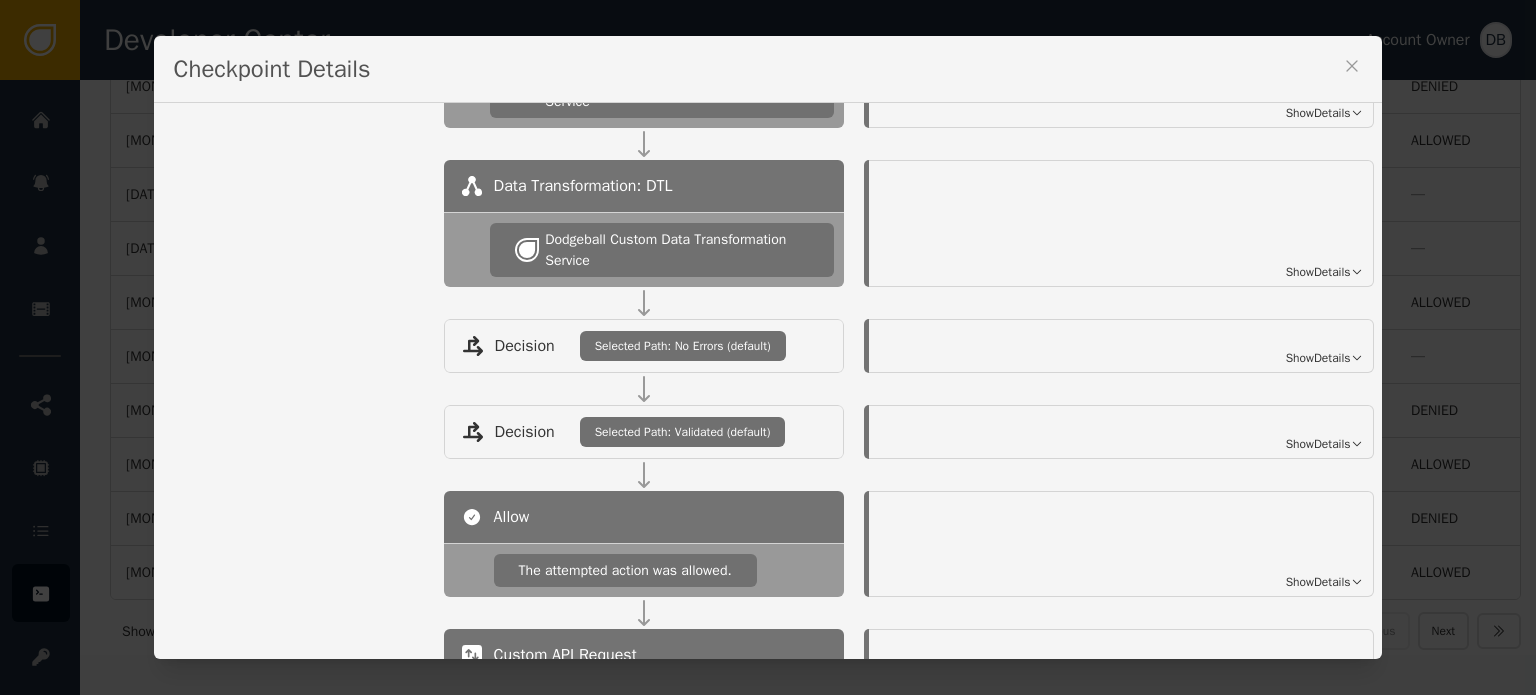 scroll, scrollTop: 1300, scrollLeft: 0, axis: vertical 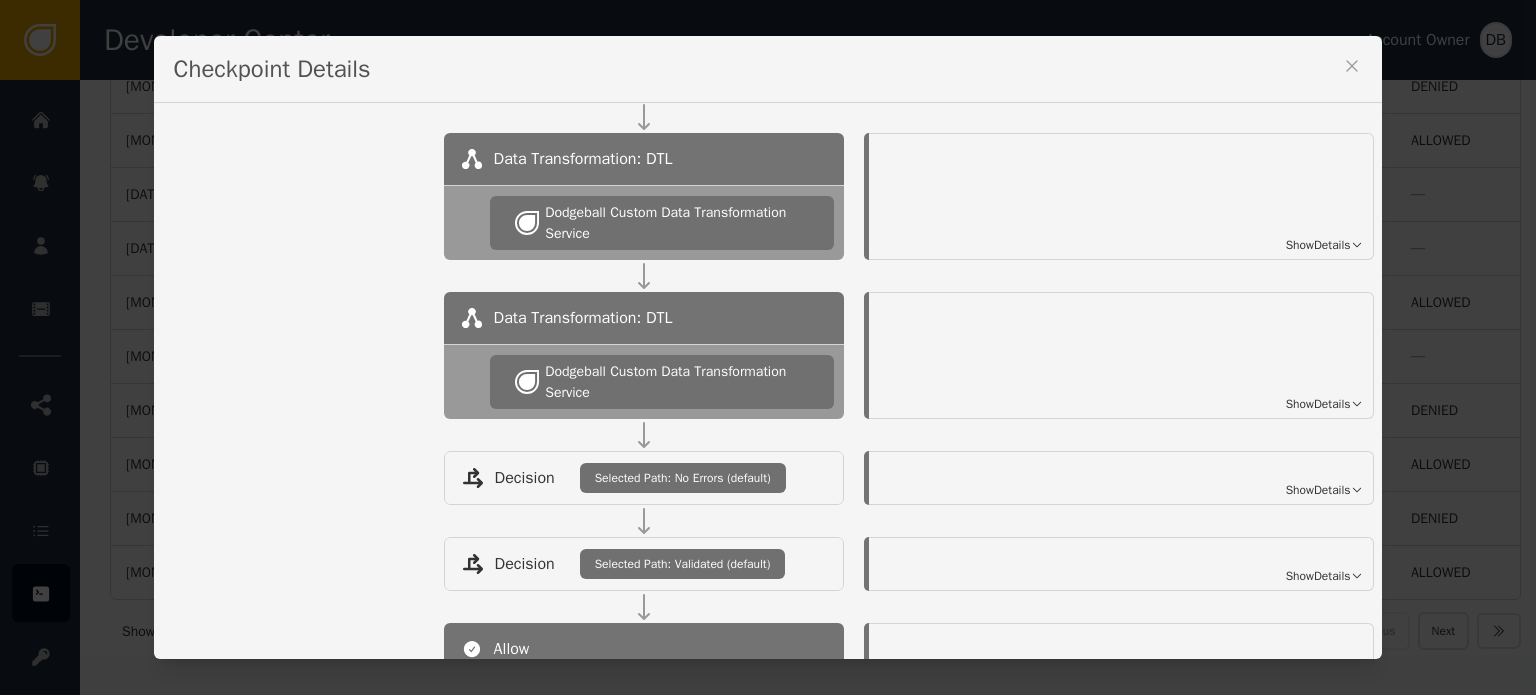 click on "Show  Details" at bounding box center (1318, 404) 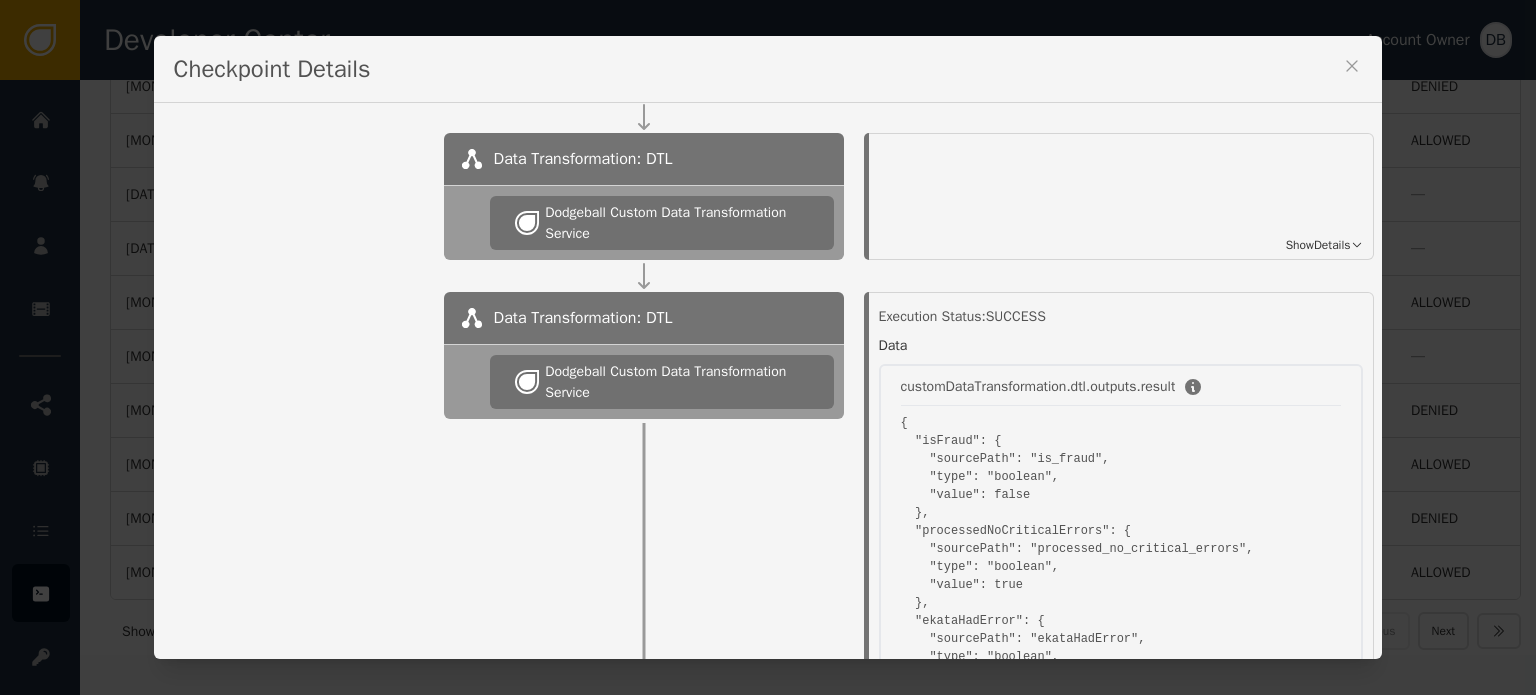 scroll, scrollTop: 1400, scrollLeft: 0, axis: vertical 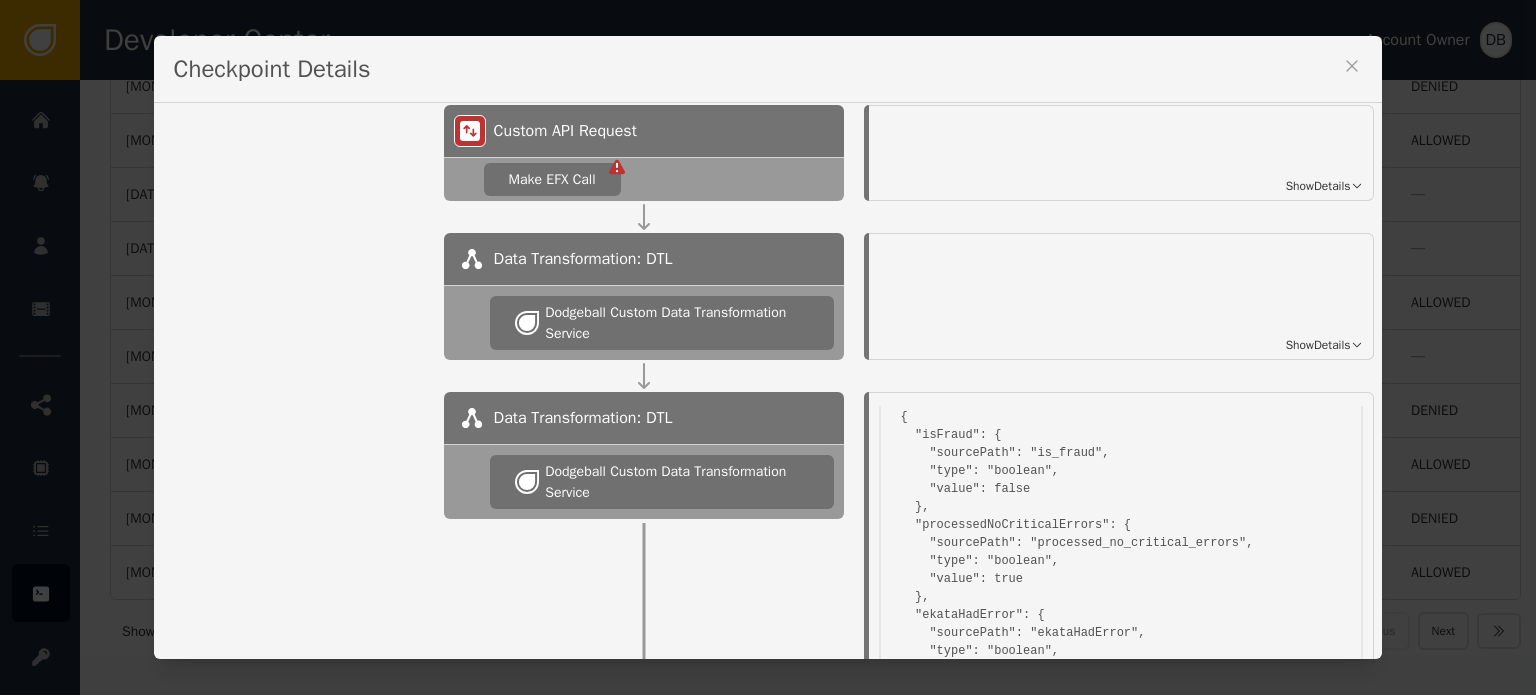 click on "Show  Details" at bounding box center (1318, 345) 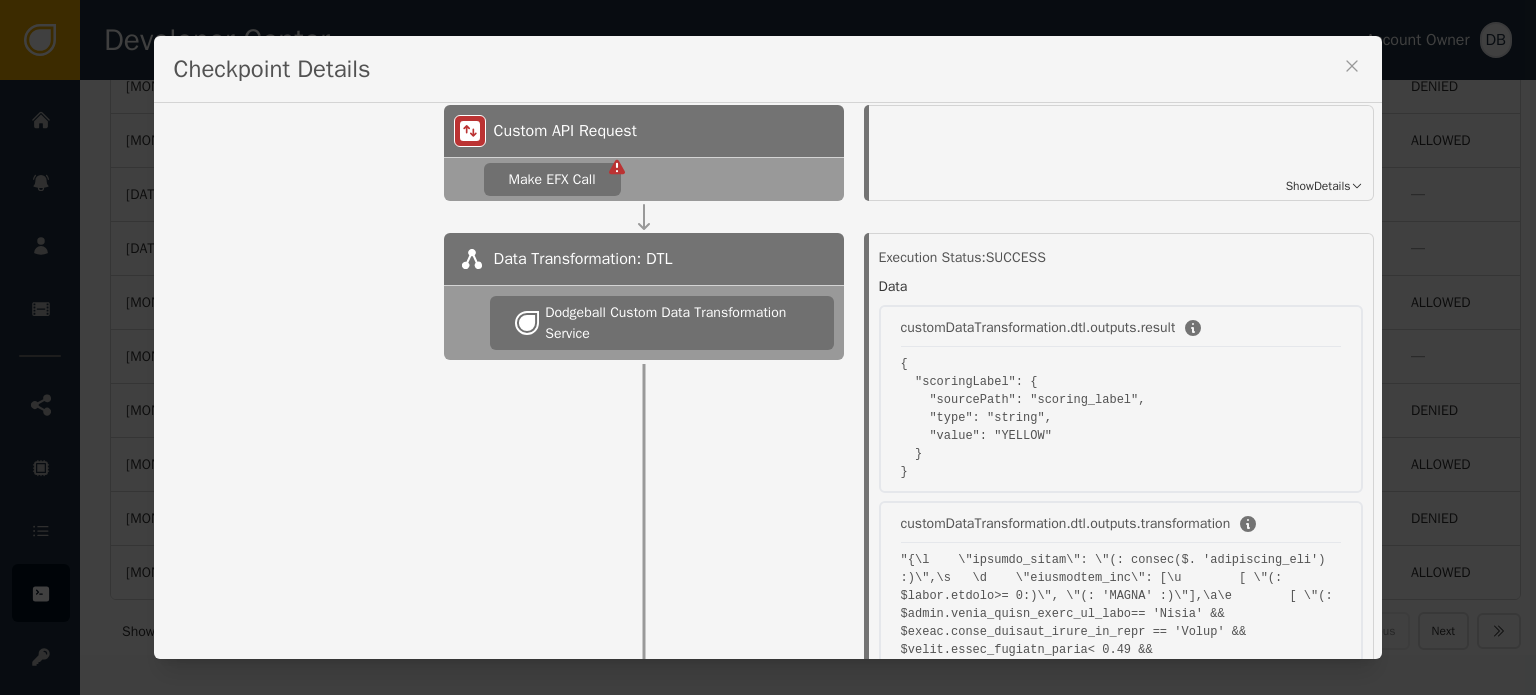 click on "Execution Status:  SUCCESS Data customDataTransformation.dtl.outputs.result {
"scoringLabel": {
"sourcePath": "scoring_label",
"type": "string",
"value": "YELLOW"
}
} customDataTransformation.dtl.outputs.transformation Response Time: 41  ms Hide  Details" at bounding box center [1119, 483] 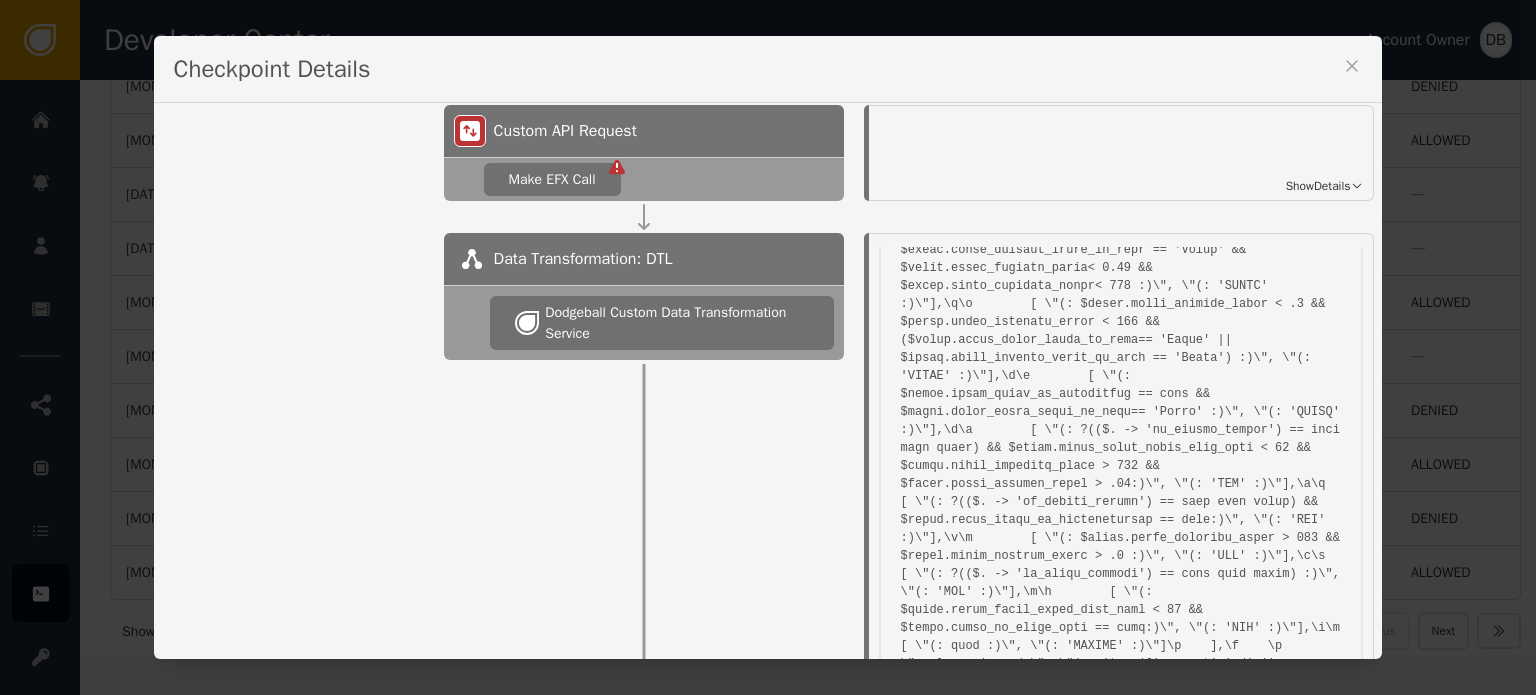 scroll, scrollTop: 426, scrollLeft: 0, axis: vertical 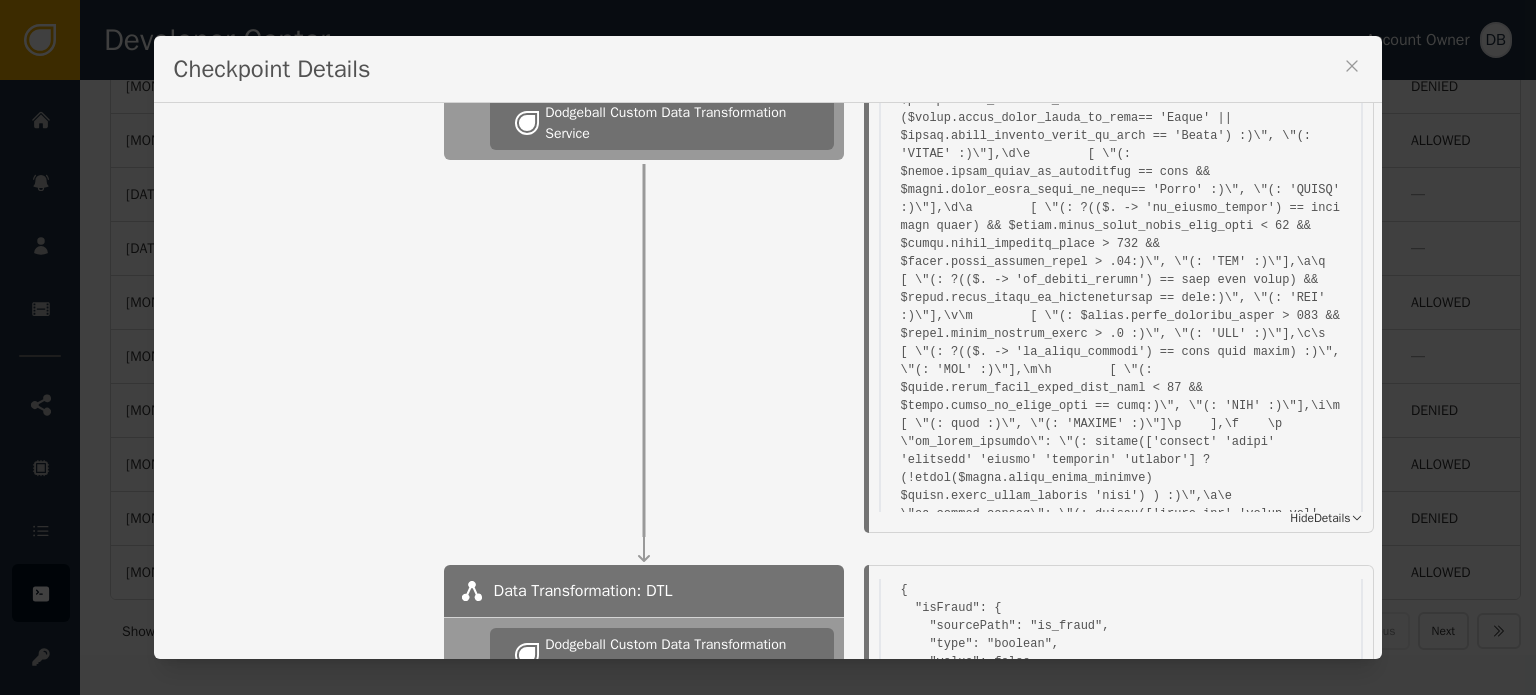 click 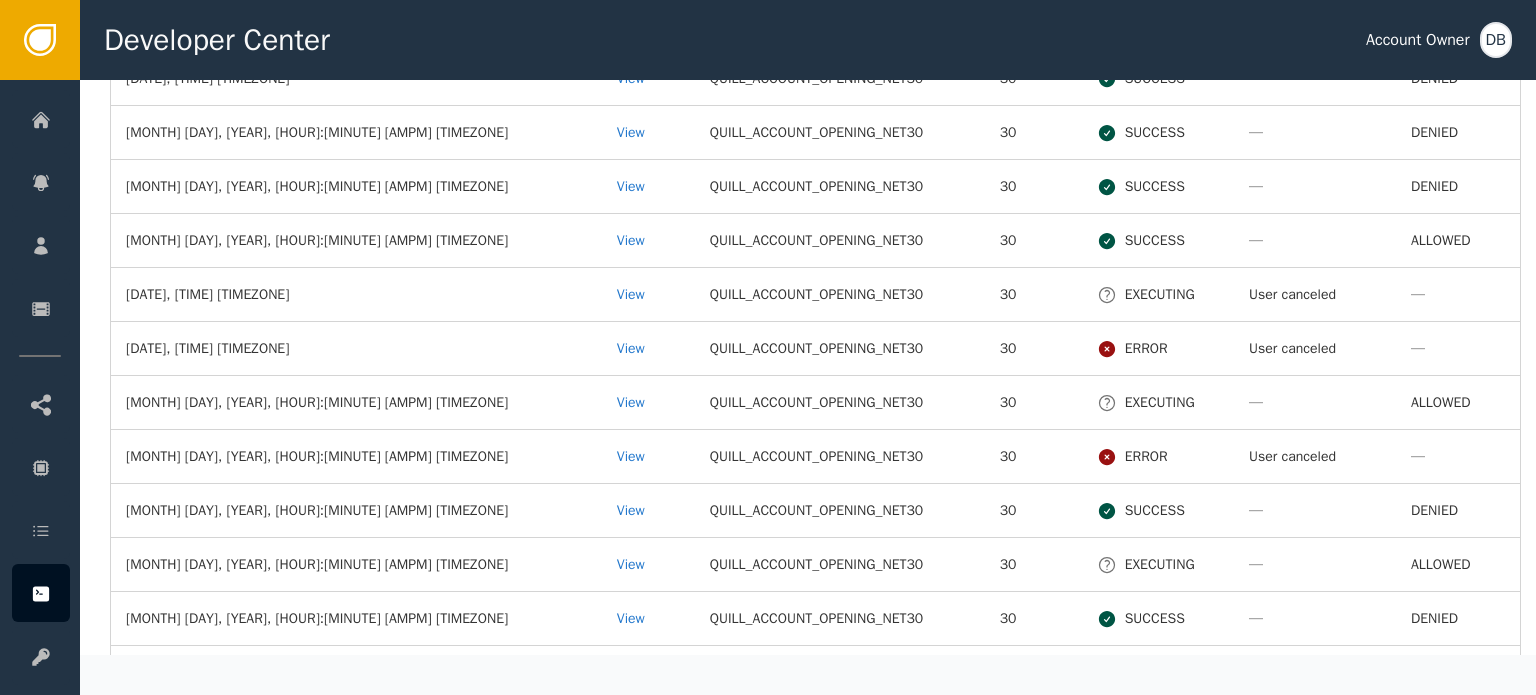 scroll, scrollTop: 1112, scrollLeft: 0, axis: vertical 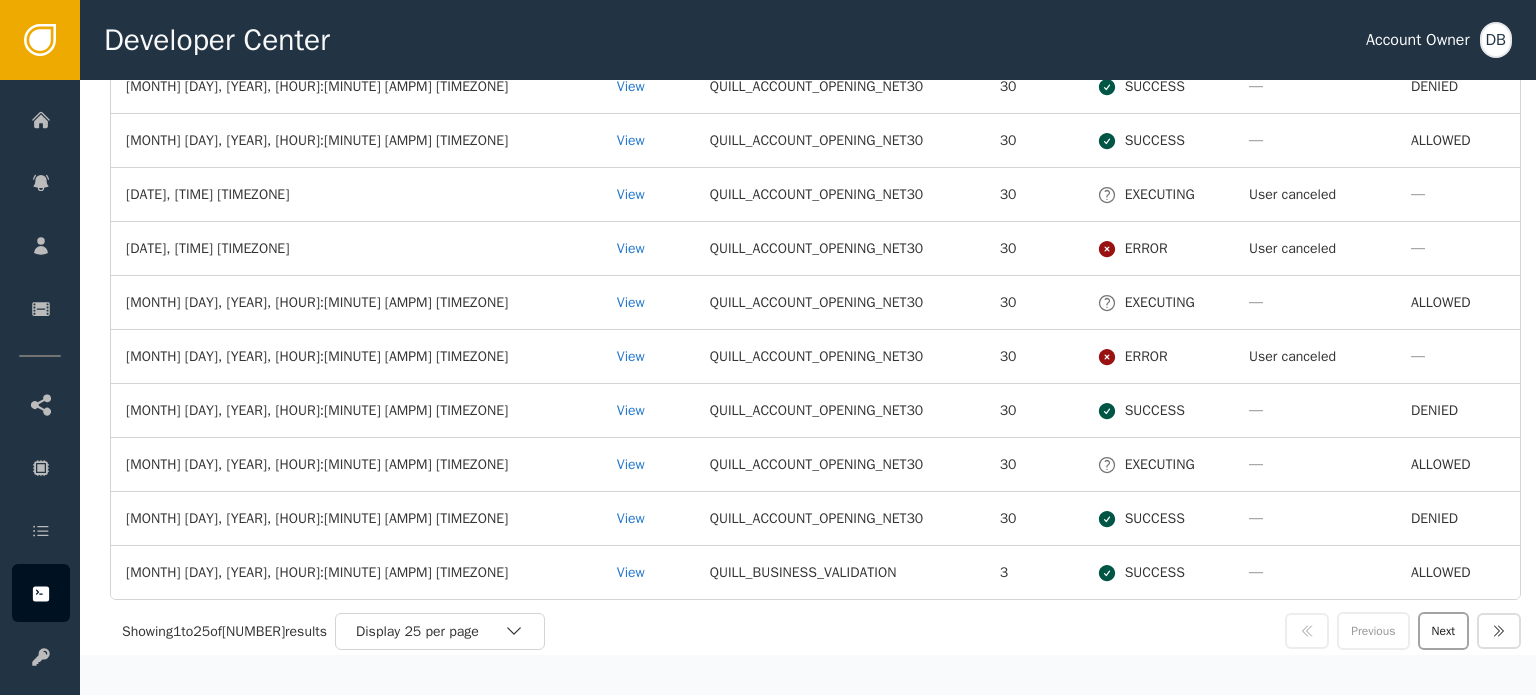 click on "Next" at bounding box center (1443, 631) 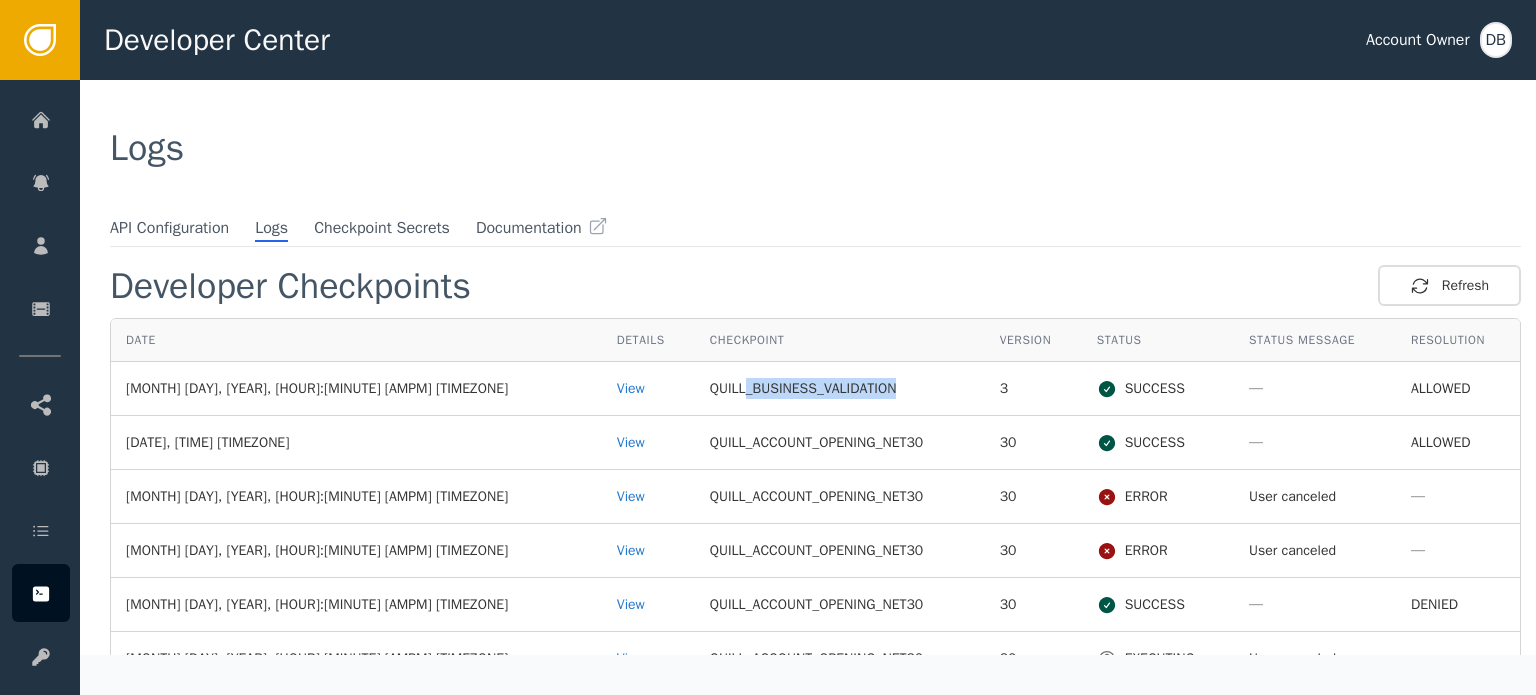 drag, startPoint x: 558, startPoint y: 370, endPoint x: 828, endPoint y: 388, distance: 270.59933 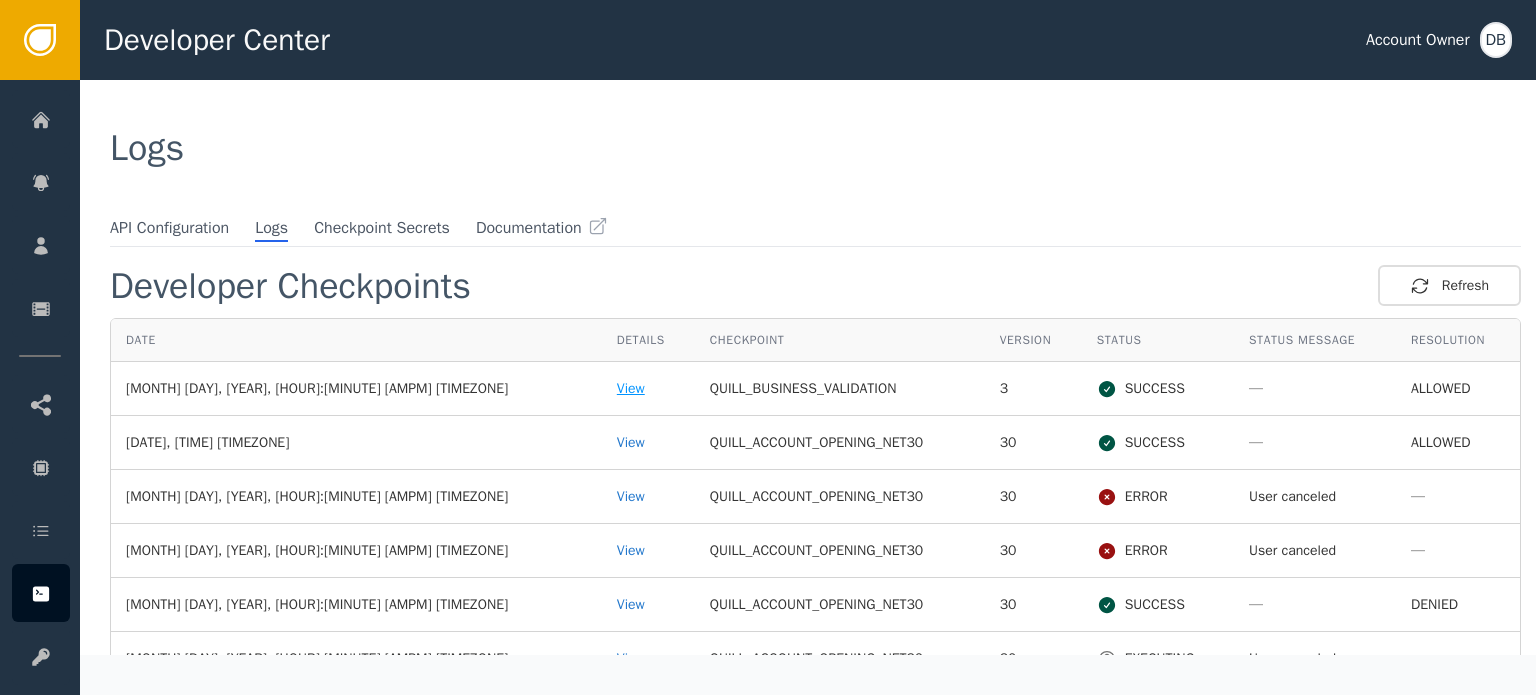 click on "View" at bounding box center (648, 388) 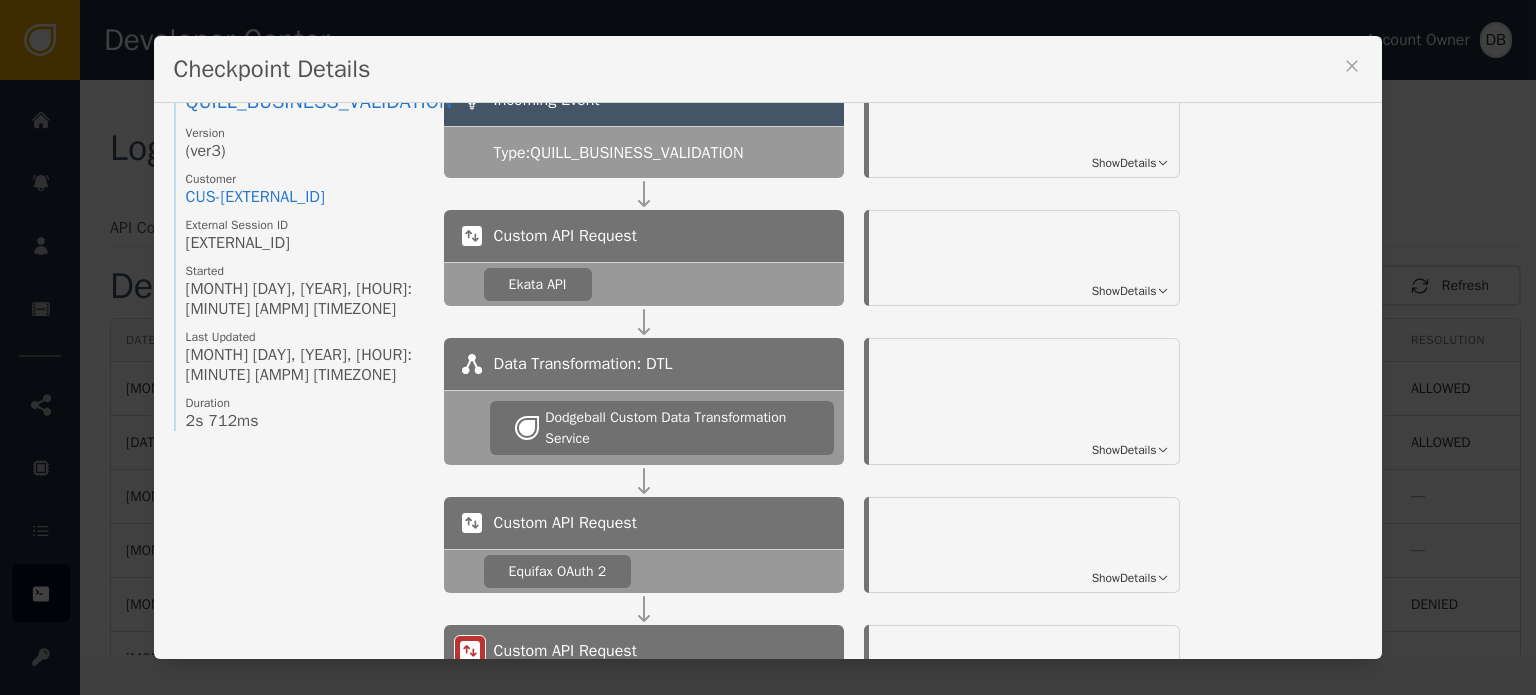 scroll, scrollTop: 0, scrollLeft: 0, axis: both 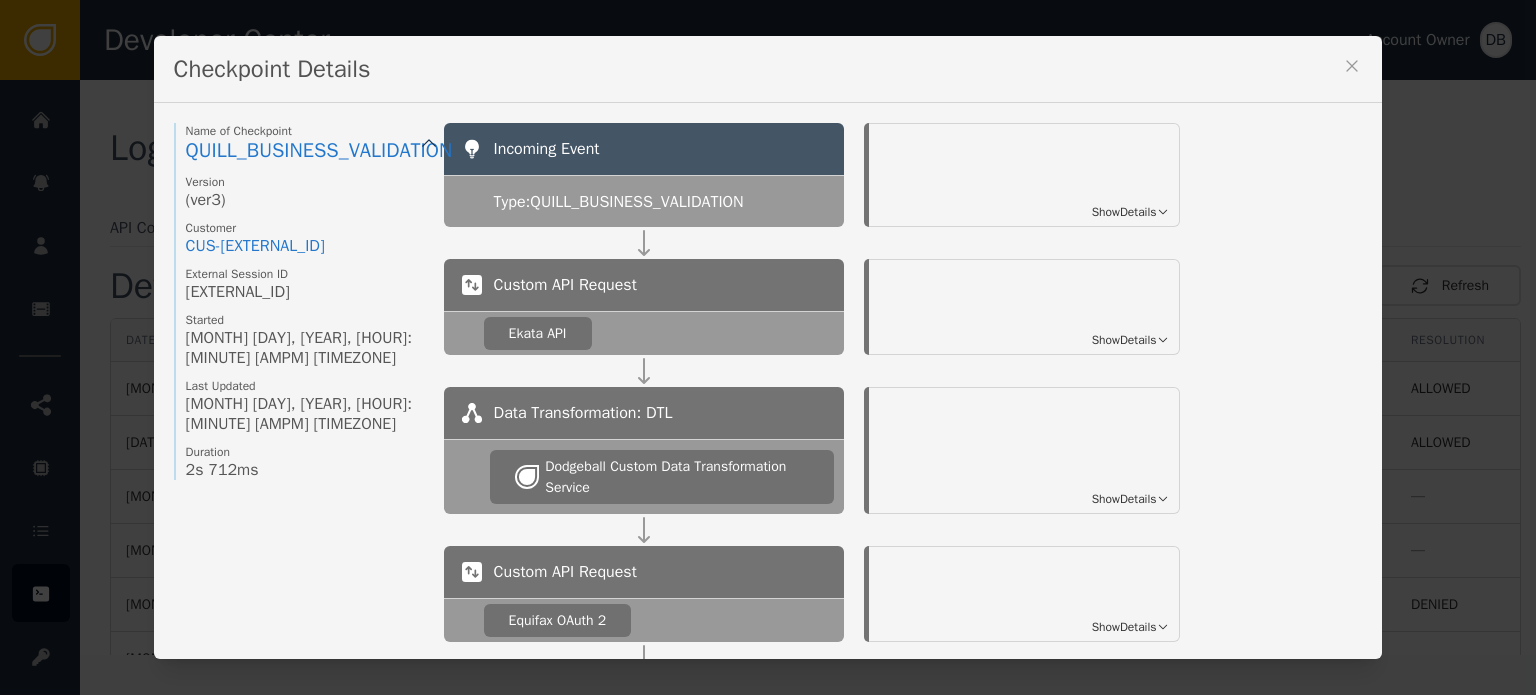 click on "Show  Details" at bounding box center [1124, 212] 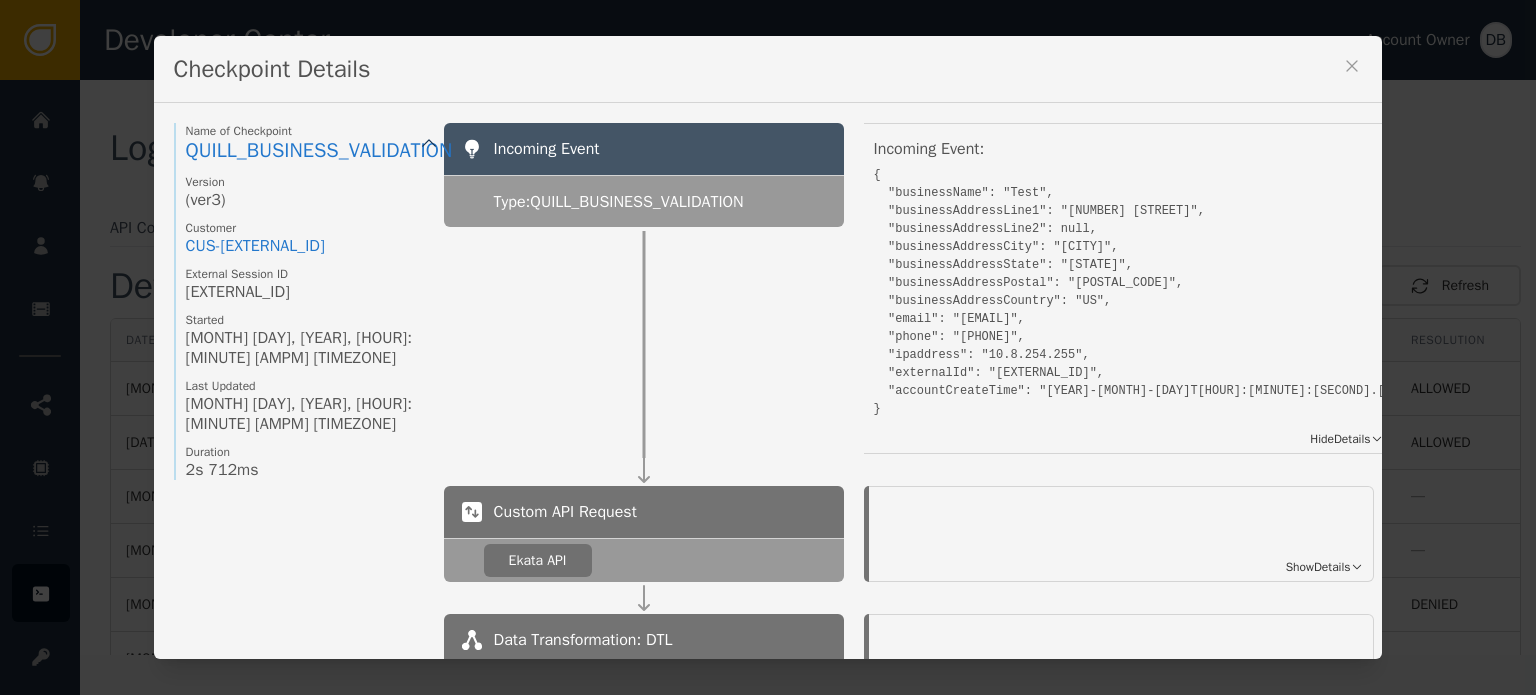 click on "Show  Details" at bounding box center [1318, 567] 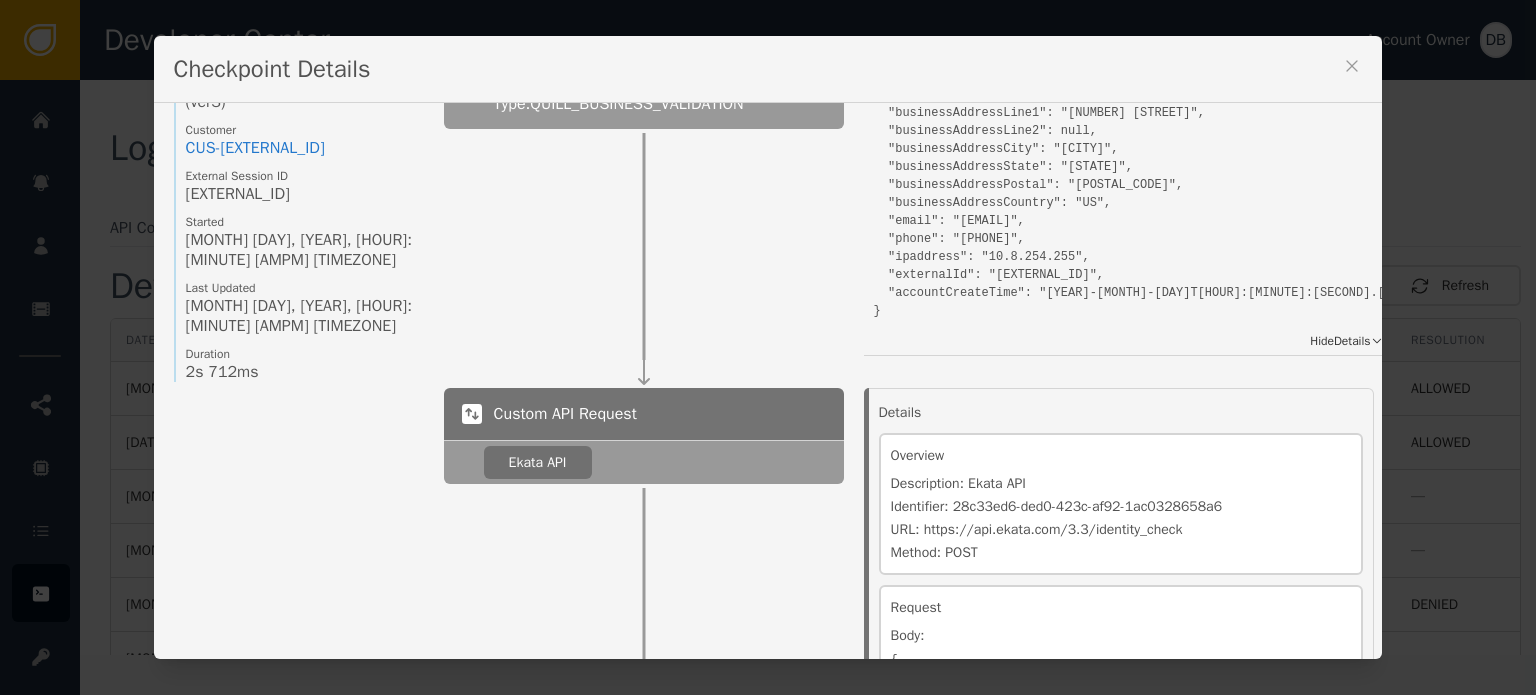 scroll, scrollTop: 200, scrollLeft: 0, axis: vertical 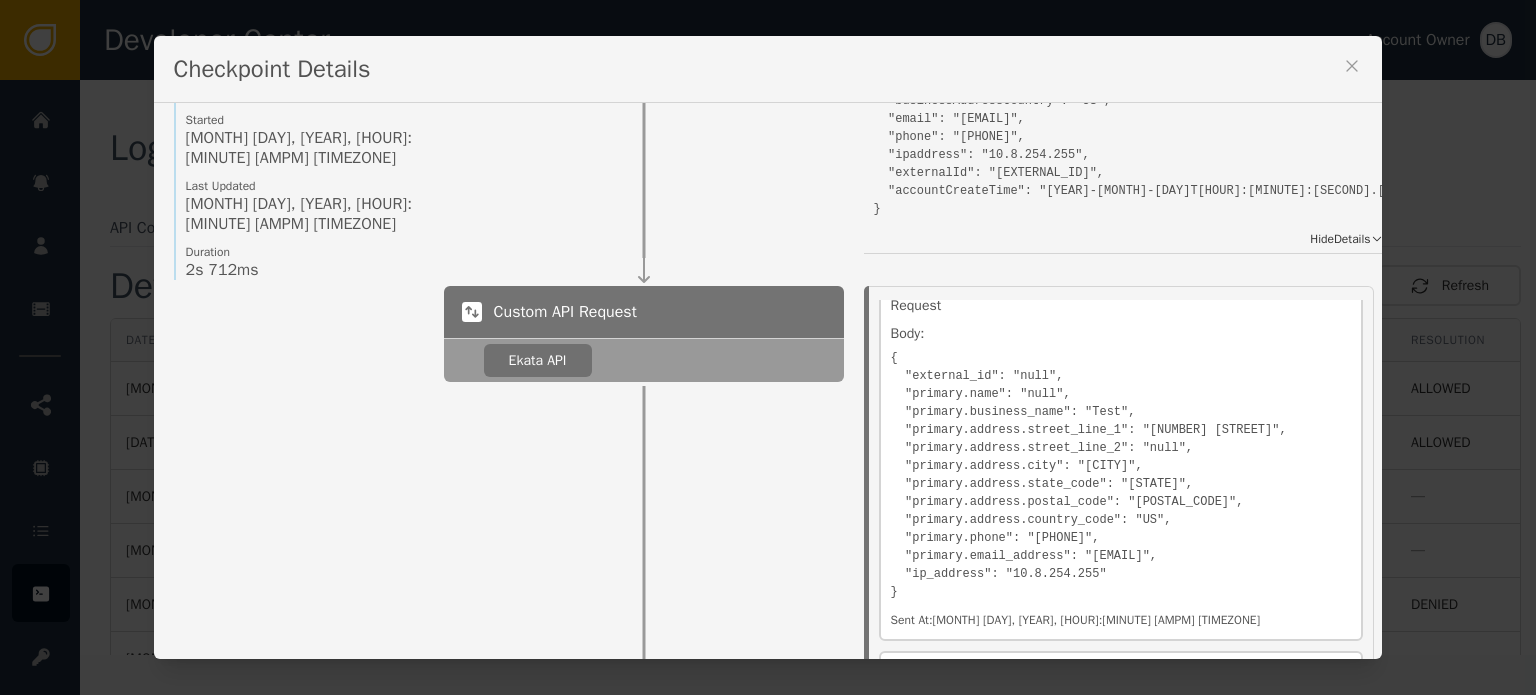 drag, startPoint x: 1118, startPoint y: 578, endPoint x: 1200, endPoint y: 591, distance: 83.02409 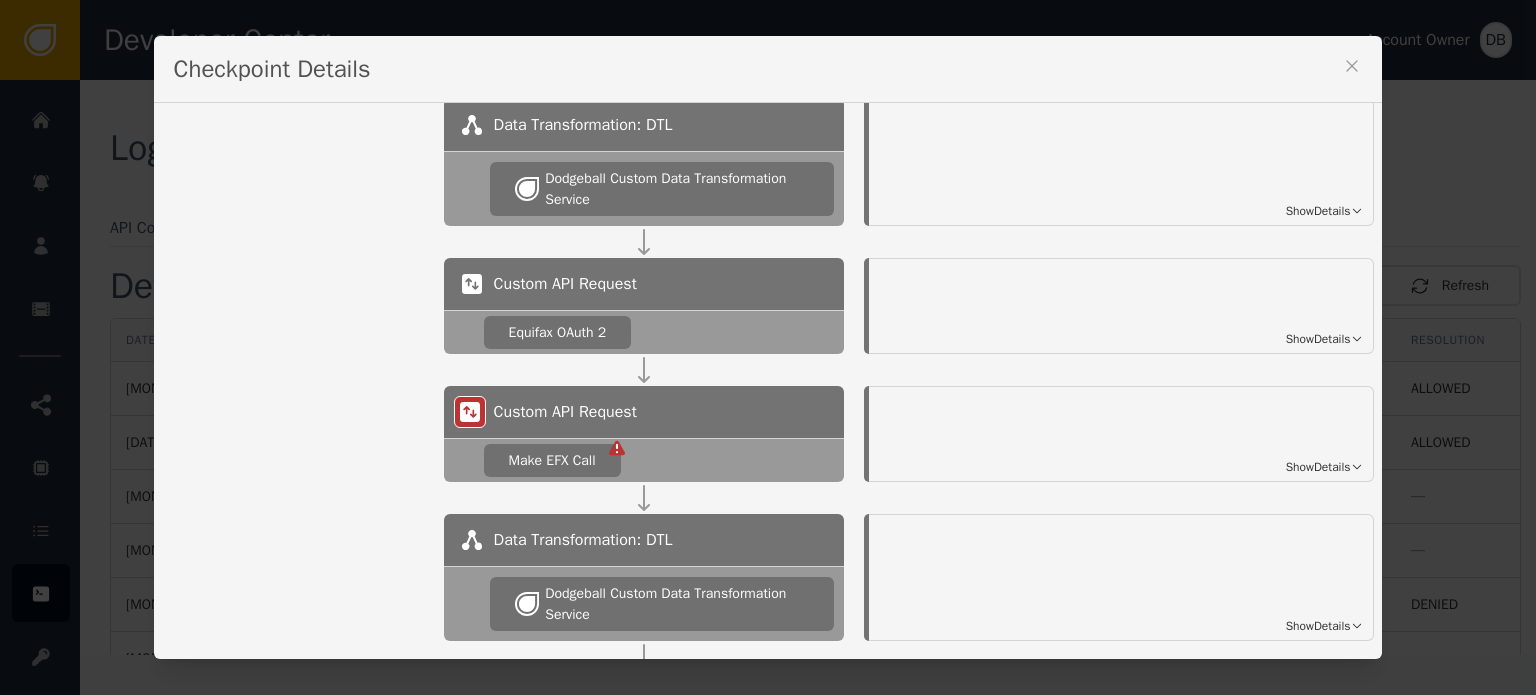 scroll, scrollTop: 1000, scrollLeft: 0, axis: vertical 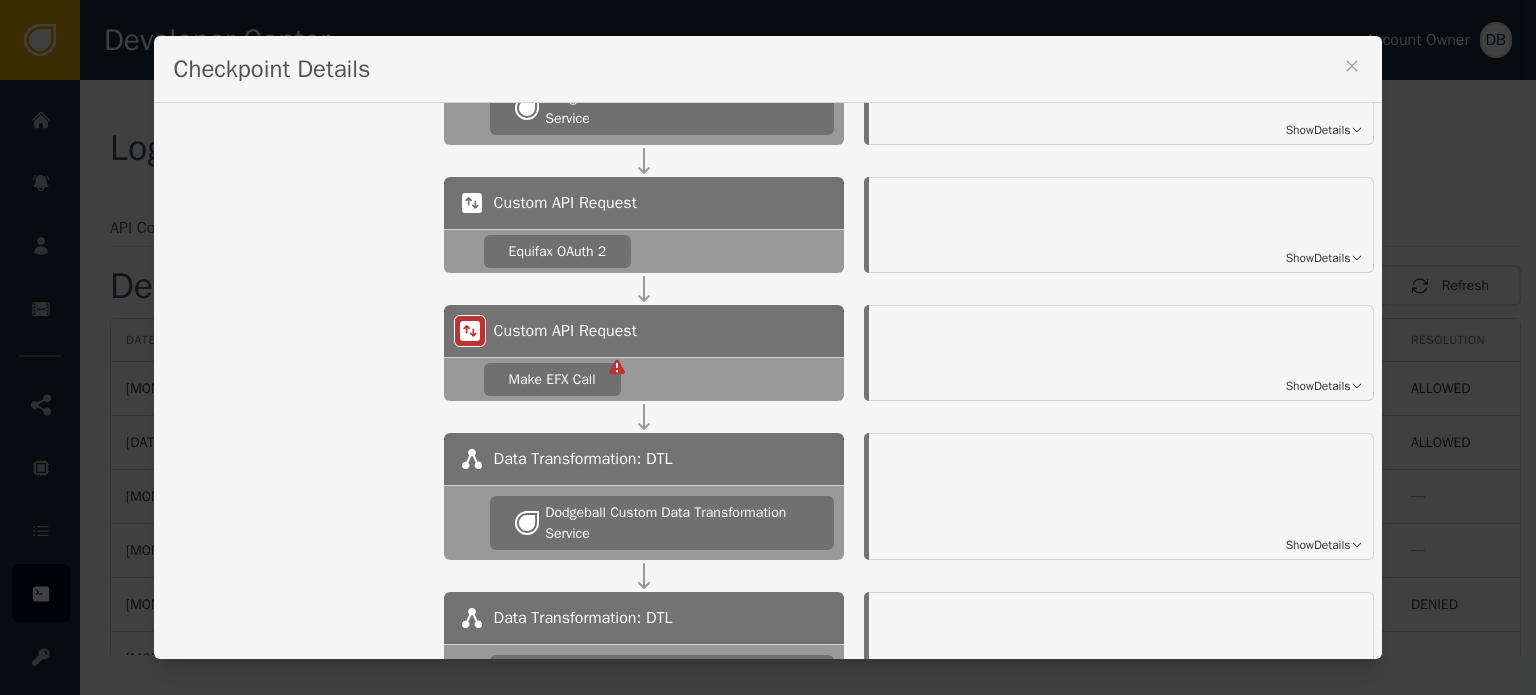 click on "Show  Details" at bounding box center (1318, 258) 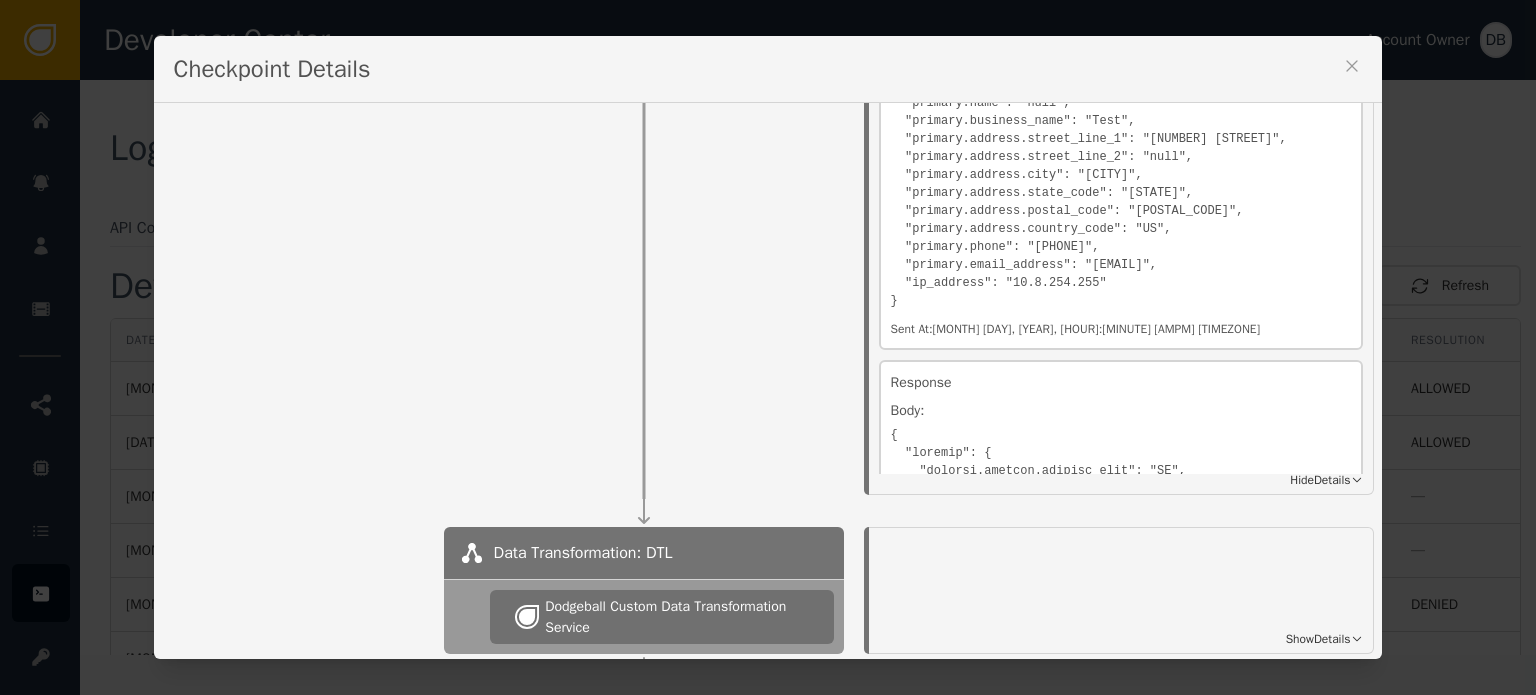 scroll, scrollTop: 400, scrollLeft: 0, axis: vertical 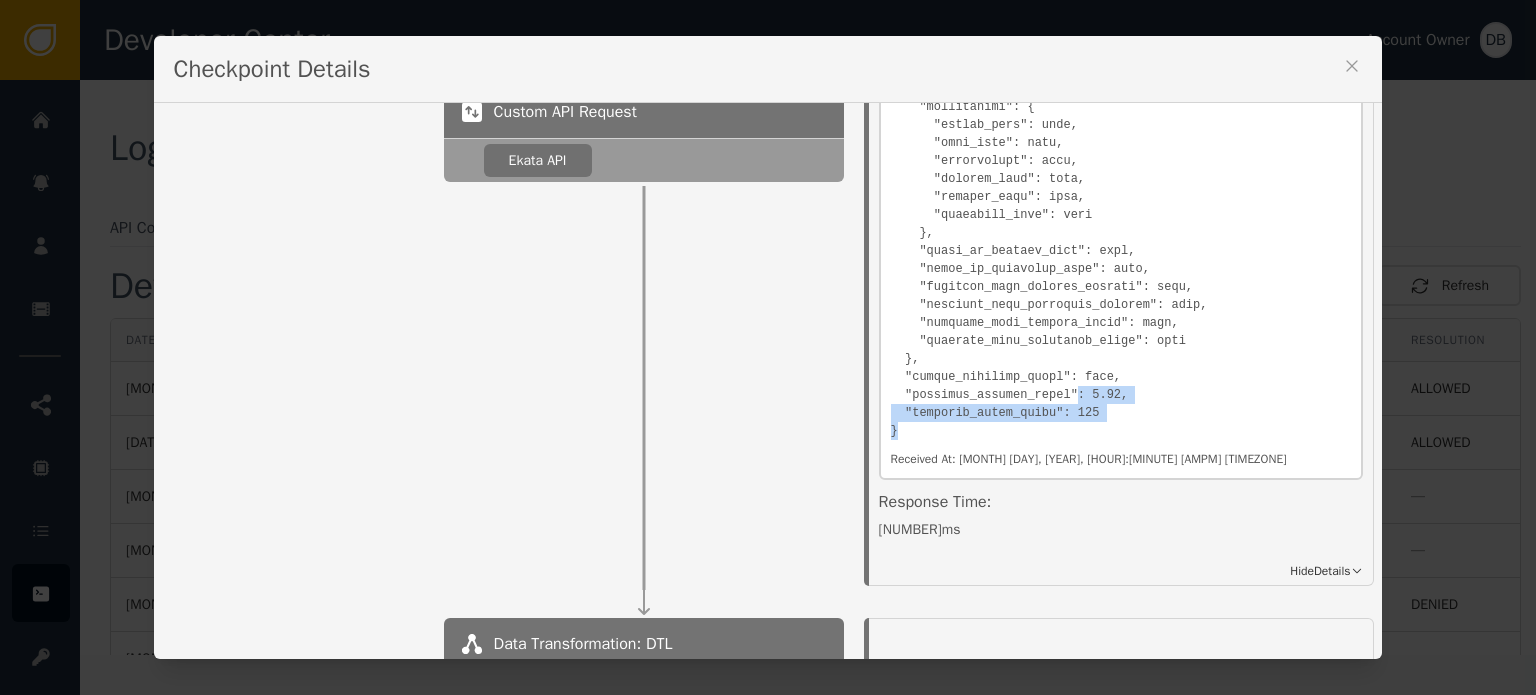 drag, startPoint x: 1053, startPoint y: 399, endPoint x: 1086, endPoint y: 427, distance: 43.27817 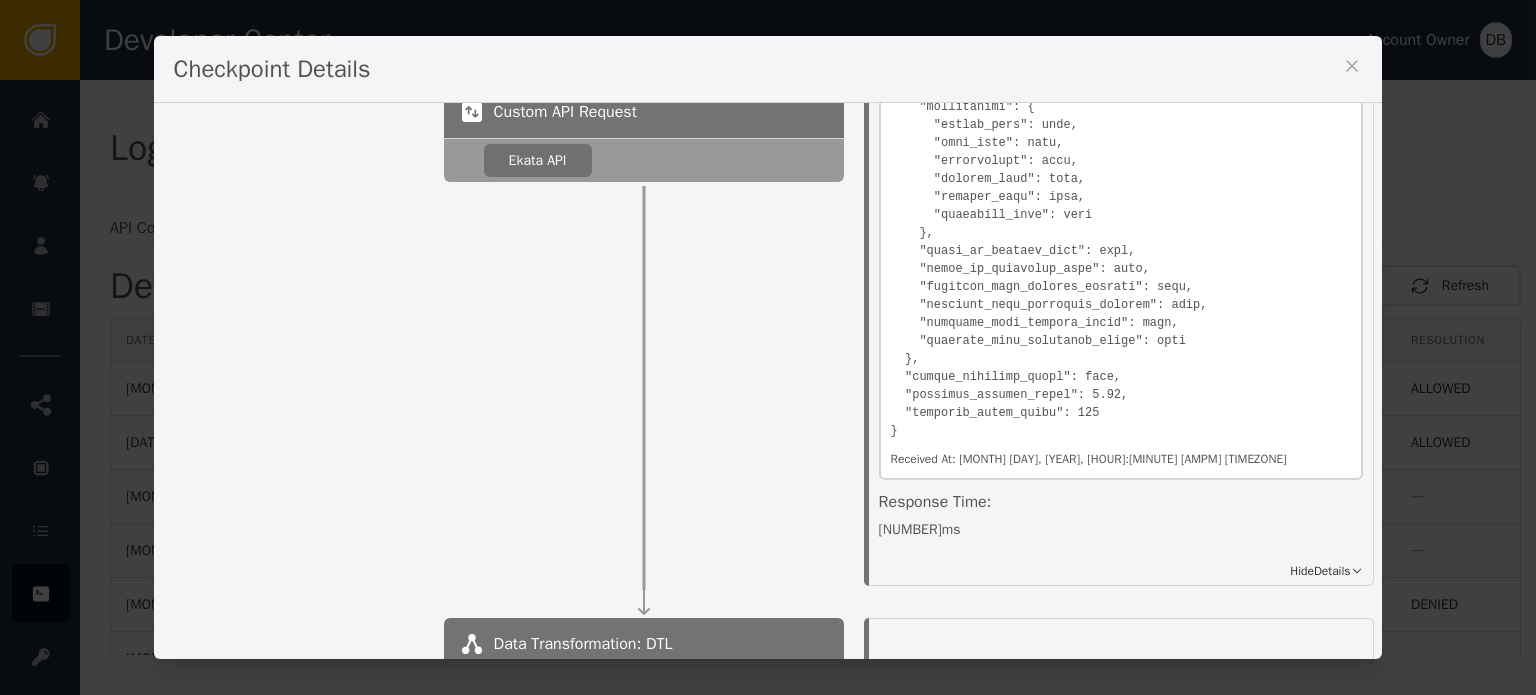 click at bounding box center (1352, 69) 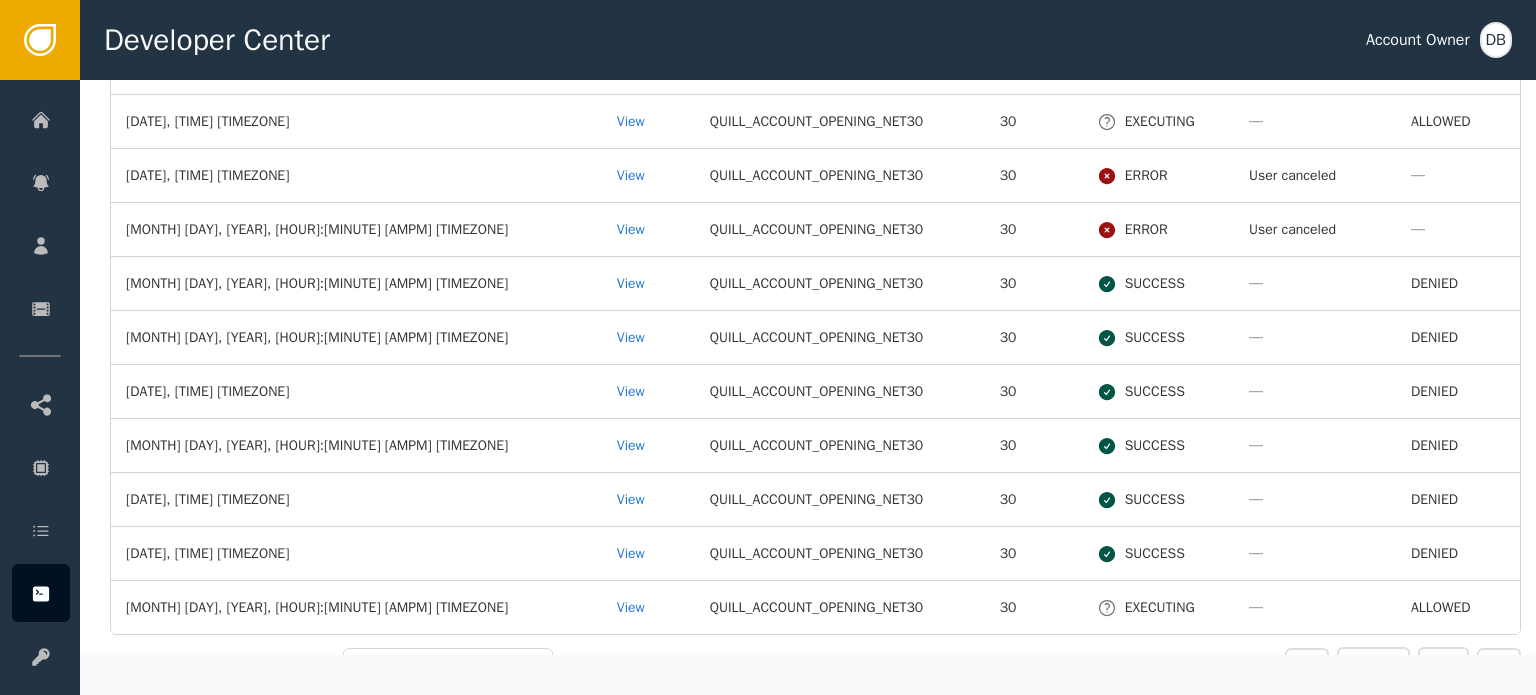 scroll, scrollTop: 1112, scrollLeft: 0, axis: vertical 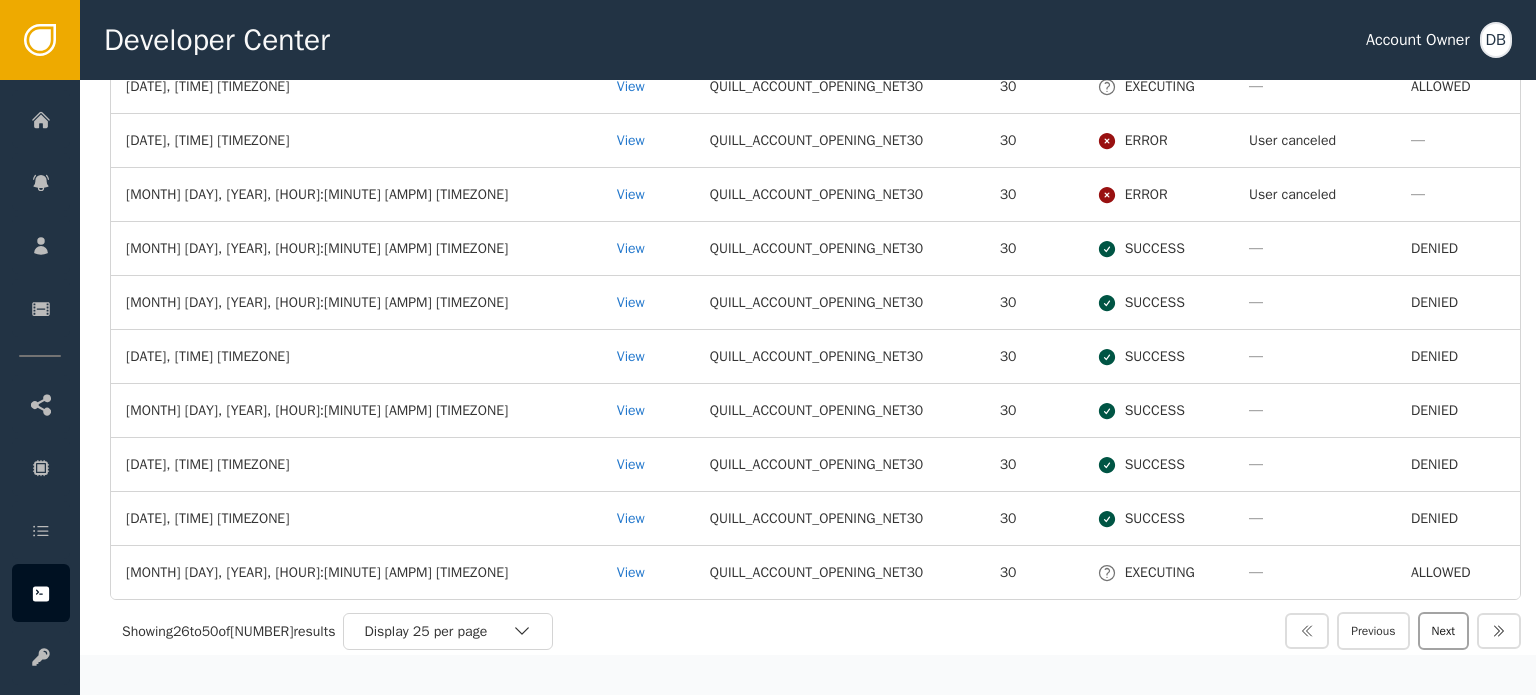click on "Next" at bounding box center [1443, 631] 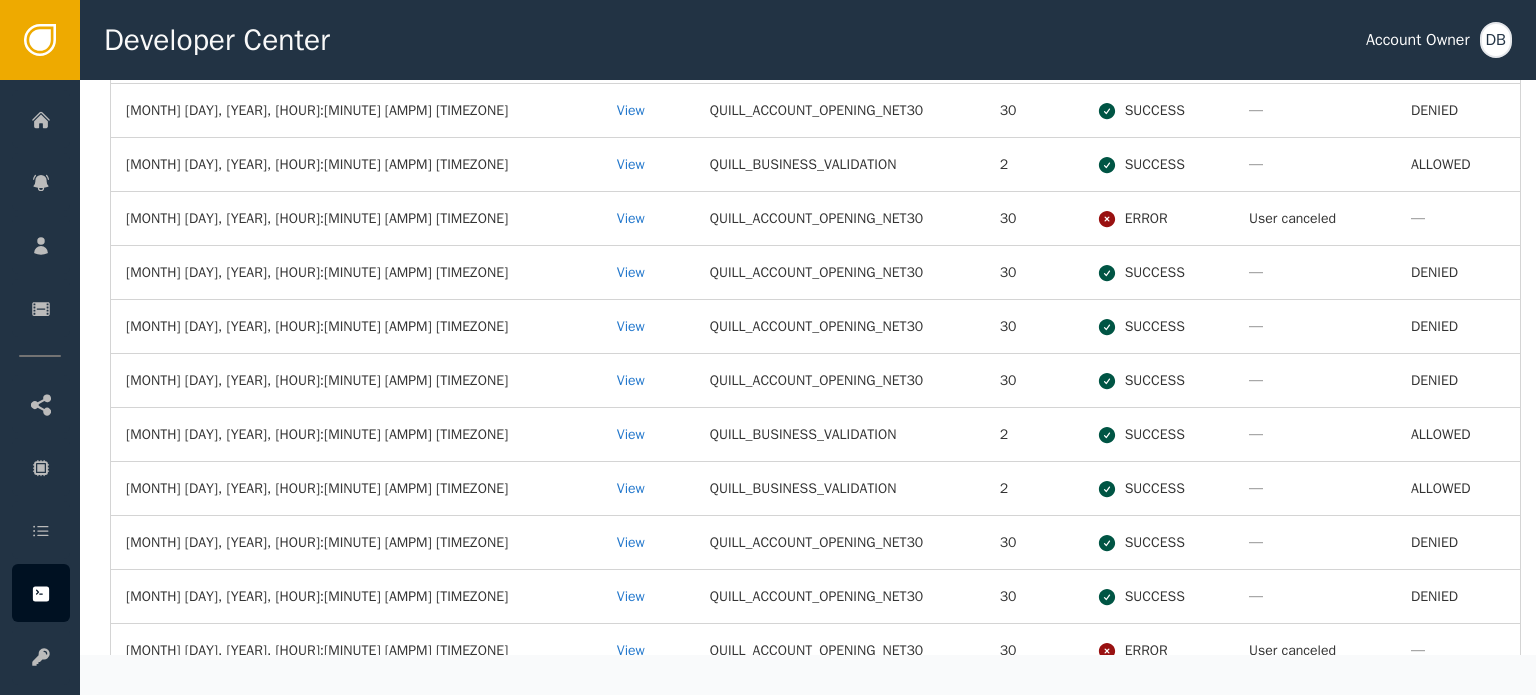 scroll, scrollTop: 600, scrollLeft: 0, axis: vertical 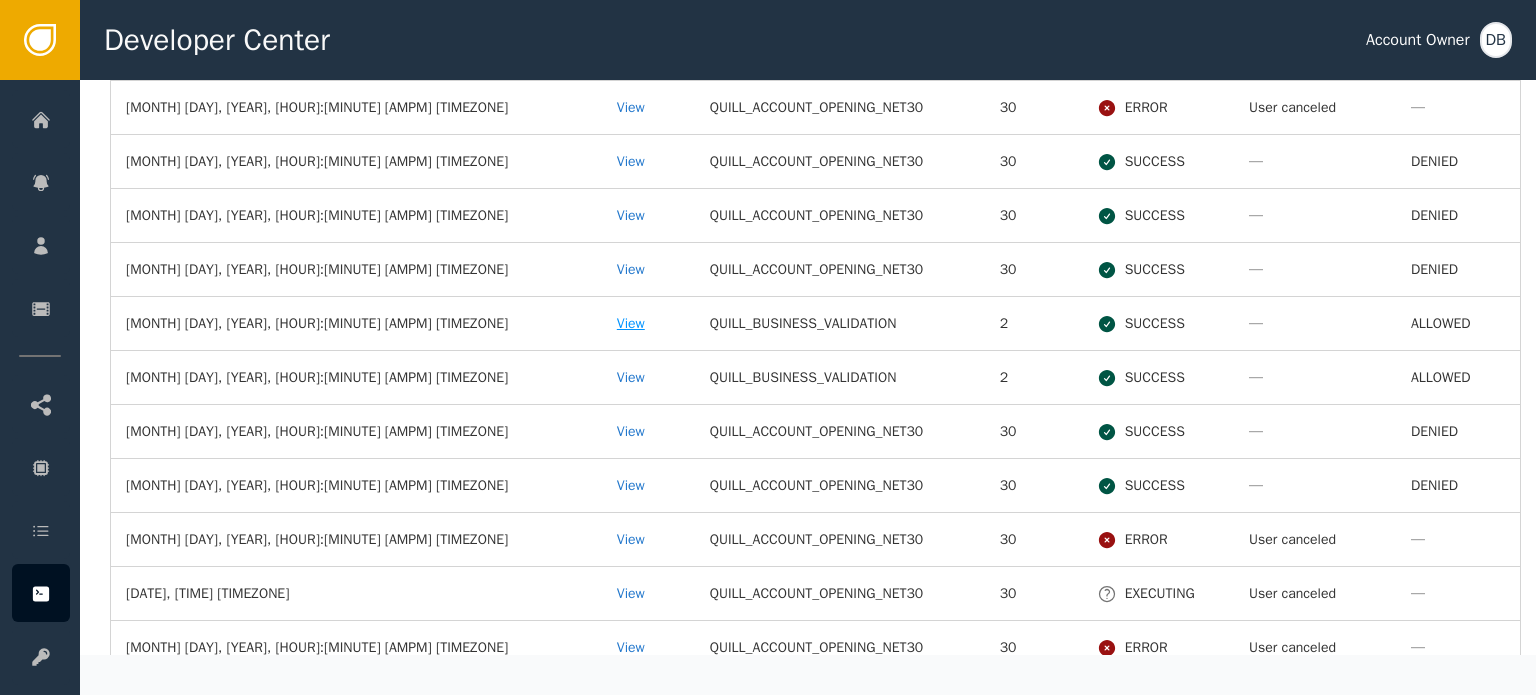click on "View" at bounding box center [648, 323] 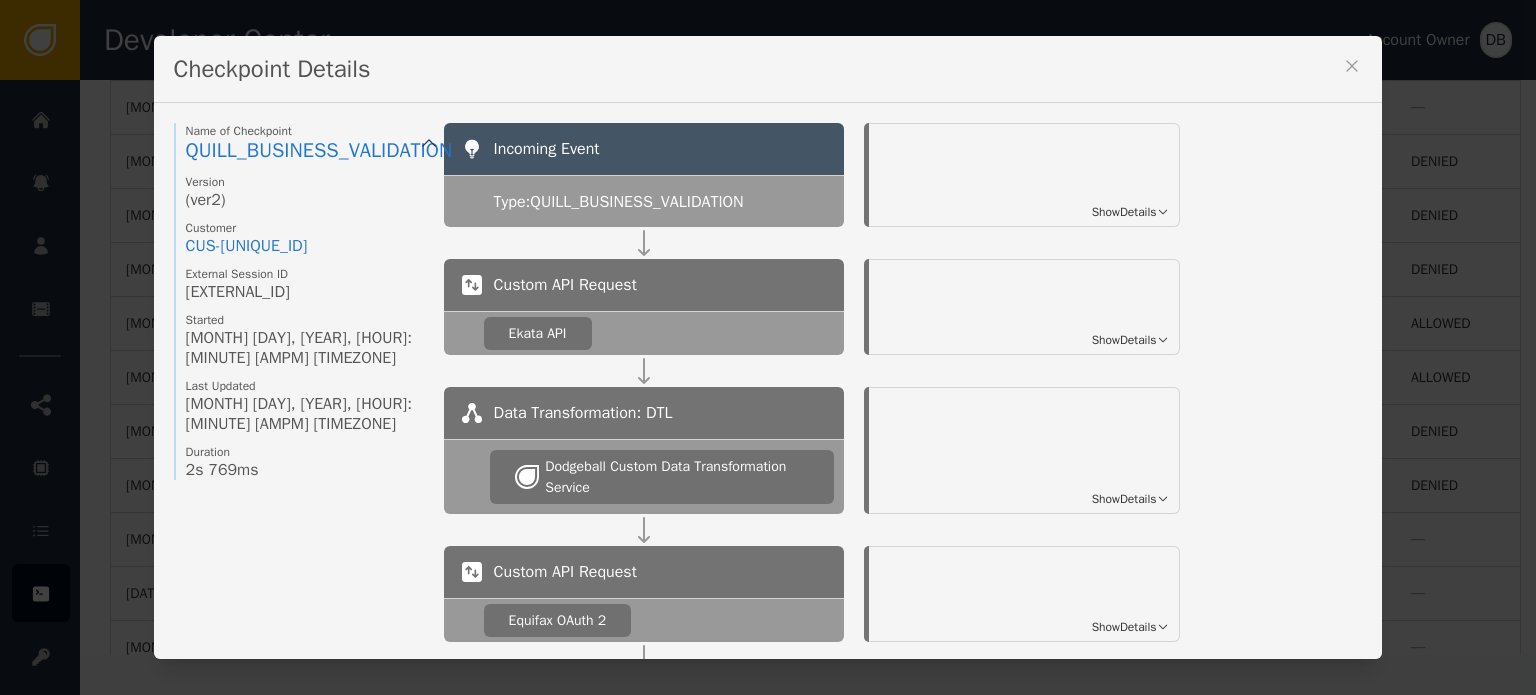 click 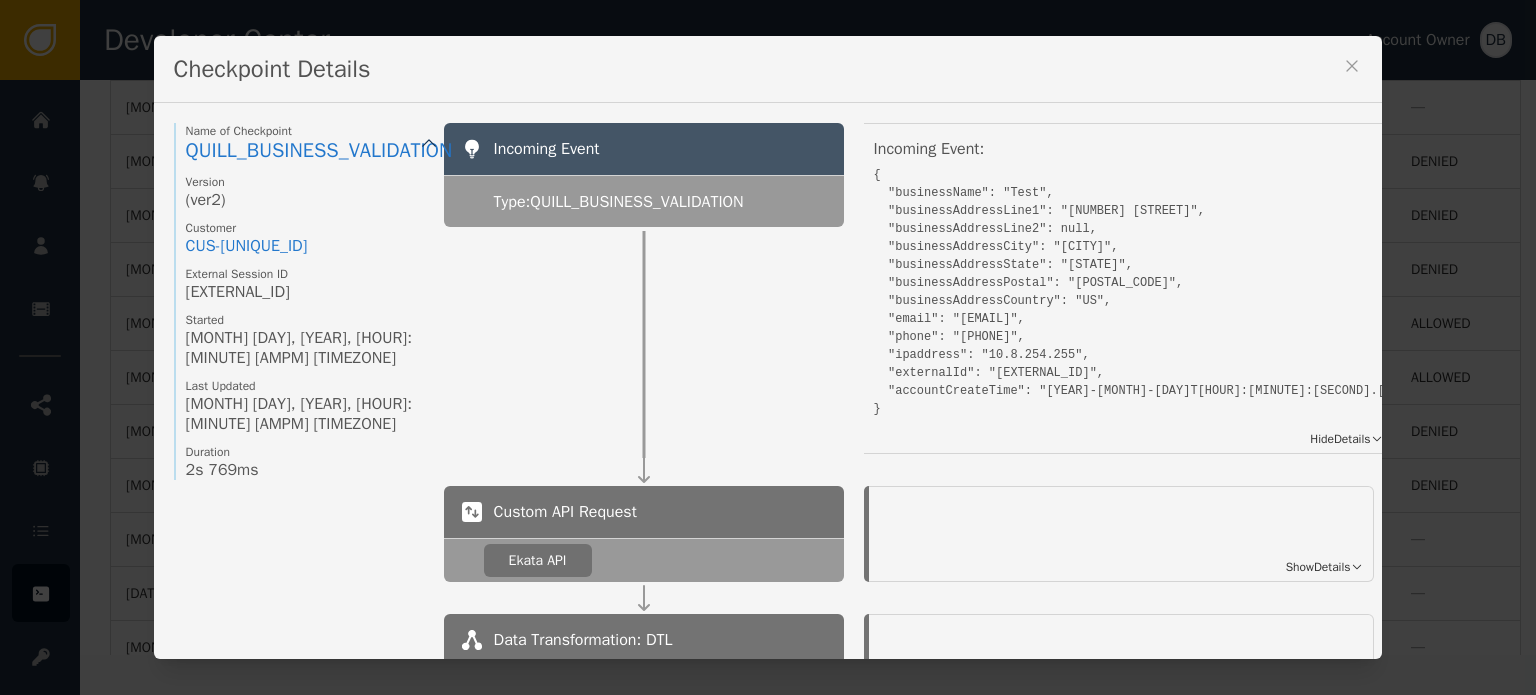 click on "{
"businessName": "Test",
"businessAddressLine1": "[NUMBER] [STREET]",
"businessAddressLine2": null,
"businessAddressCity": "[CITY]",
"businessAddressState": "[STATE]",
"businessAddressPostal": "[POSTAL_CODE]",
"businessAddressCountry": "US",
"email": "[EMAIL]",
"phone": "[PHONE]",
"ipaddress": "10.8.254.255",
"externalId": "[EXTERNAL_ID]",
"accountCreateTime": "[YEAR]-[MONTH]-[DAY]T[HOUR]:[MINUTE]:[SECOND].[MILLISECONDS]-[OFFSET]"
}" at bounding box center (1128, 289) 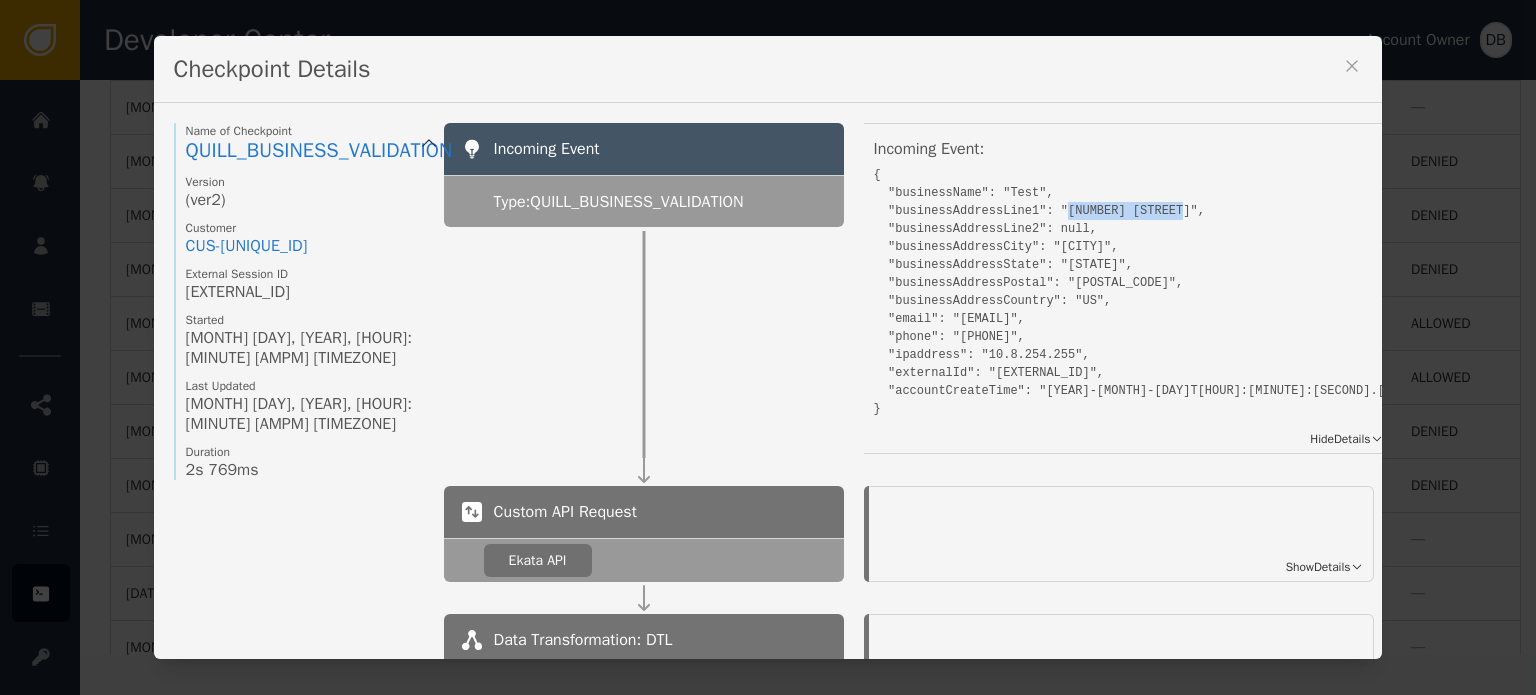 drag, startPoint x: 1060, startPoint y: 209, endPoint x: 1143, endPoint y: 211, distance: 83.02409 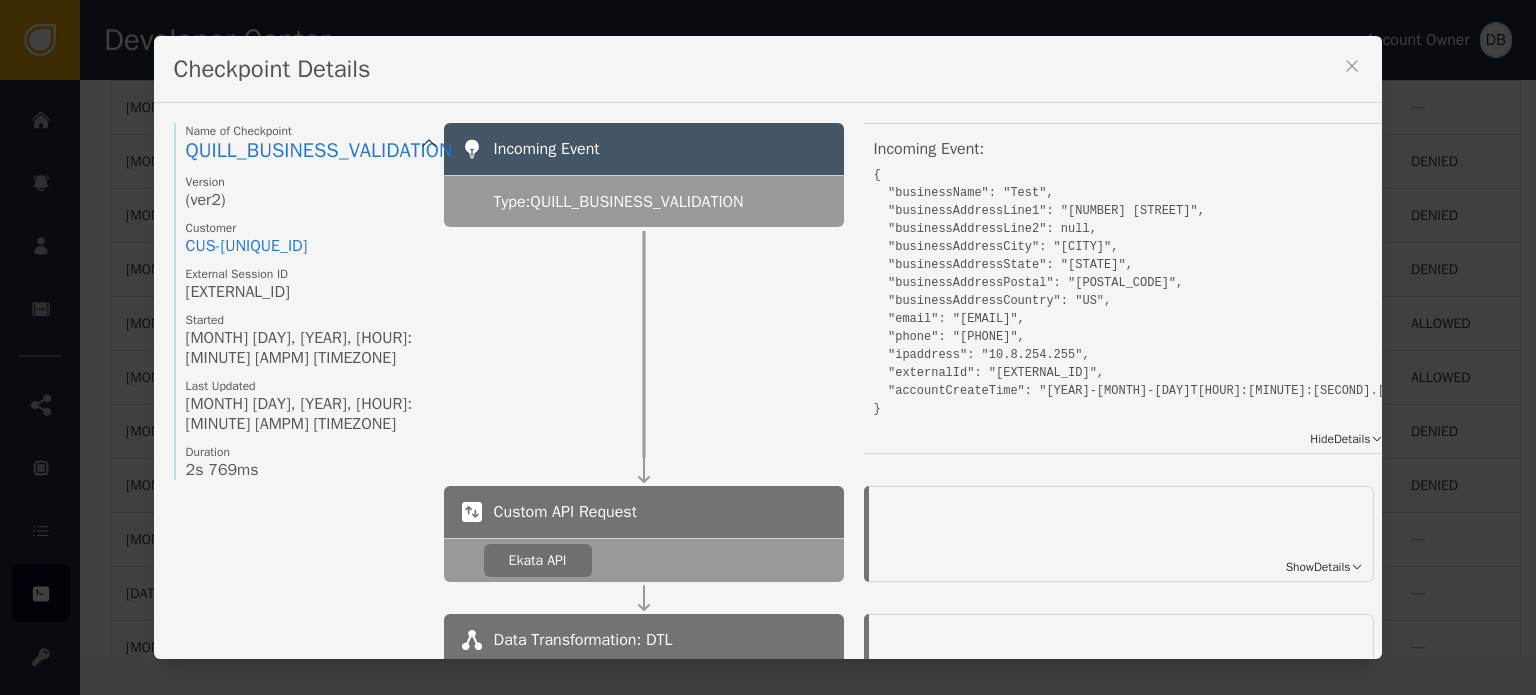 click on "{
"businessName": "Test",
"businessAddressLine1": "[NUMBER] [STREET]",
"businessAddressLine2": null,
"businessAddressCity": "[CITY]",
"businessAddressState": "[STATE]",
"businessAddressPostal": "[POSTAL_CODE]",
"businessAddressCountry": "US",
"email": "[EMAIL]",
"phone": "[PHONE]",
"ipaddress": "10.8.254.255",
"externalId": "[EXTERNAL_ID]",
"accountCreateTime": "[YEAR]-[MONTH]-[DAY]T[HOUR]:[MINUTE]:[SECOND].[MILLISECONDS]-[OFFSET]"
}" at bounding box center (1128, 289) 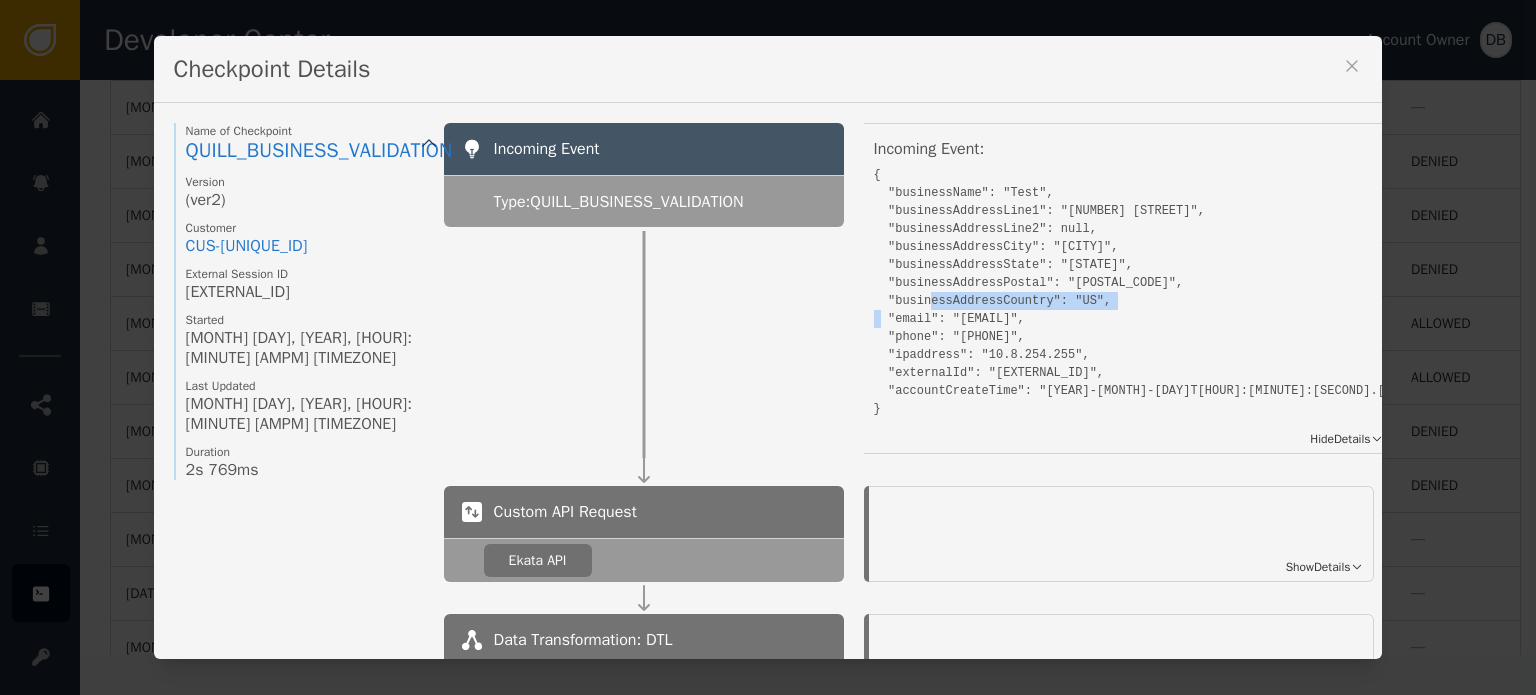 drag, startPoint x: 949, startPoint y: 315, endPoint x: 995, endPoint y: 309, distance: 46.389652 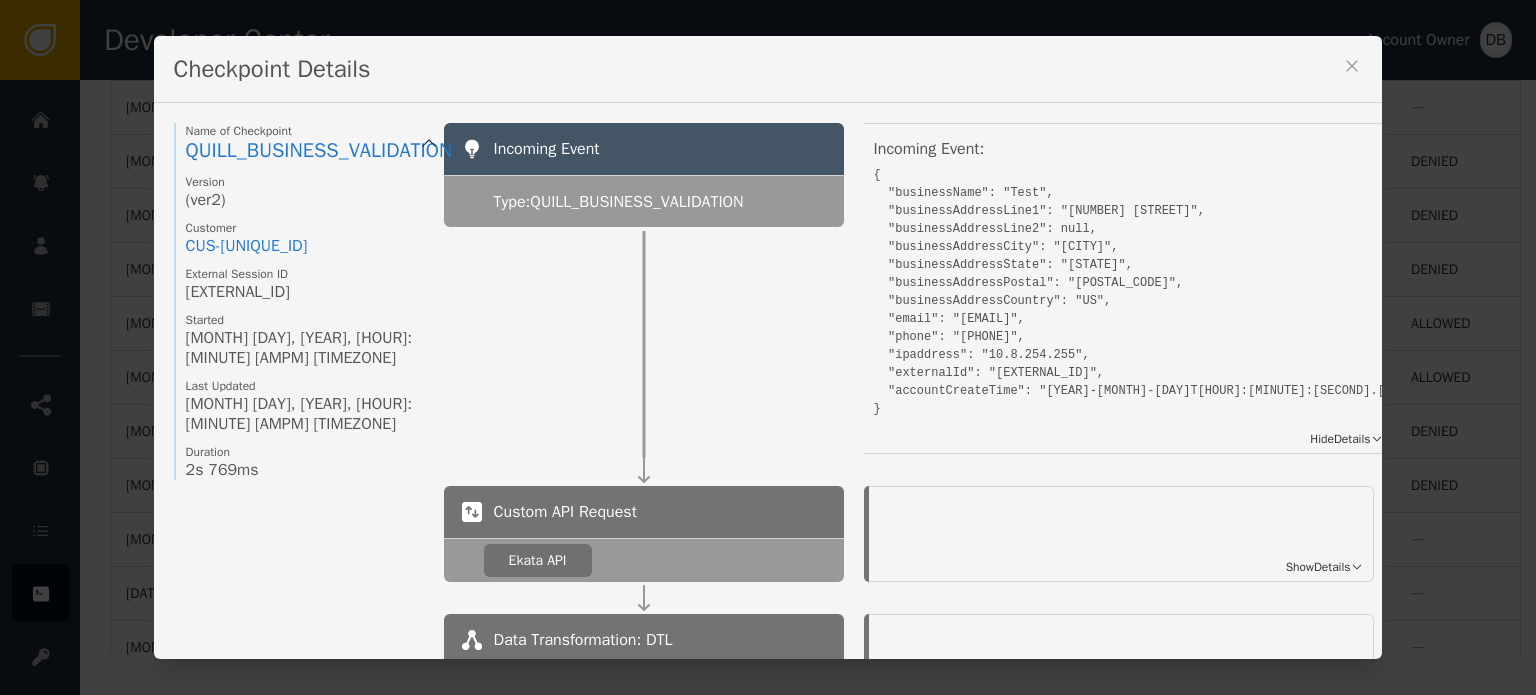 click on "{
"businessName": "Test",
"businessAddressLine1": "[NUMBER] [STREET]",
"businessAddressLine2": null,
"businessAddressCity": "[CITY]",
"businessAddressState": "[STATE]",
"businessAddressPostal": "[POSTAL_CODE]",
"businessAddressCountry": "US",
"email": "[EMAIL]",
"phone": "[PHONE]",
"ipaddress": "10.8.254.255",
"externalId": "[EXTERNAL_ID]",
"accountCreateTime": "[YEAR]-[MONTH]-[DAY]T[HOUR]:[MINUTE]:[SECOND].[MILLISECONDS]-[OFFSET]"
}" at bounding box center [1128, 289] 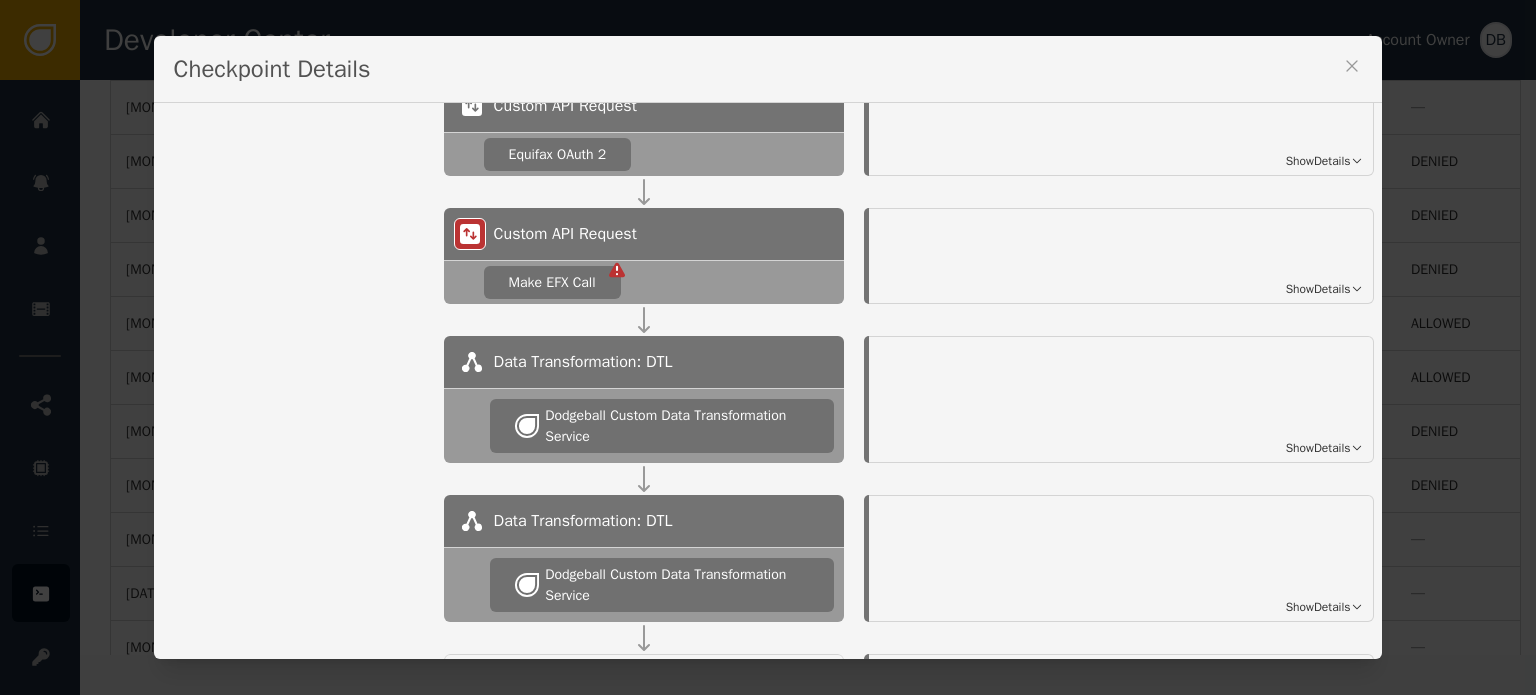 scroll, scrollTop: 700, scrollLeft: 0, axis: vertical 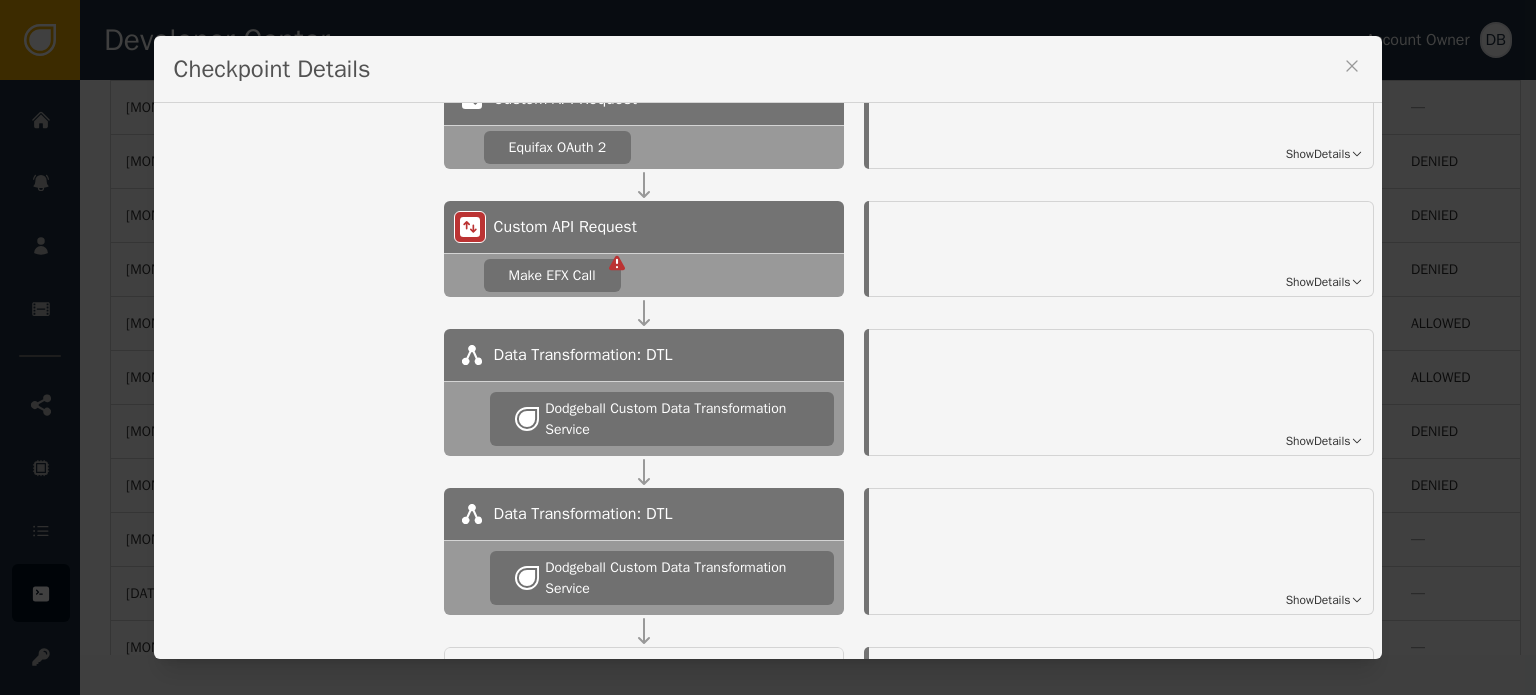 drag, startPoint x: 1212, startPoint y: 588, endPoint x: 1258, endPoint y: 545, distance: 62.968246 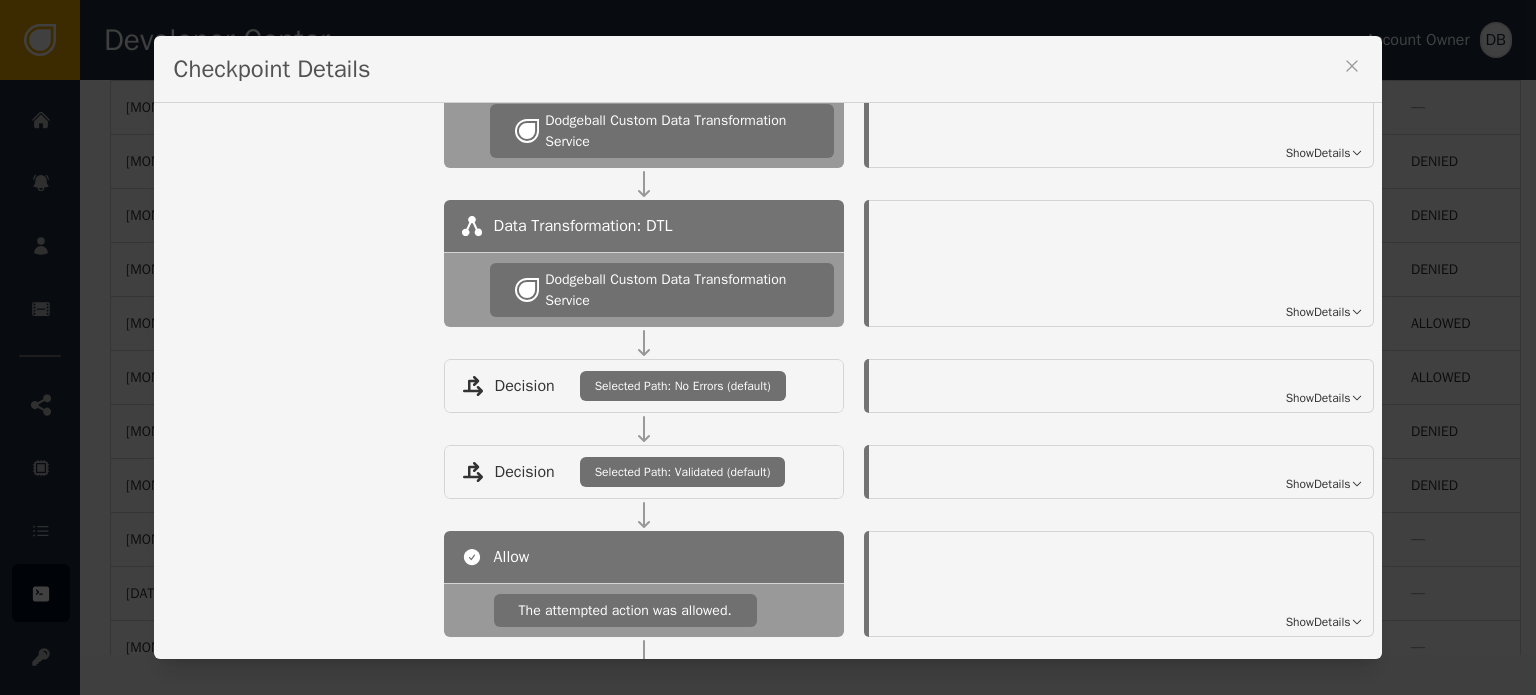 scroll, scrollTop: 1000, scrollLeft: 0, axis: vertical 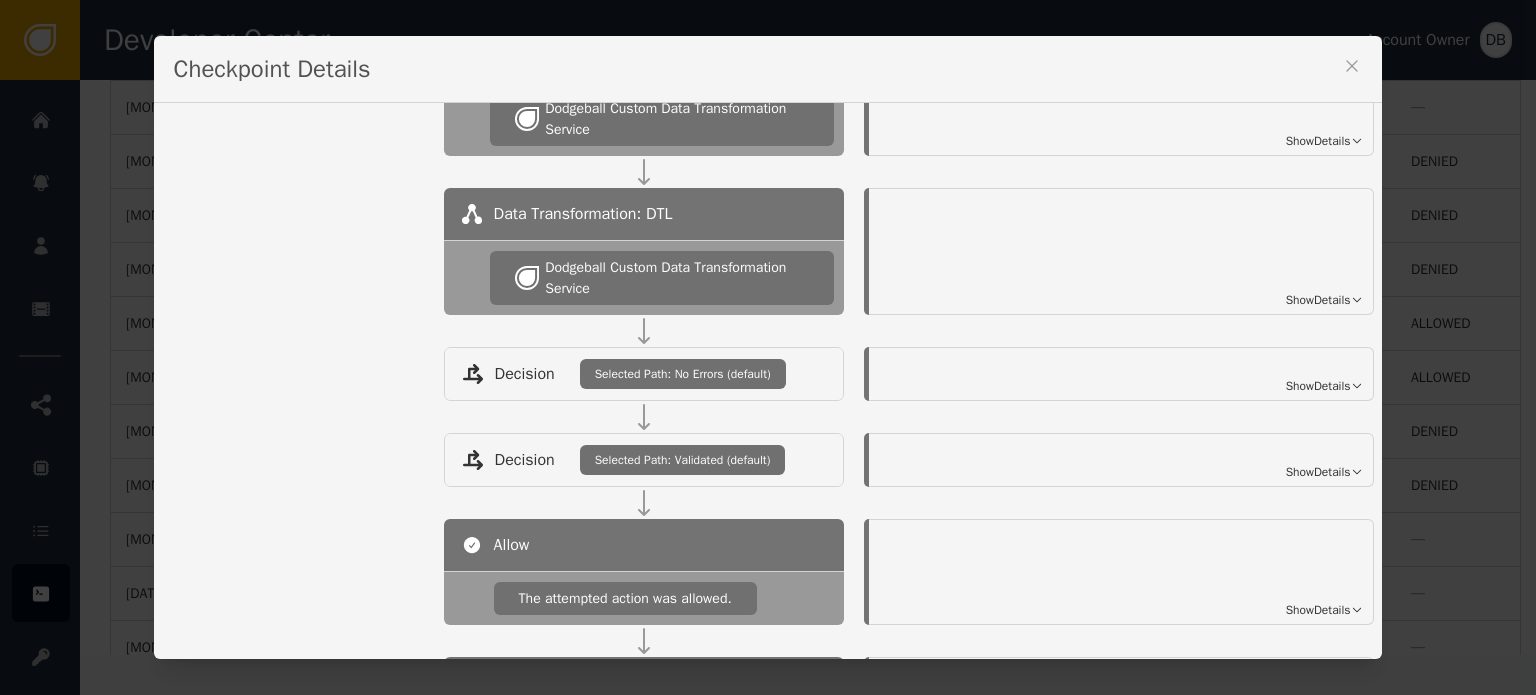 click on "Show  Details" at bounding box center (1318, 300) 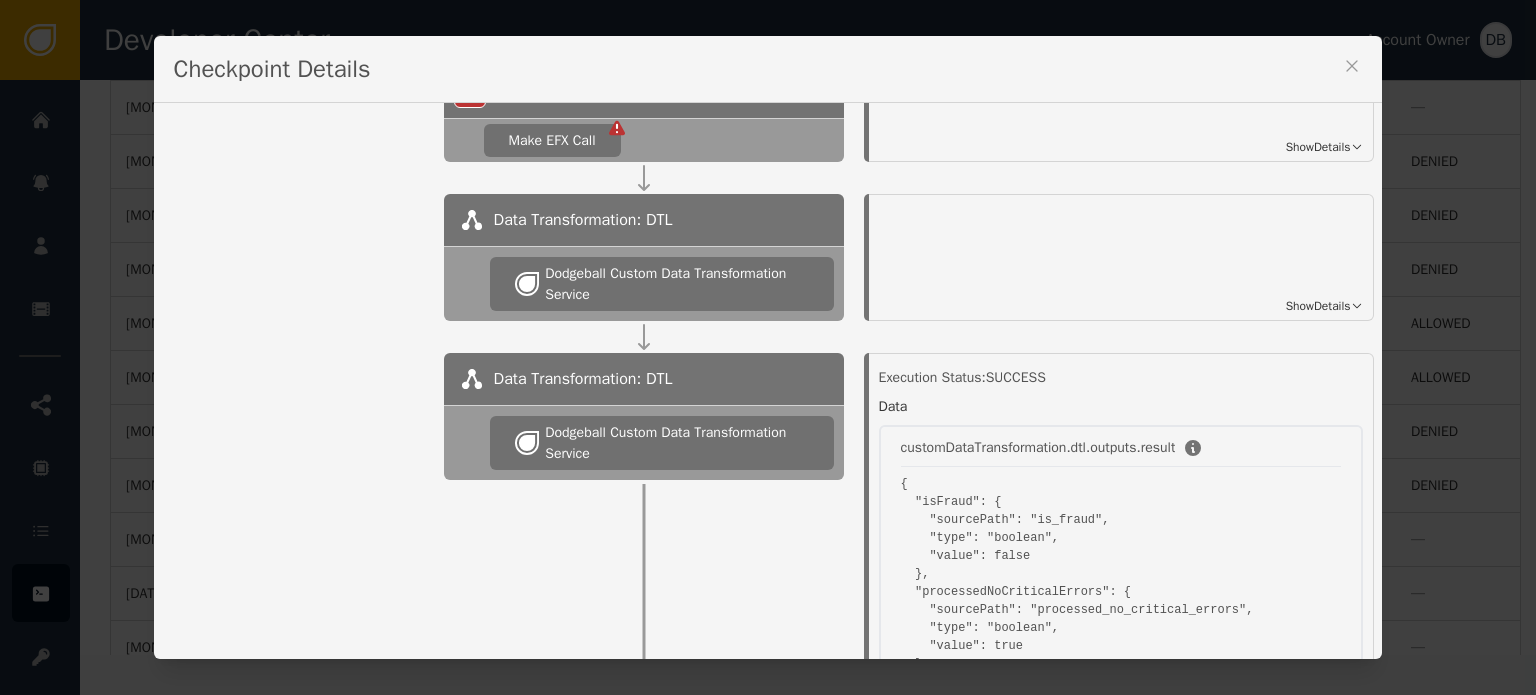 scroll, scrollTop: 800, scrollLeft: 0, axis: vertical 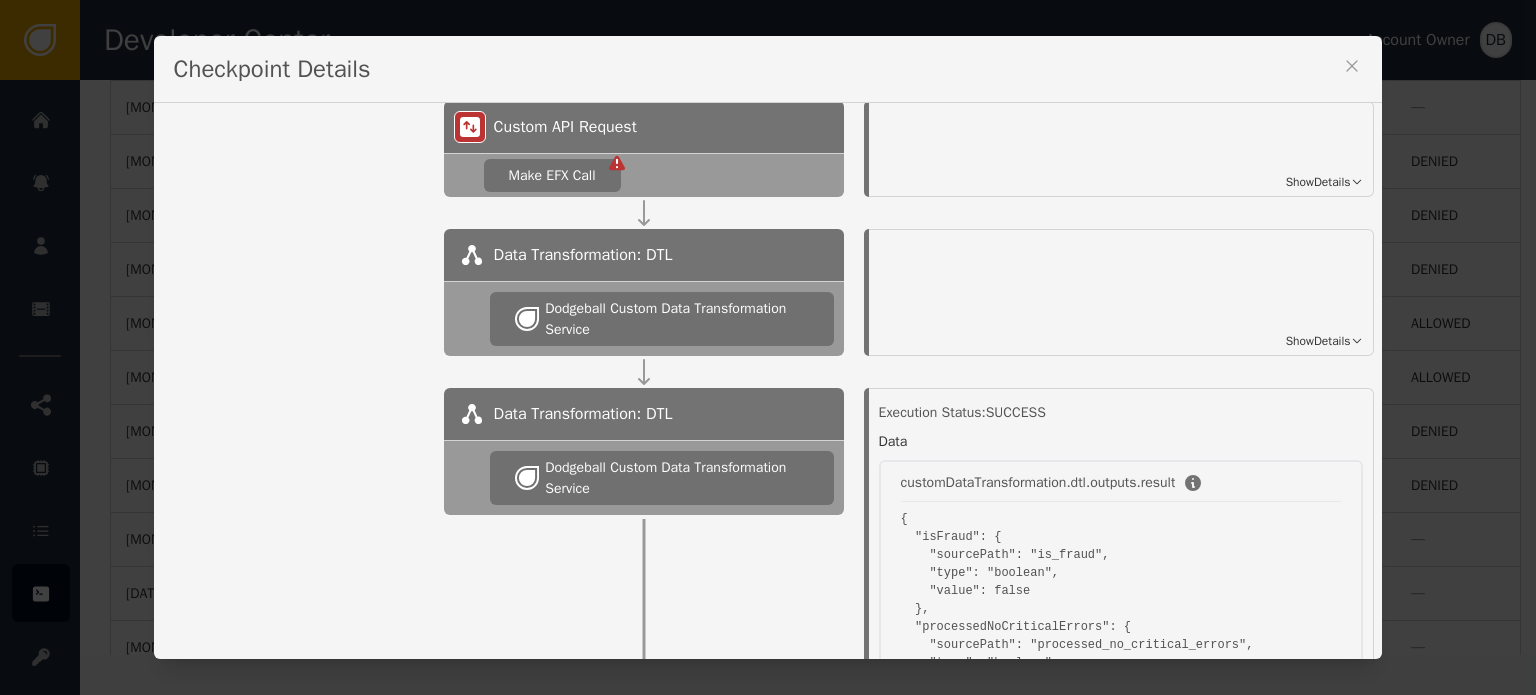 click on "Show  Details" at bounding box center [1318, 341] 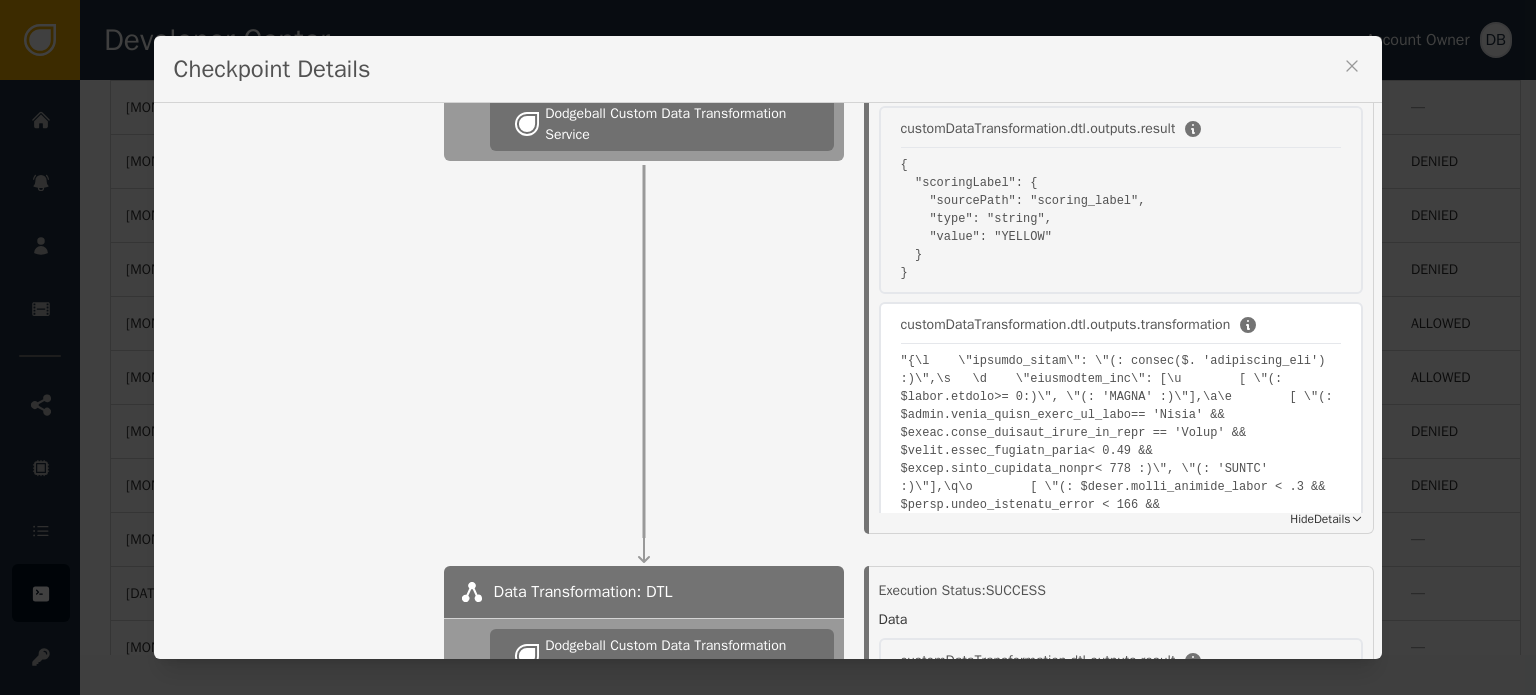 scroll, scrollTop: 1000, scrollLeft: 0, axis: vertical 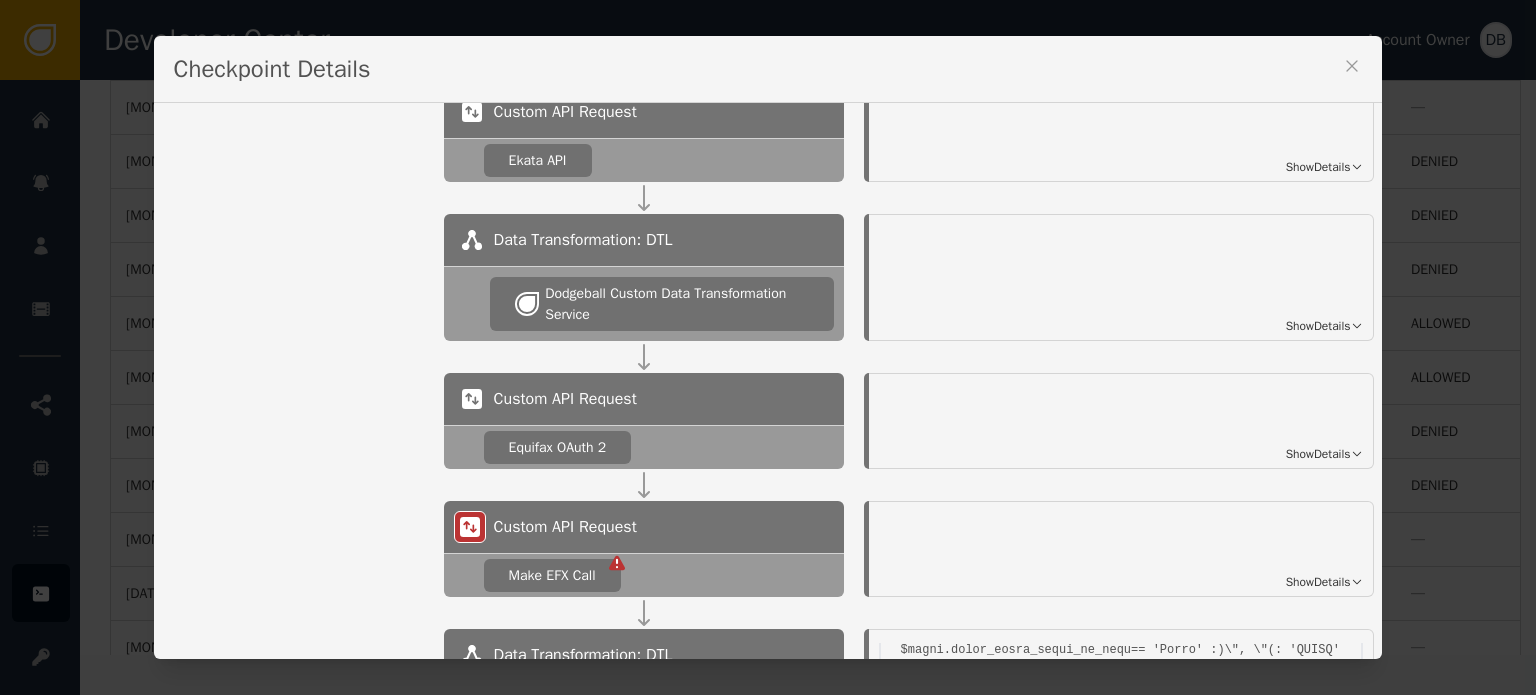 click on "Custom API Request Ekata API Show  Details" at bounding box center (919, 150) 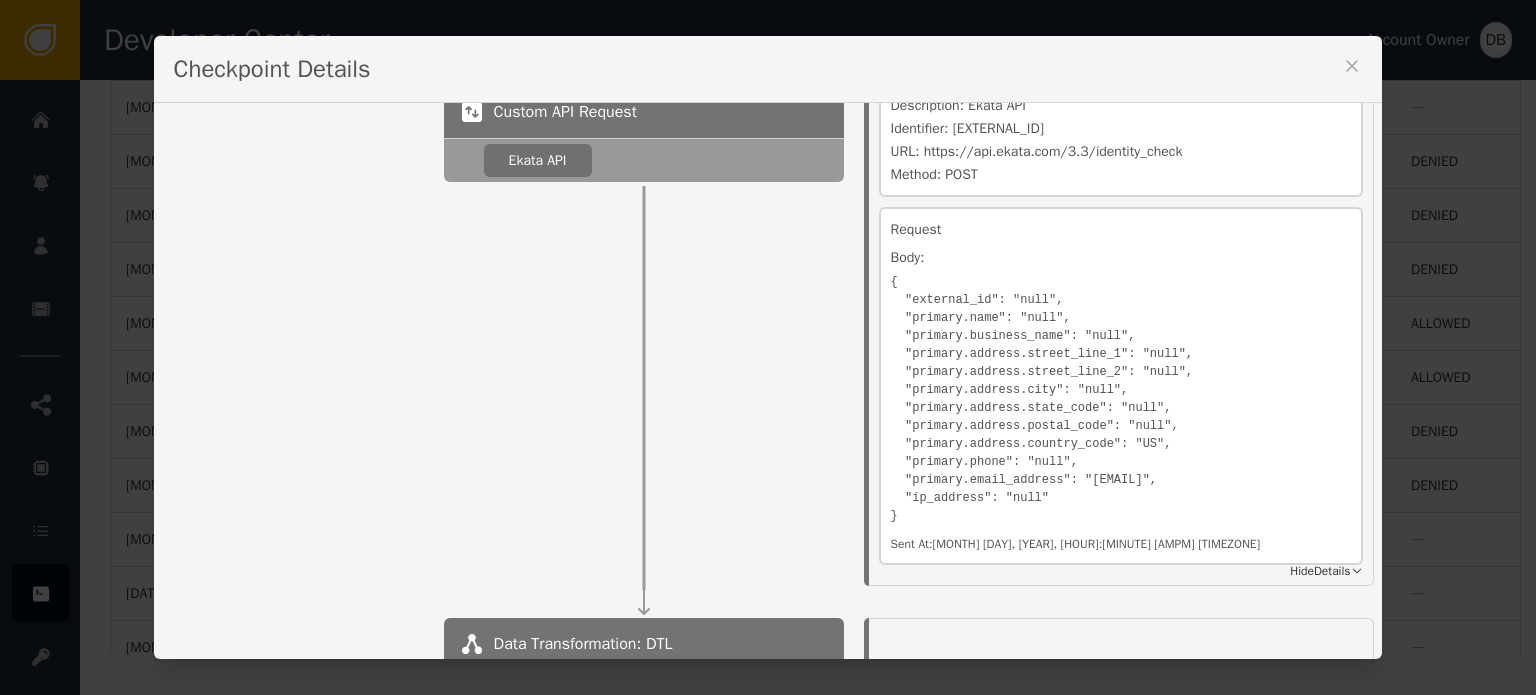 scroll, scrollTop: 0, scrollLeft: 0, axis: both 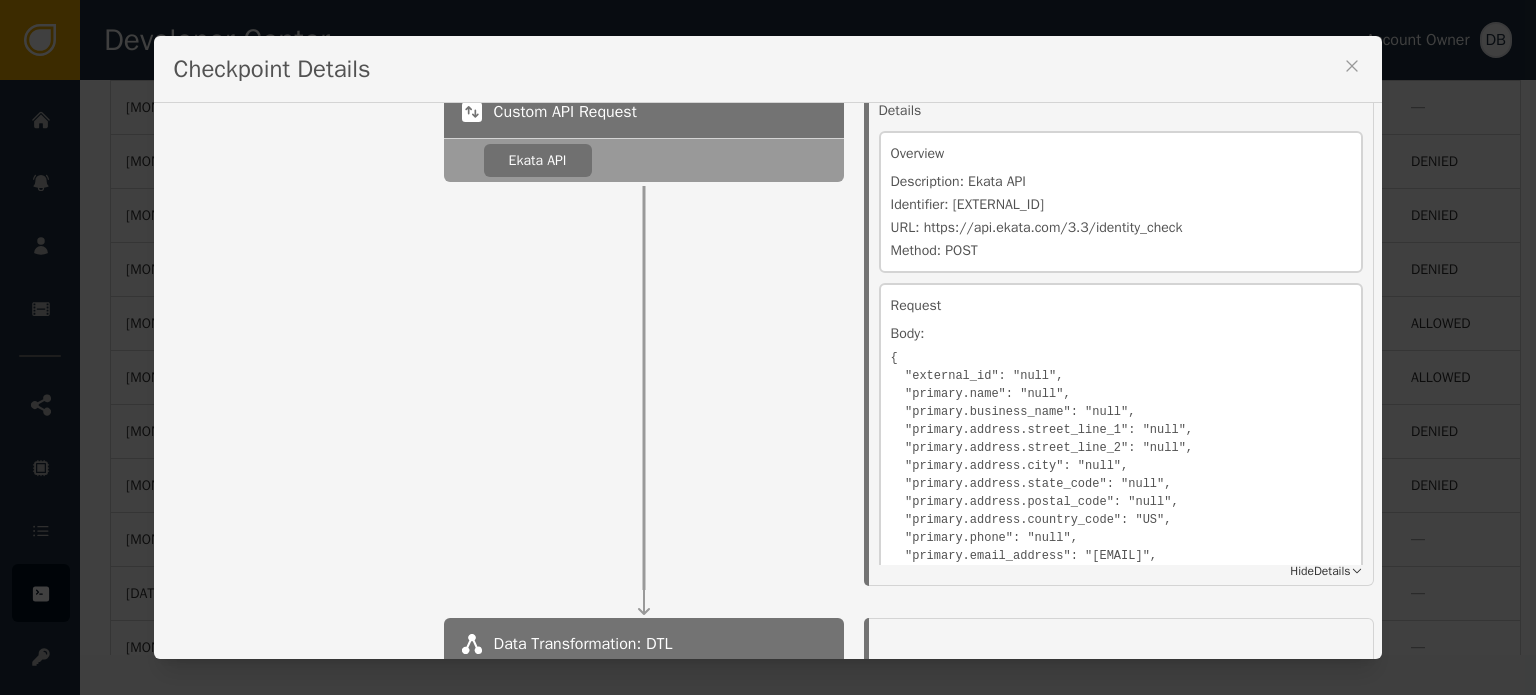 click 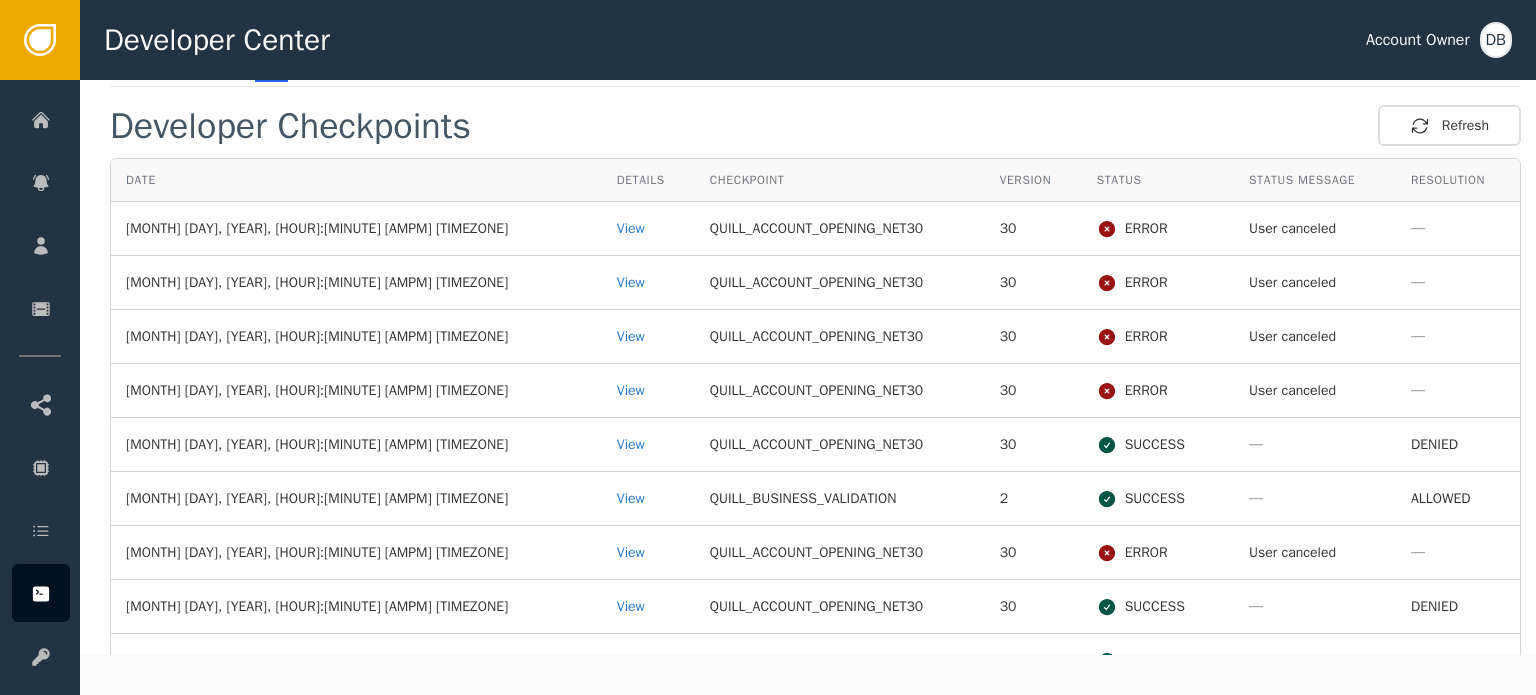scroll, scrollTop: 0, scrollLeft: 0, axis: both 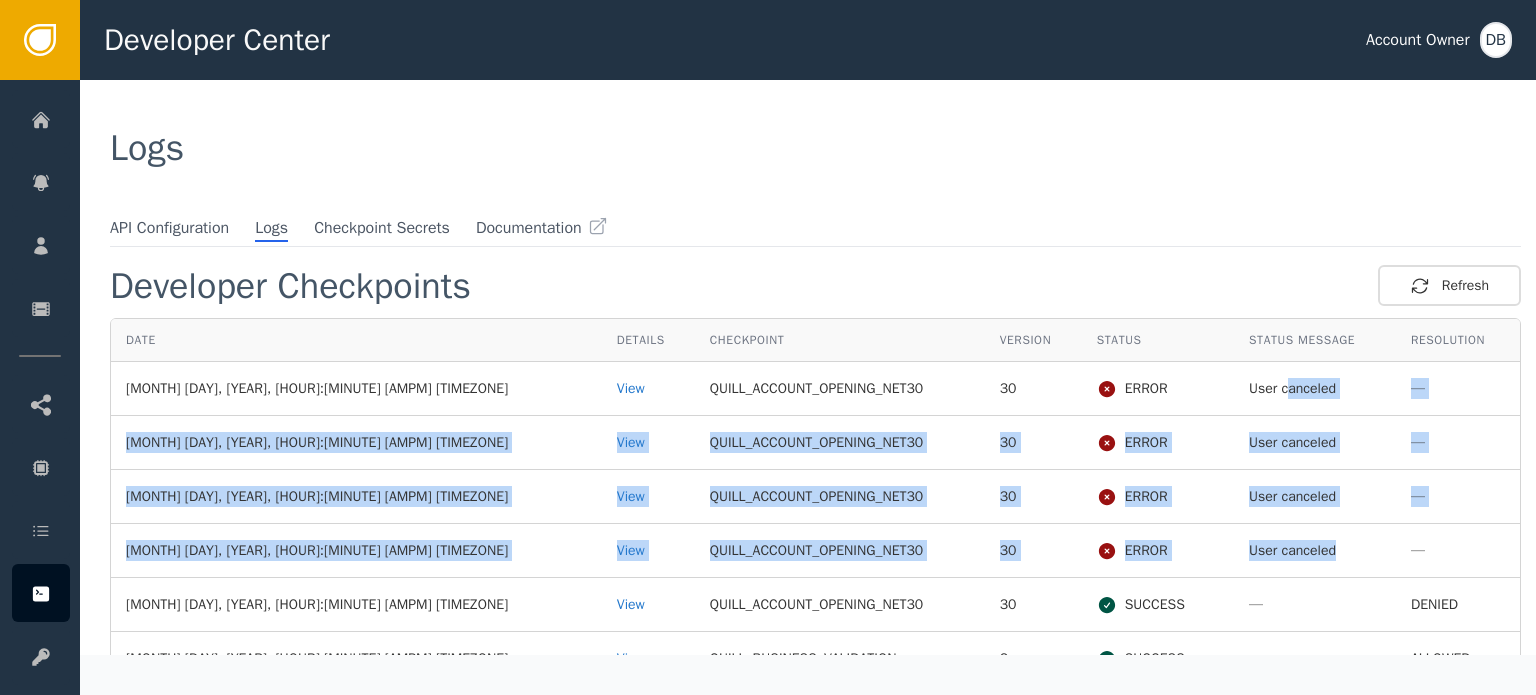 drag, startPoint x: 1196, startPoint y: 398, endPoint x: 1243, endPoint y: 547, distance: 156.237 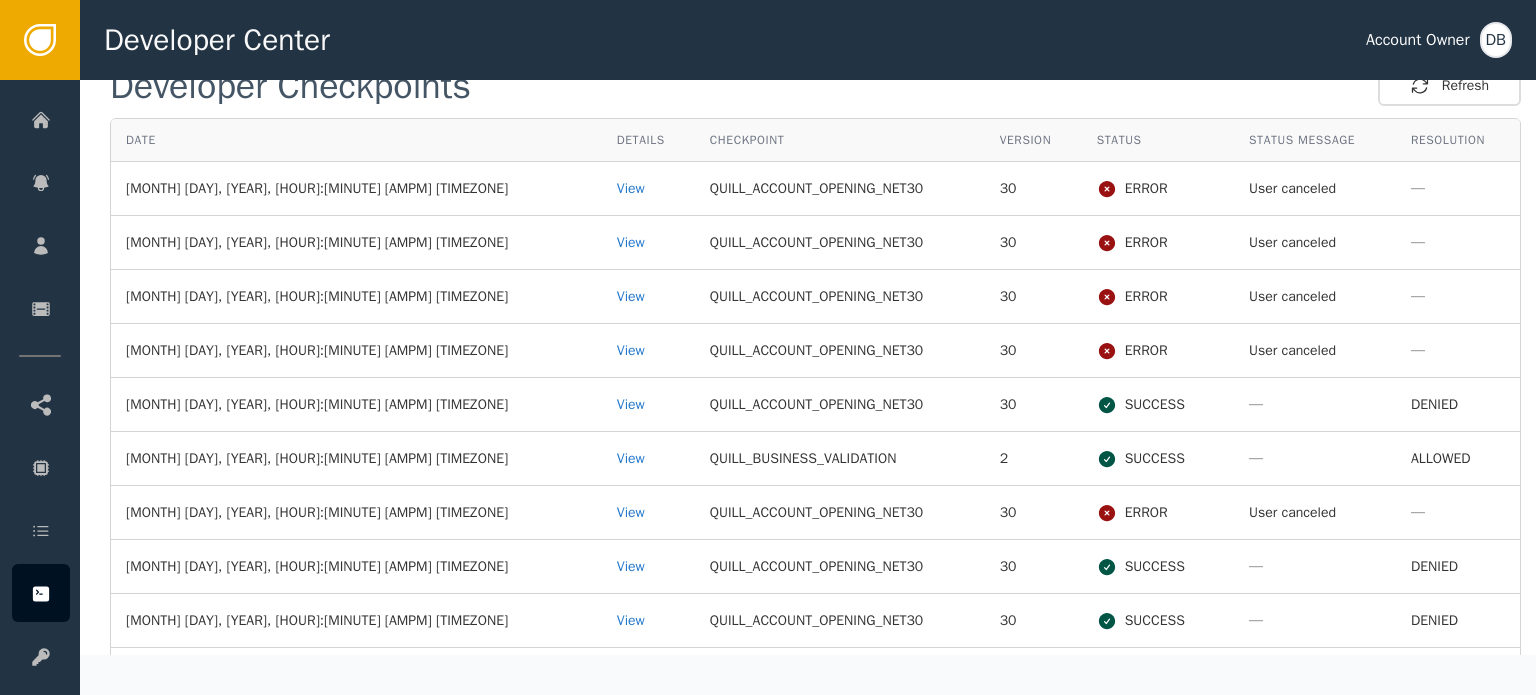 click on "User canceled" at bounding box center [1315, 513] 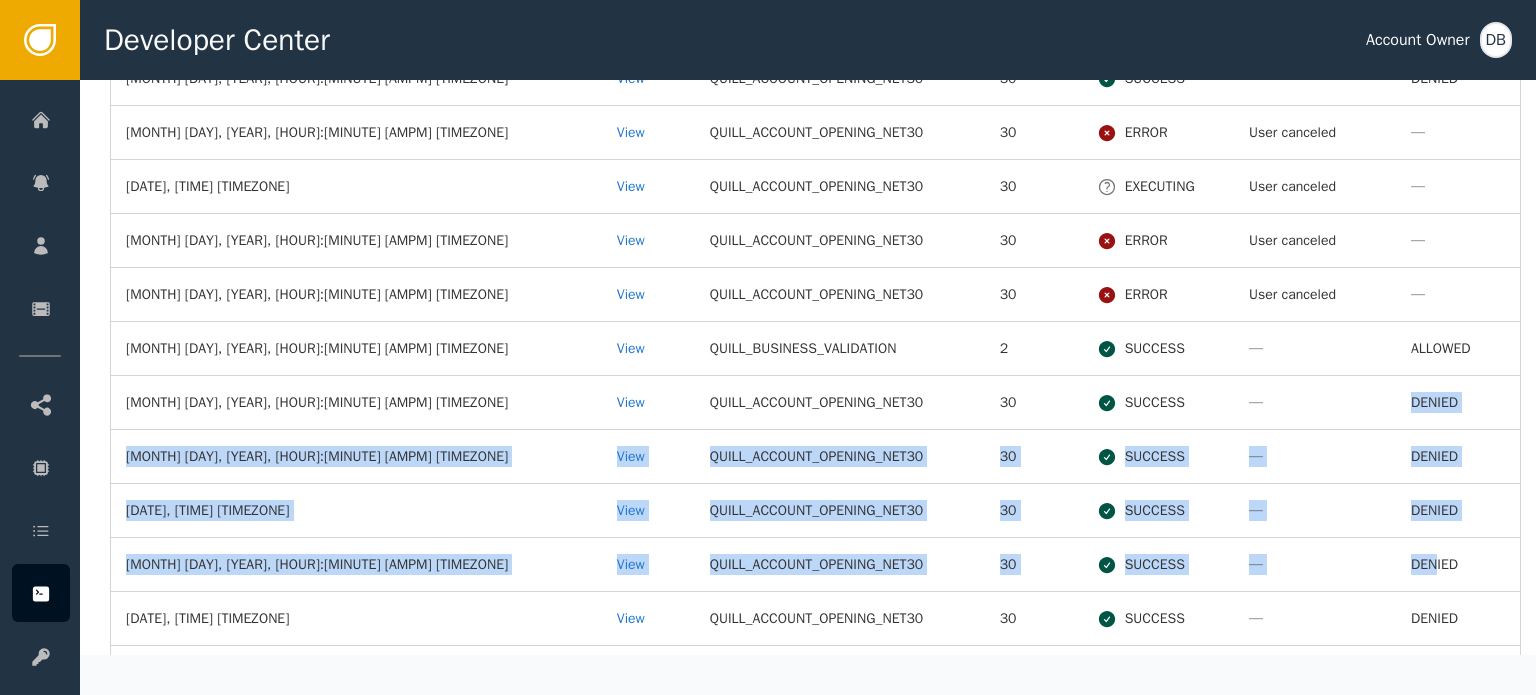 scroll, scrollTop: 1112, scrollLeft: 0, axis: vertical 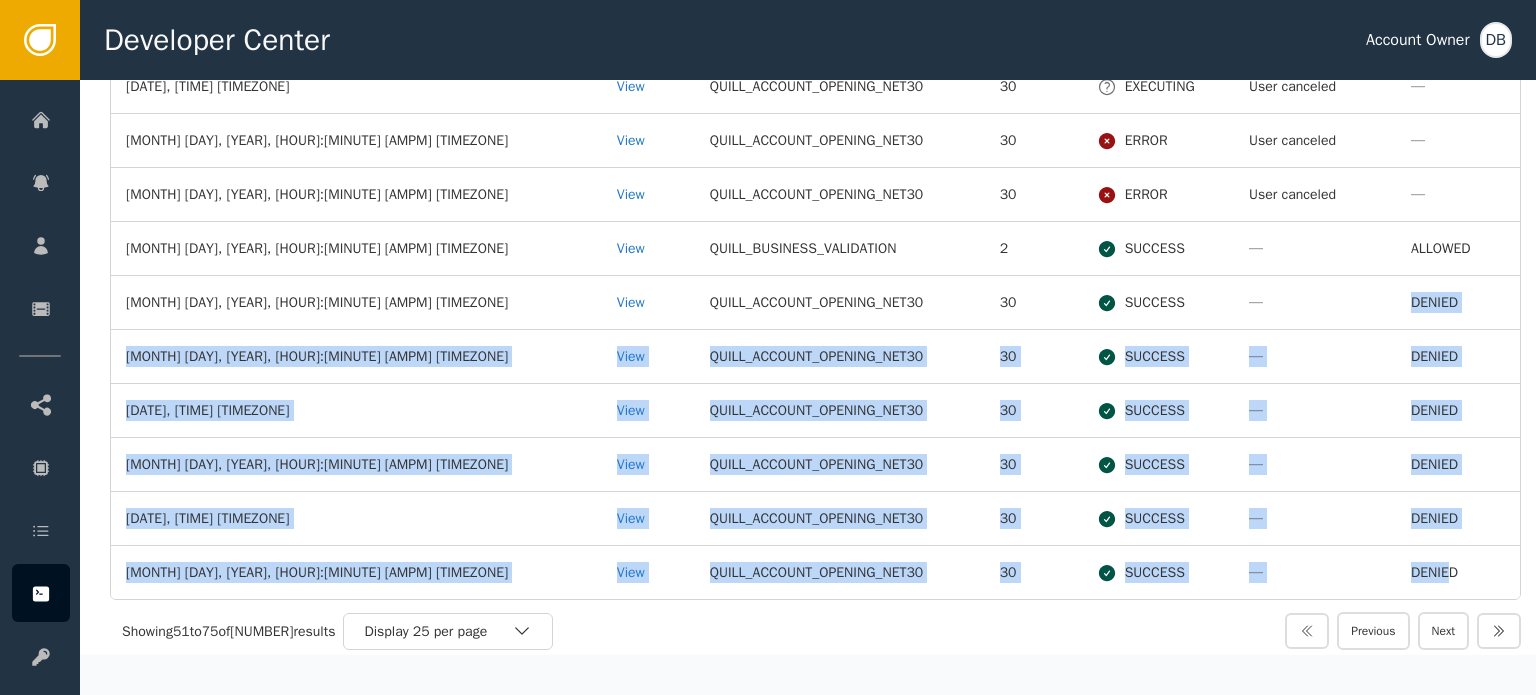 drag, startPoint x: 1352, startPoint y: 443, endPoint x: 1387, endPoint y: 561, distance: 123.081276 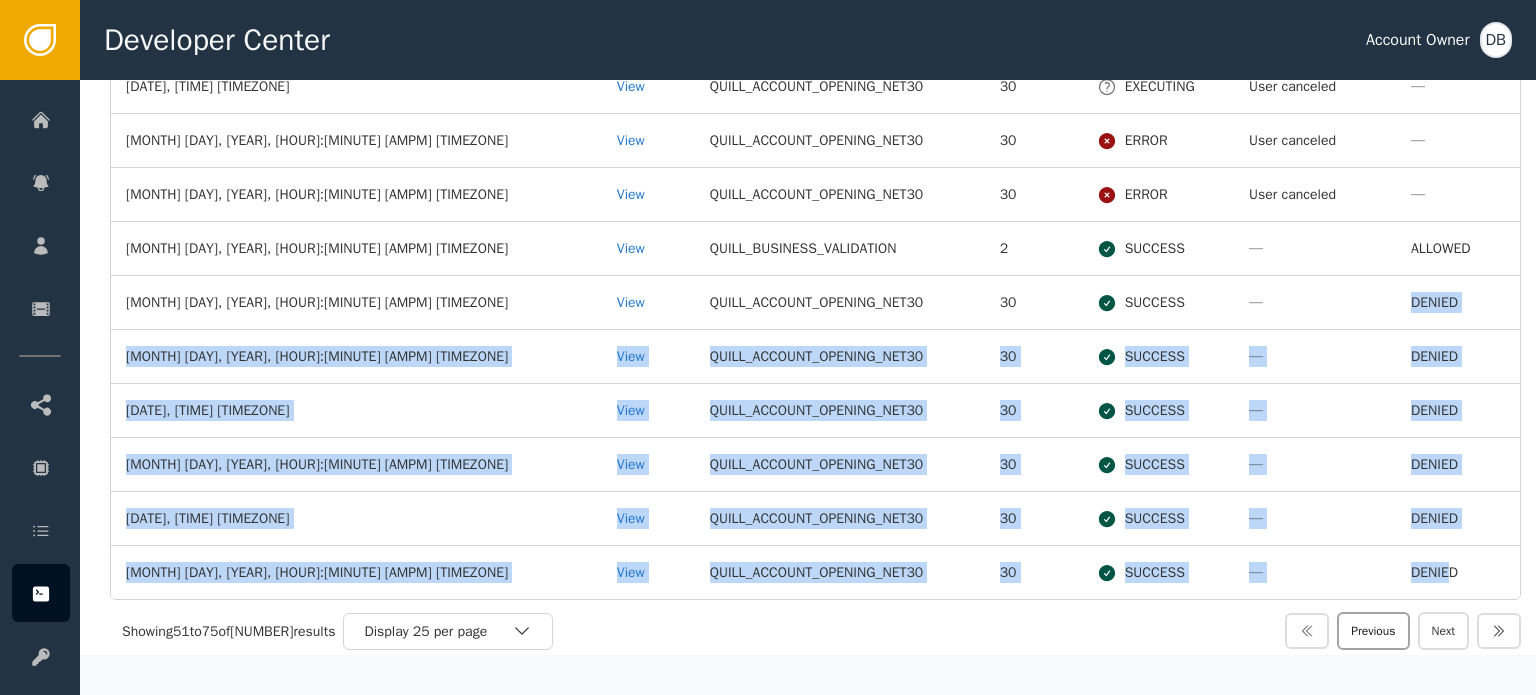 click on "Previous" at bounding box center [1373, 631] 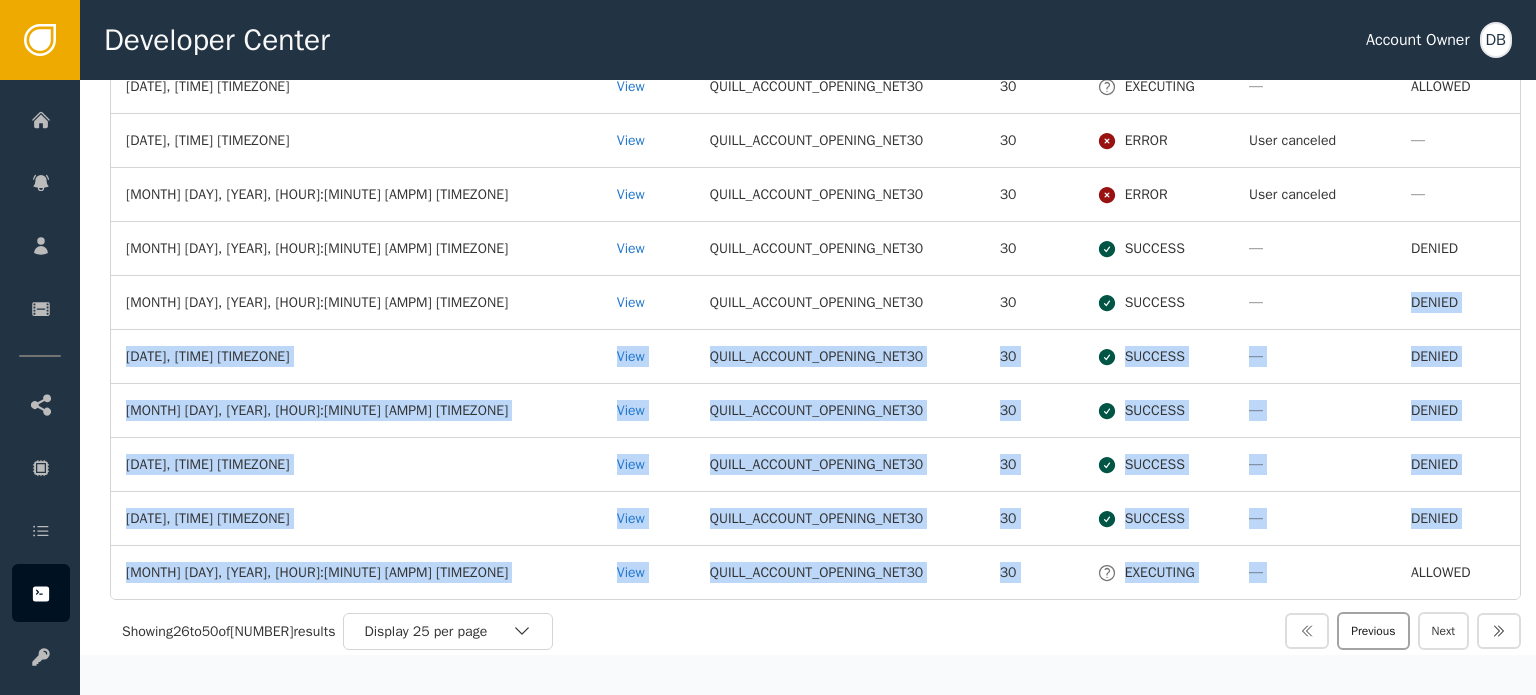 click on "Previous" at bounding box center [1373, 631] 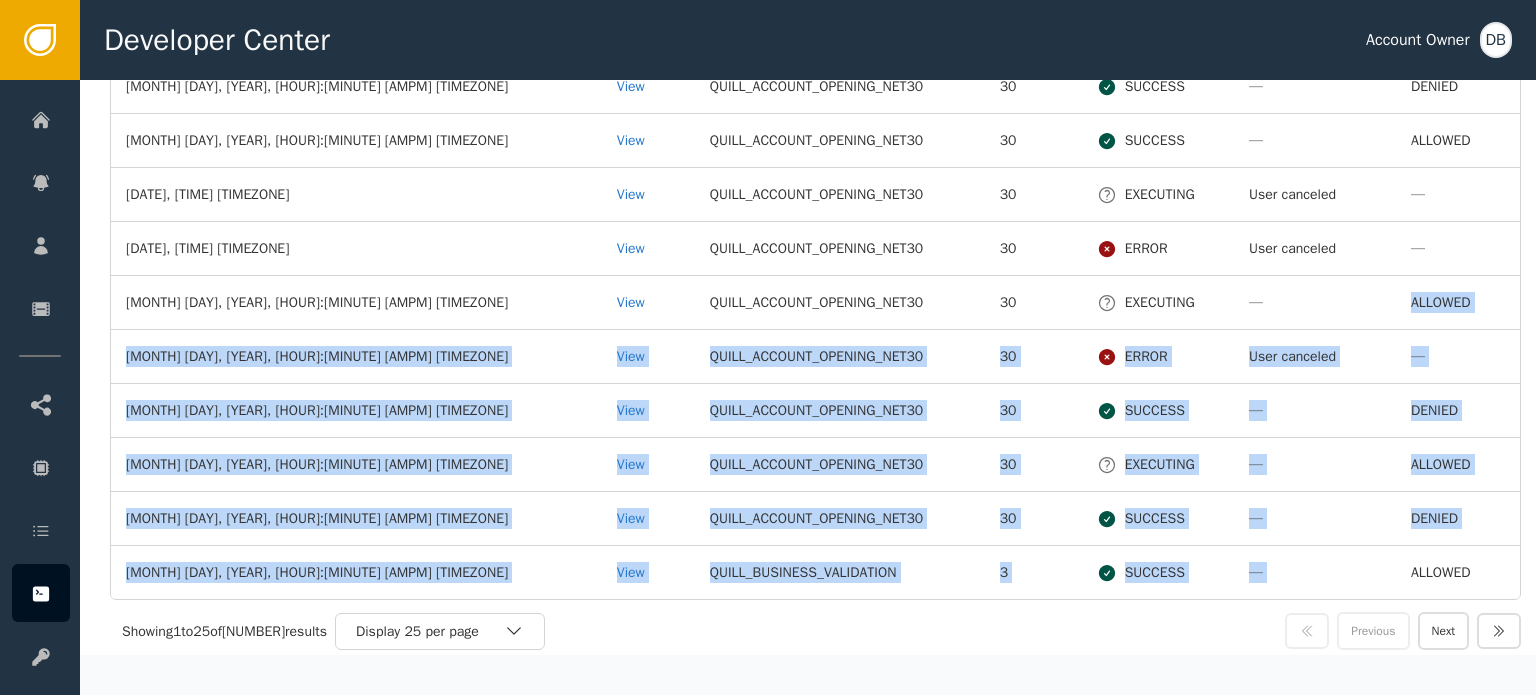 click on "—" at bounding box center [1315, 465] 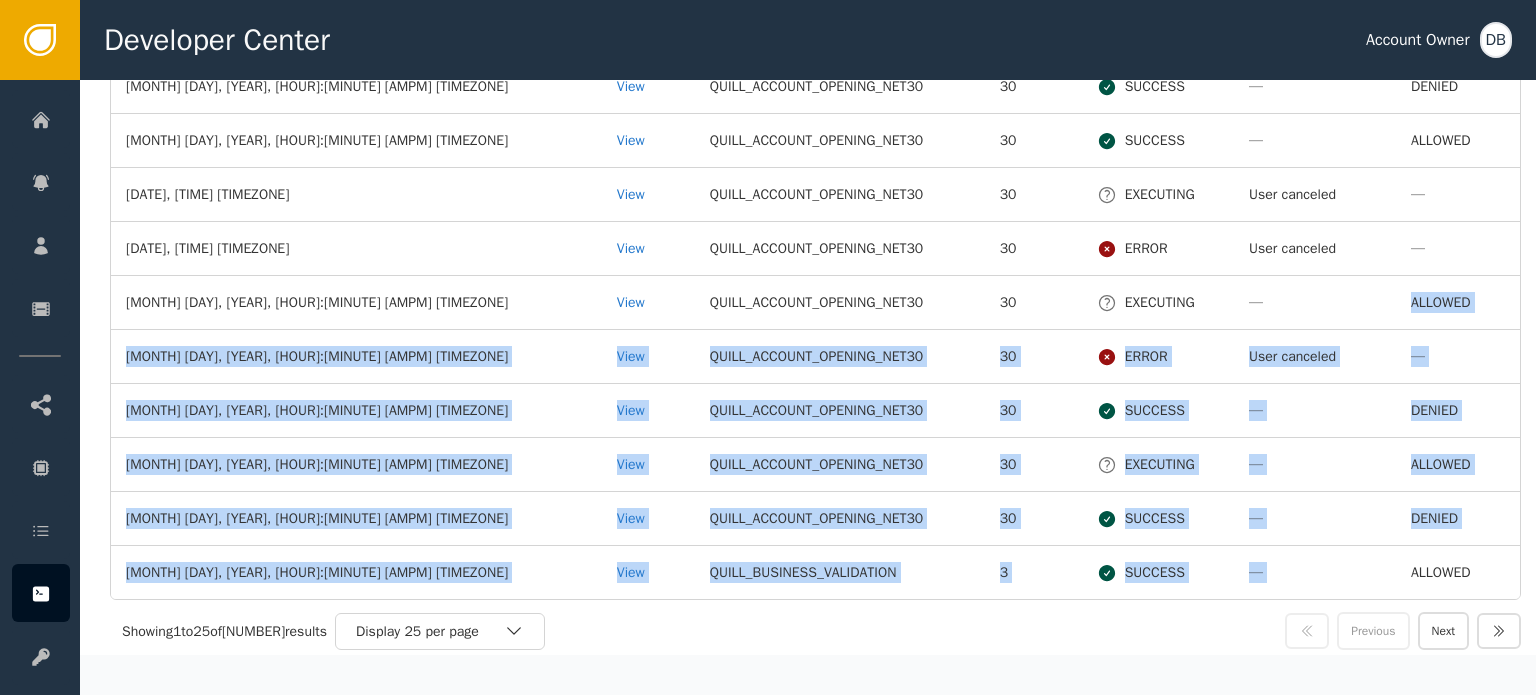 click on "DENIED" at bounding box center (1458, 519) 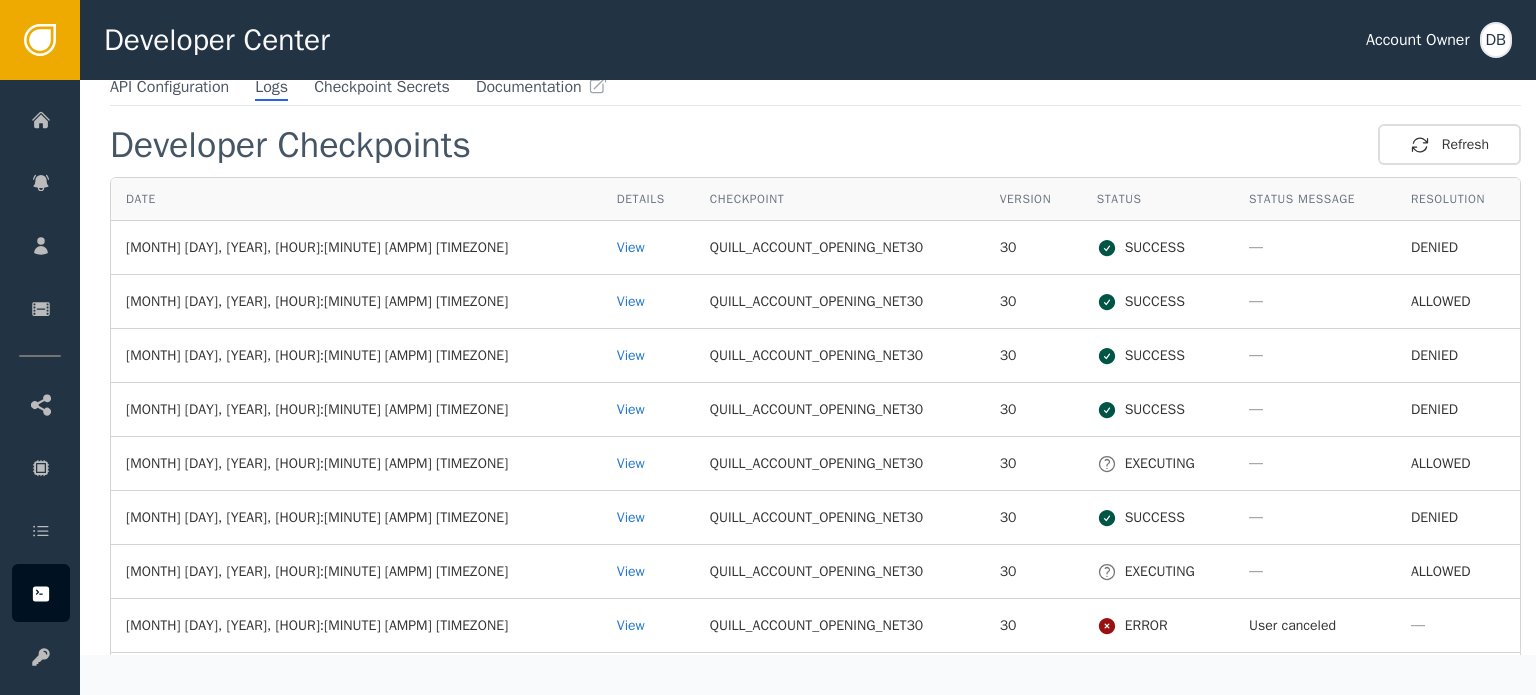 scroll, scrollTop: 12, scrollLeft: 0, axis: vertical 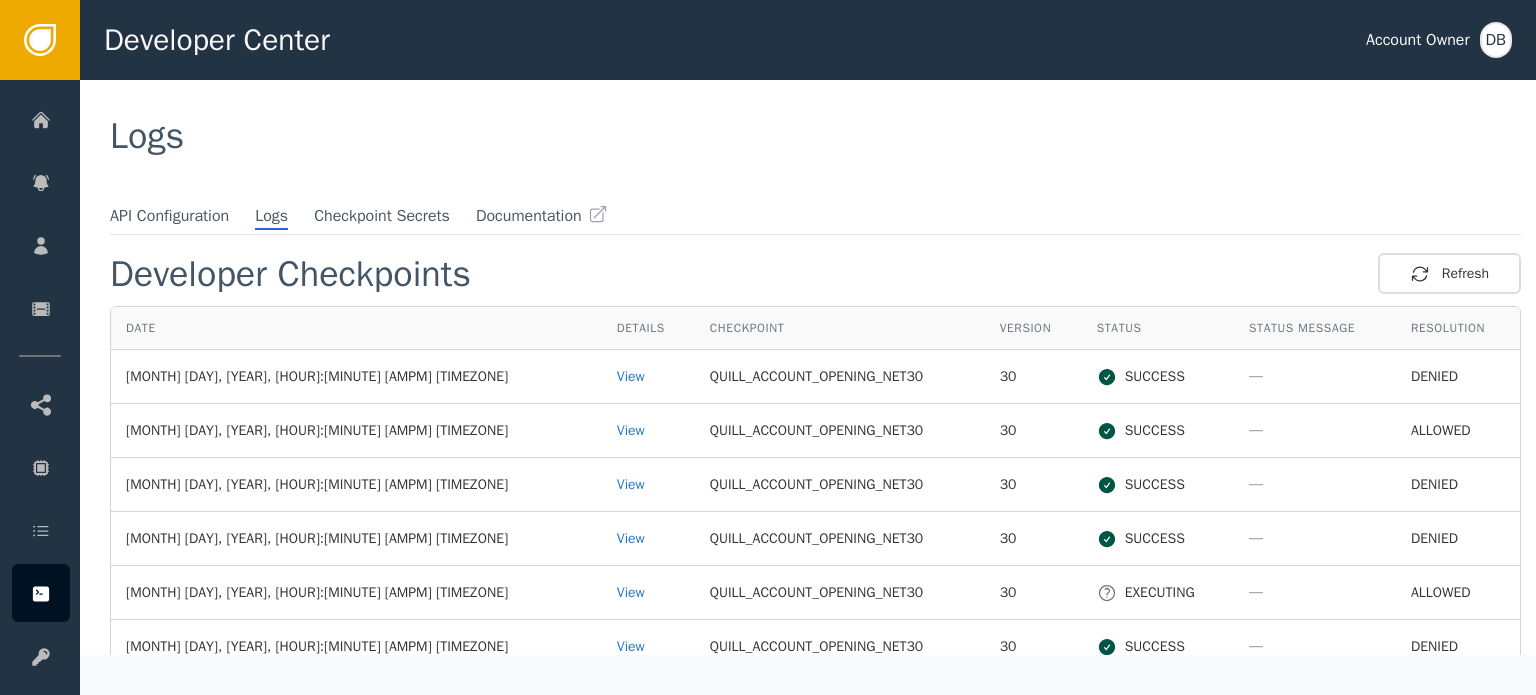 click on "—" at bounding box center [1315, 431] 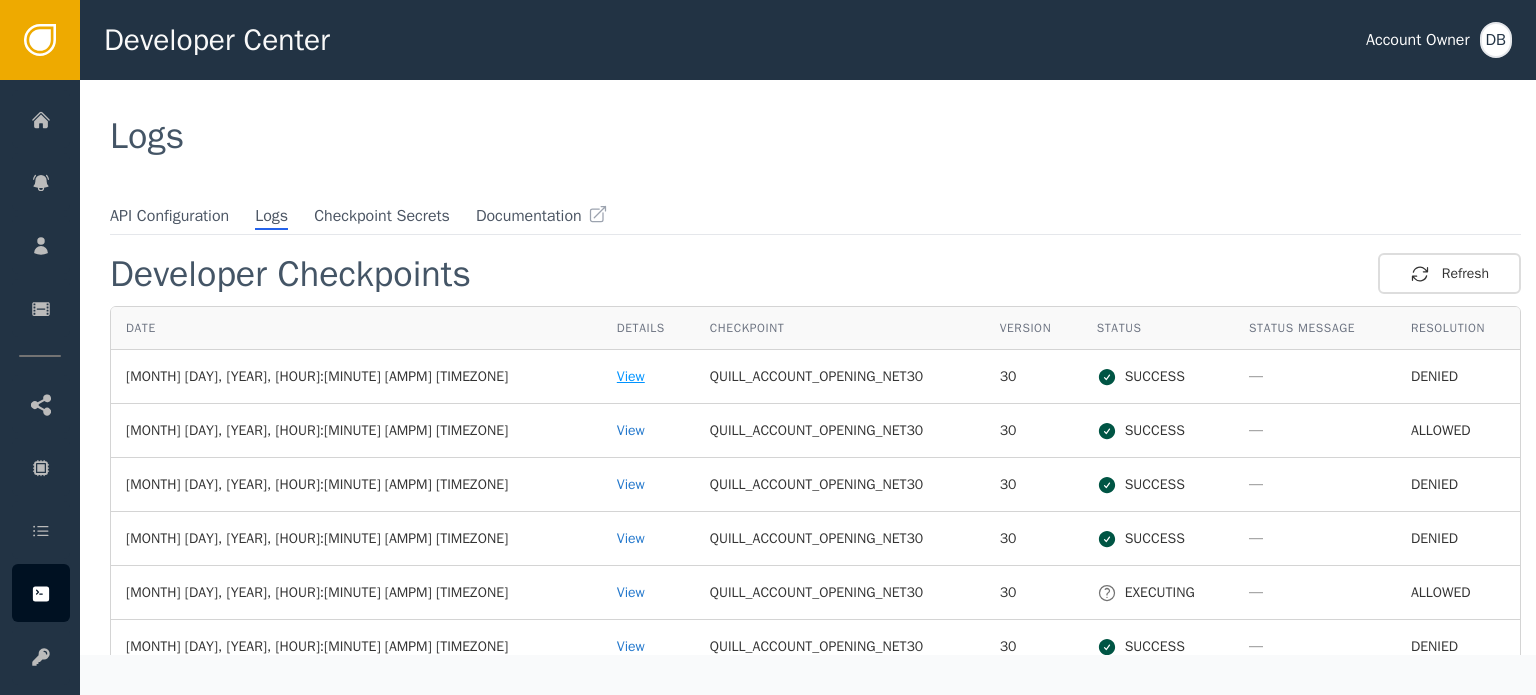 click on "View" at bounding box center [648, 376] 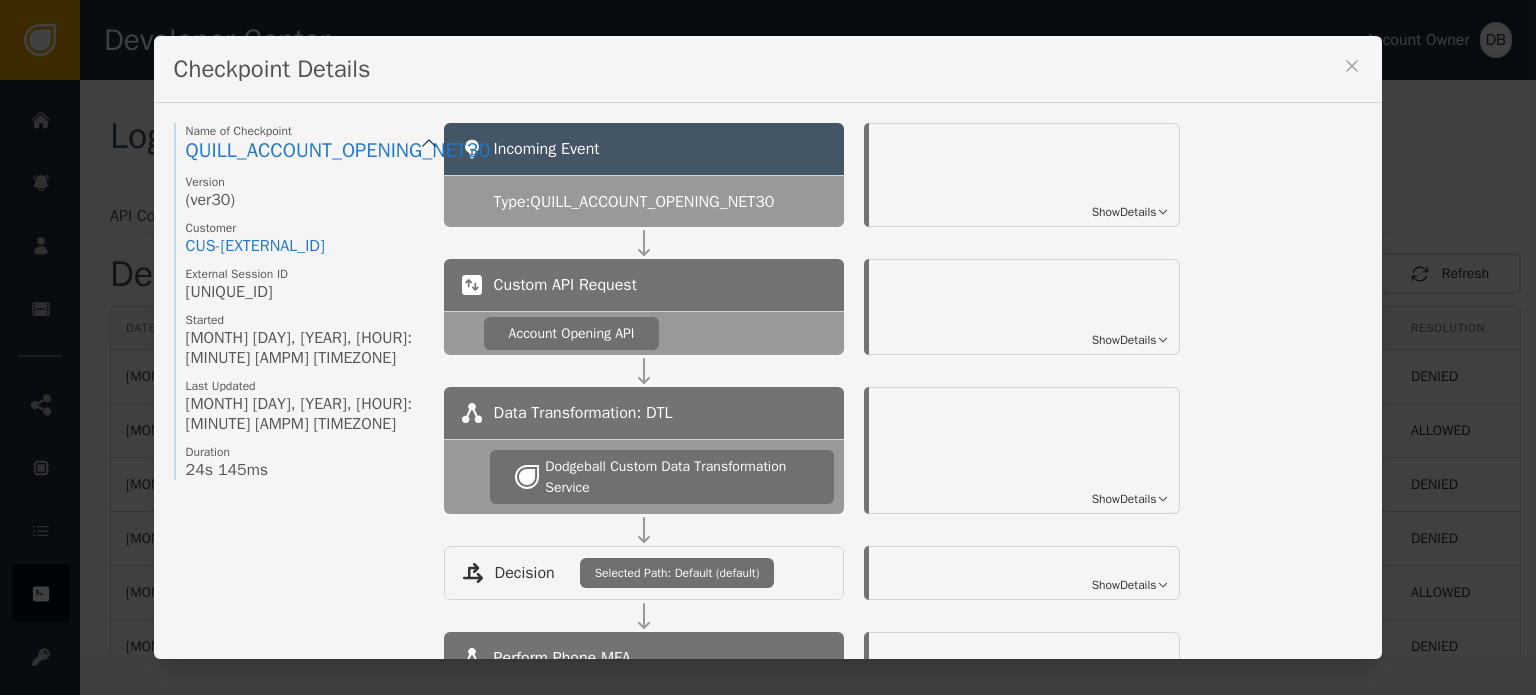 click on "Incoming Event Type:  QUILL_ACCOUNT_OPENING_NET30 Show  Details" at bounding box center (822, 191) 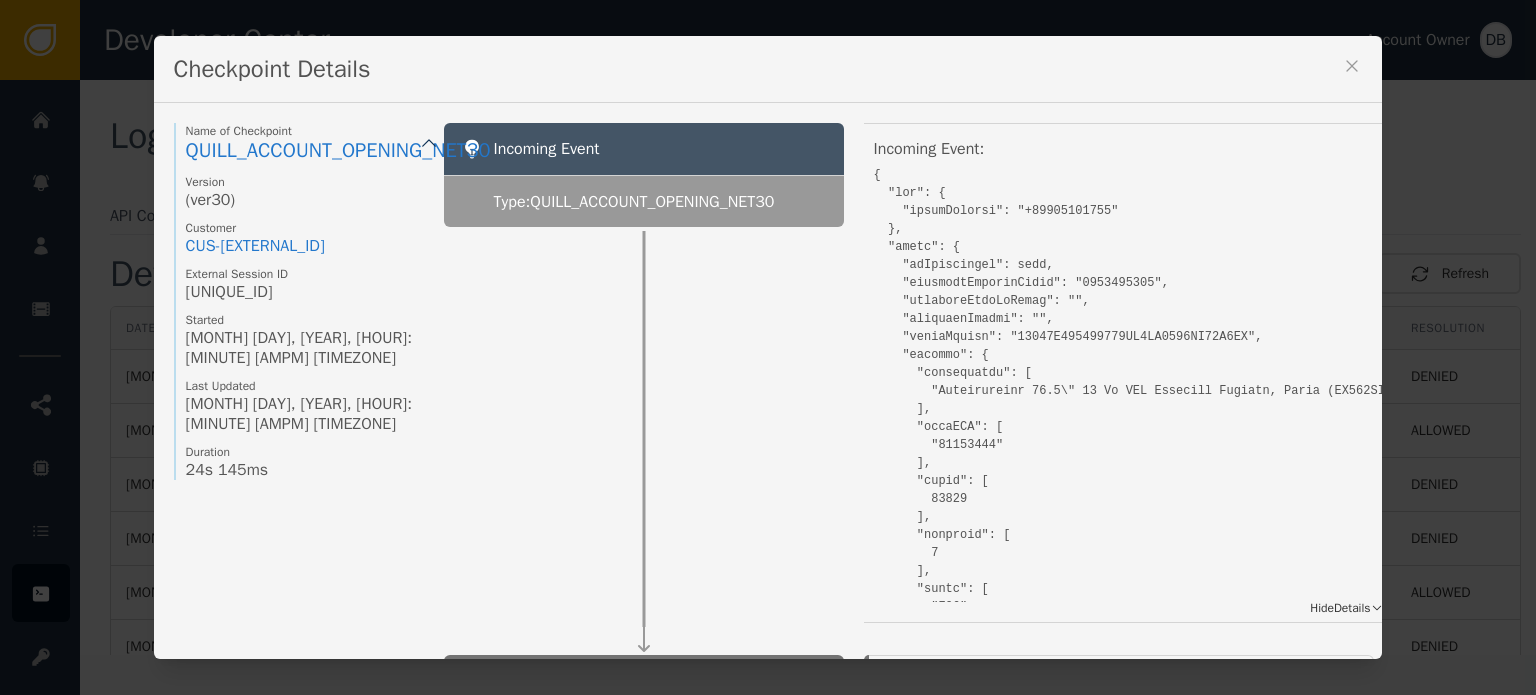 click 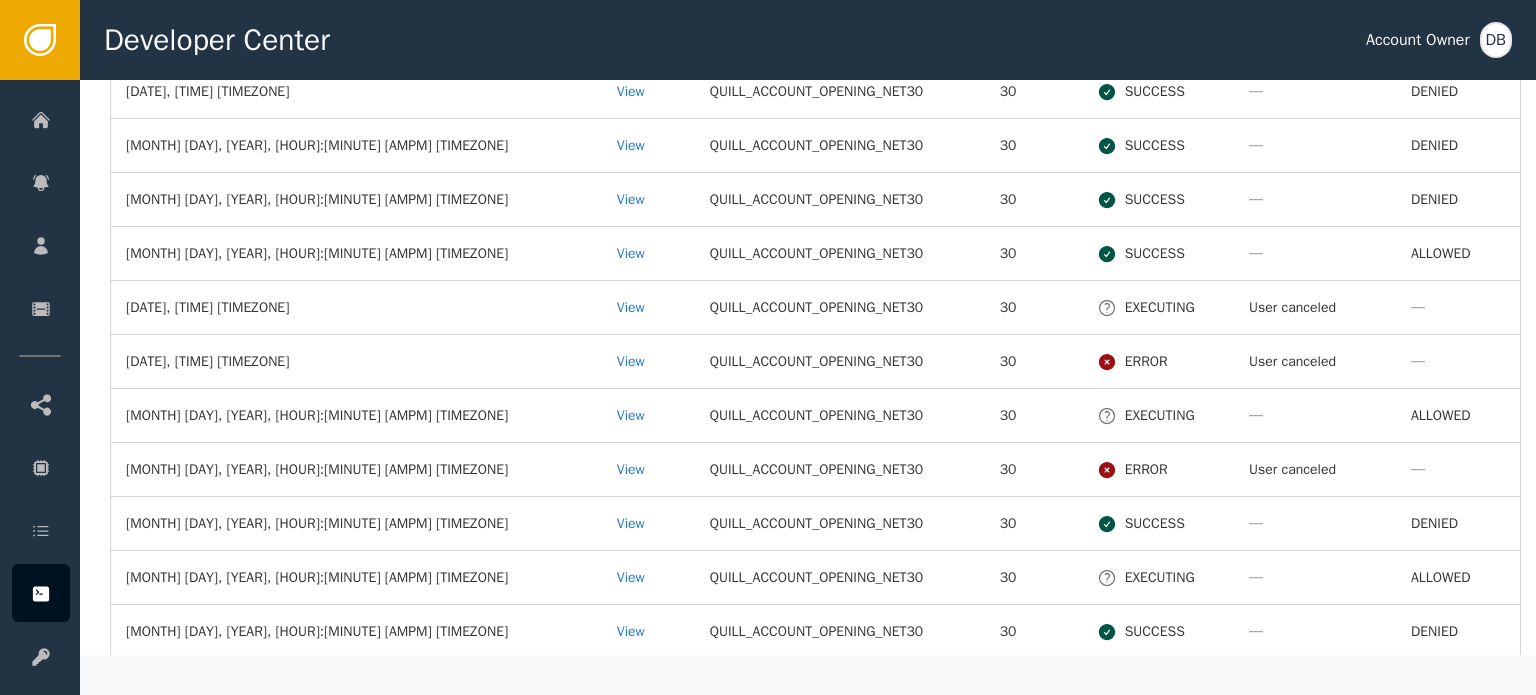 scroll, scrollTop: 1112, scrollLeft: 0, axis: vertical 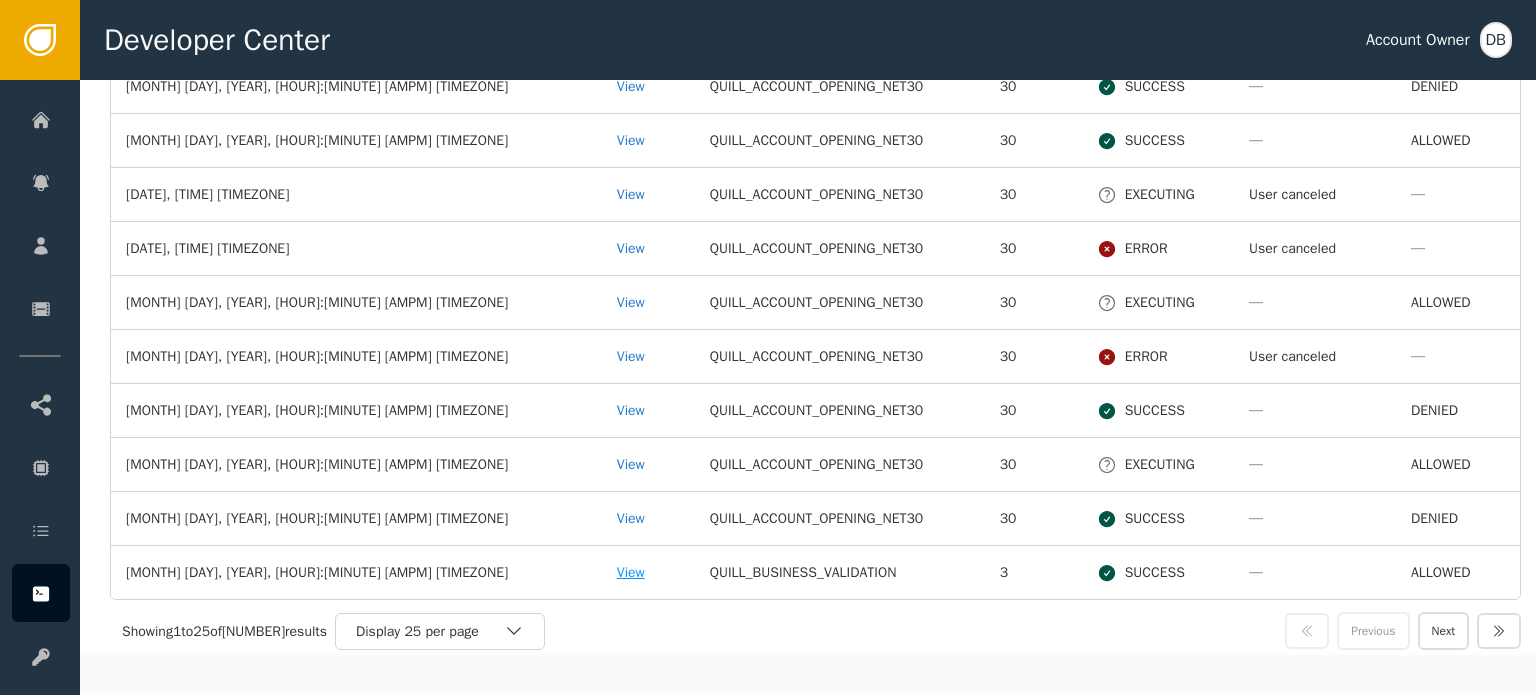 click on "View" at bounding box center (648, 572) 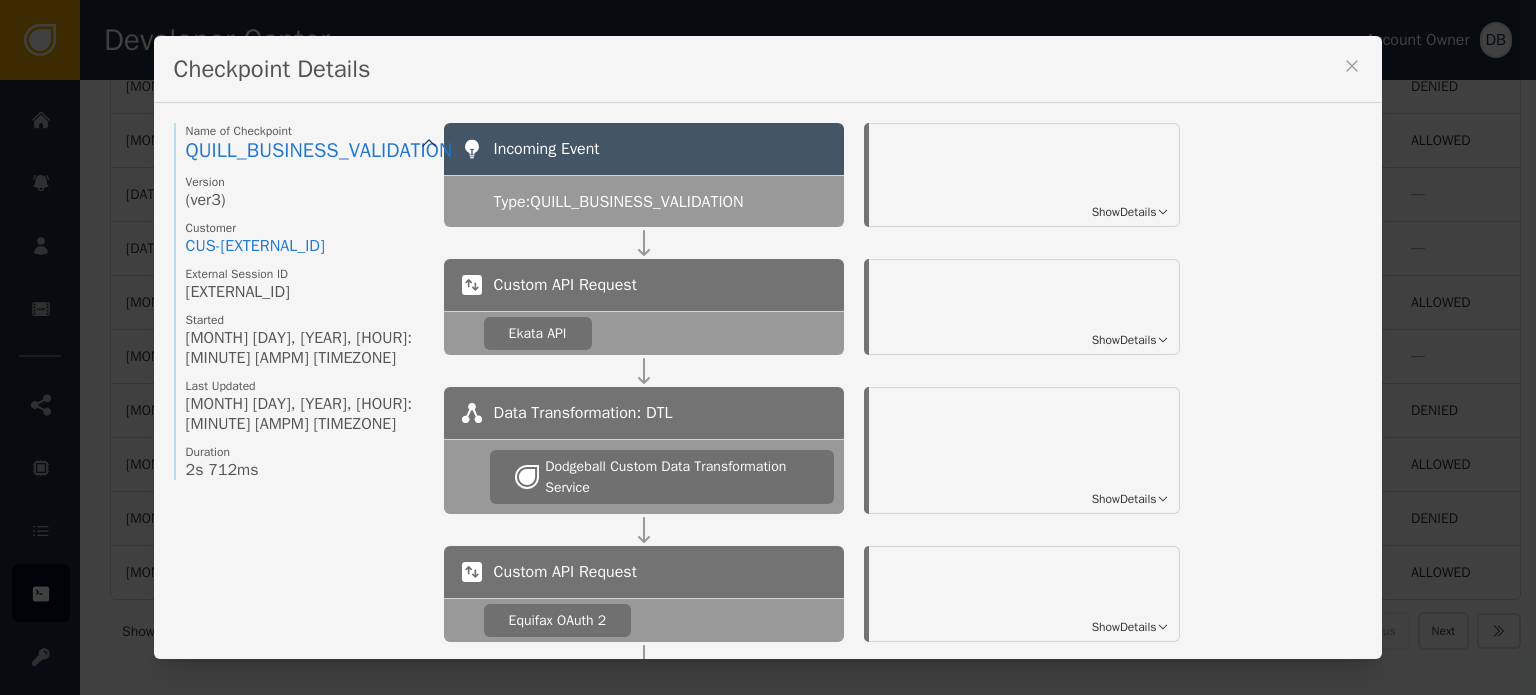 click on "Show  Details" at bounding box center (1124, 212) 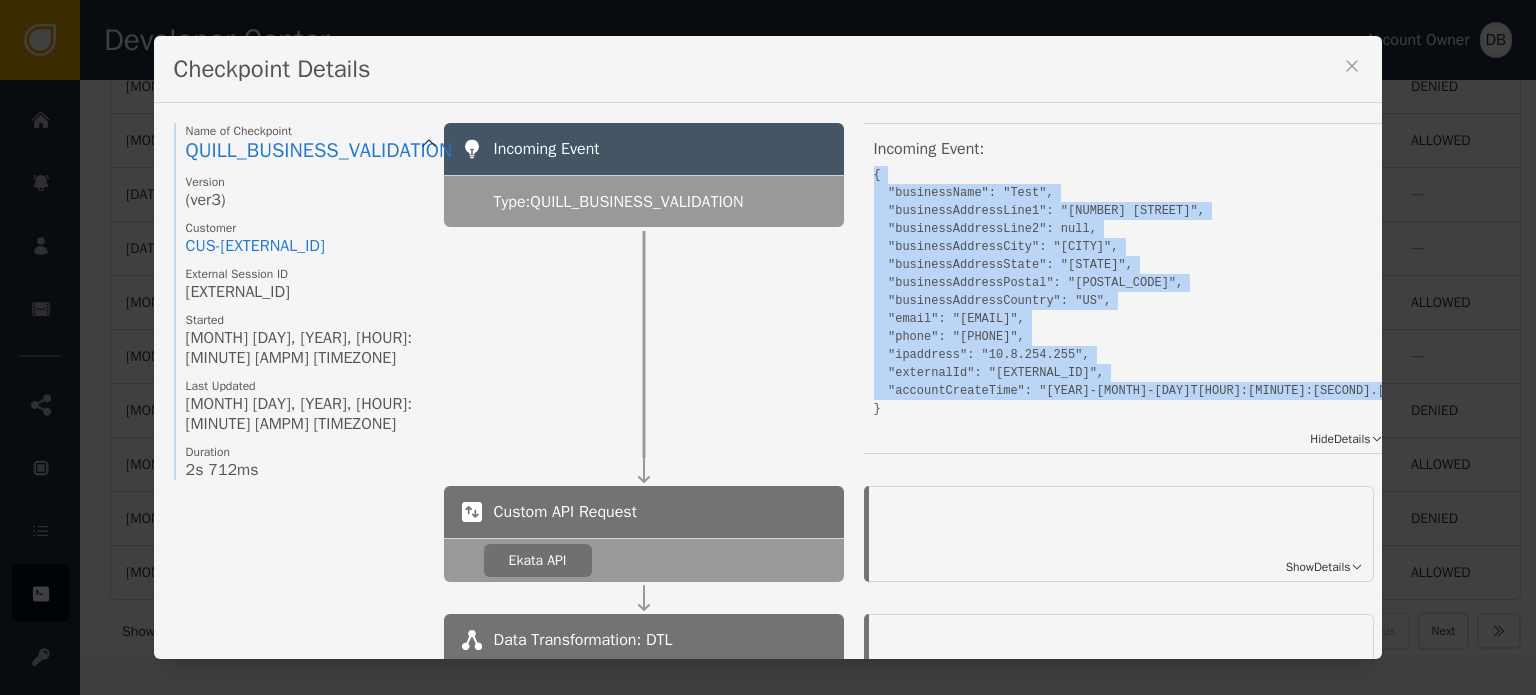 drag, startPoint x: 870, startPoint y: 181, endPoint x: 961, endPoint y: 435, distance: 269.8092 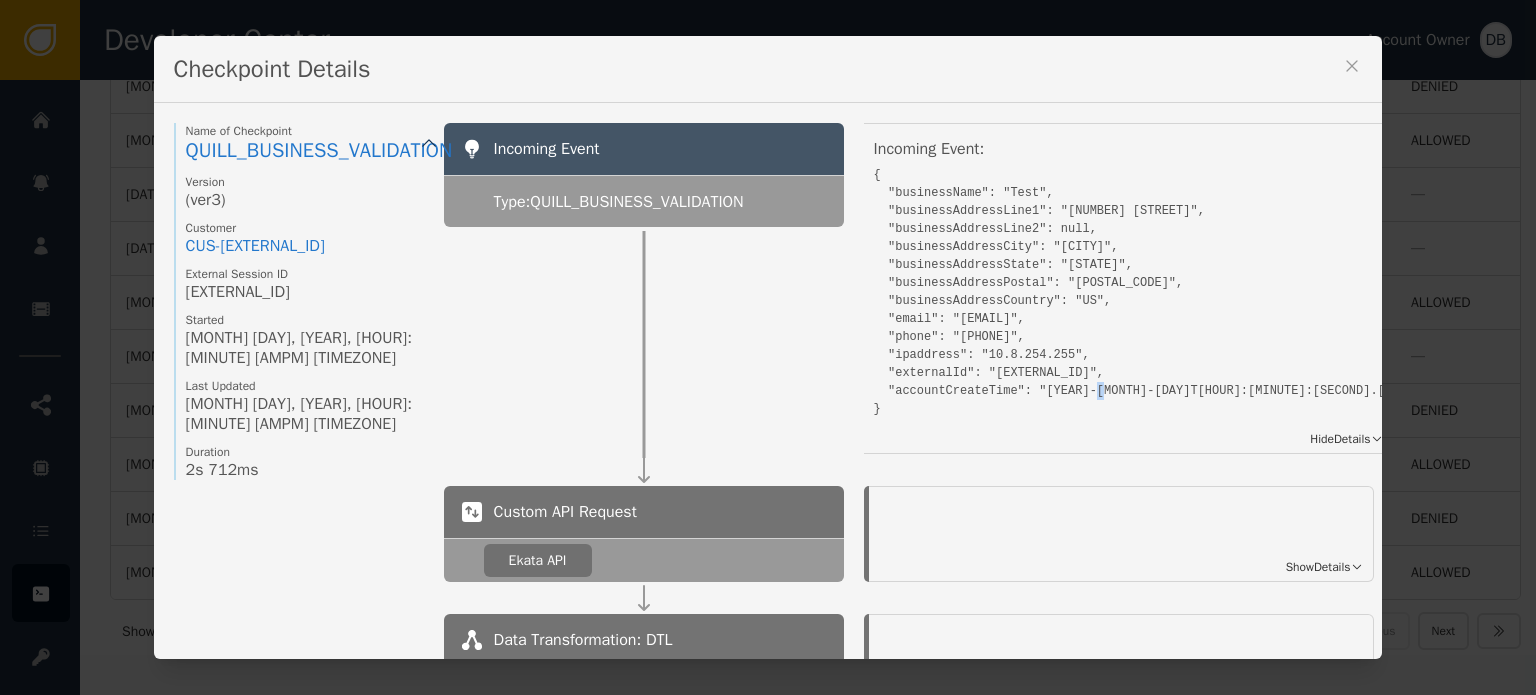 drag, startPoint x: 967, startPoint y: 395, endPoint x: 936, endPoint y: 409, distance: 34.0147 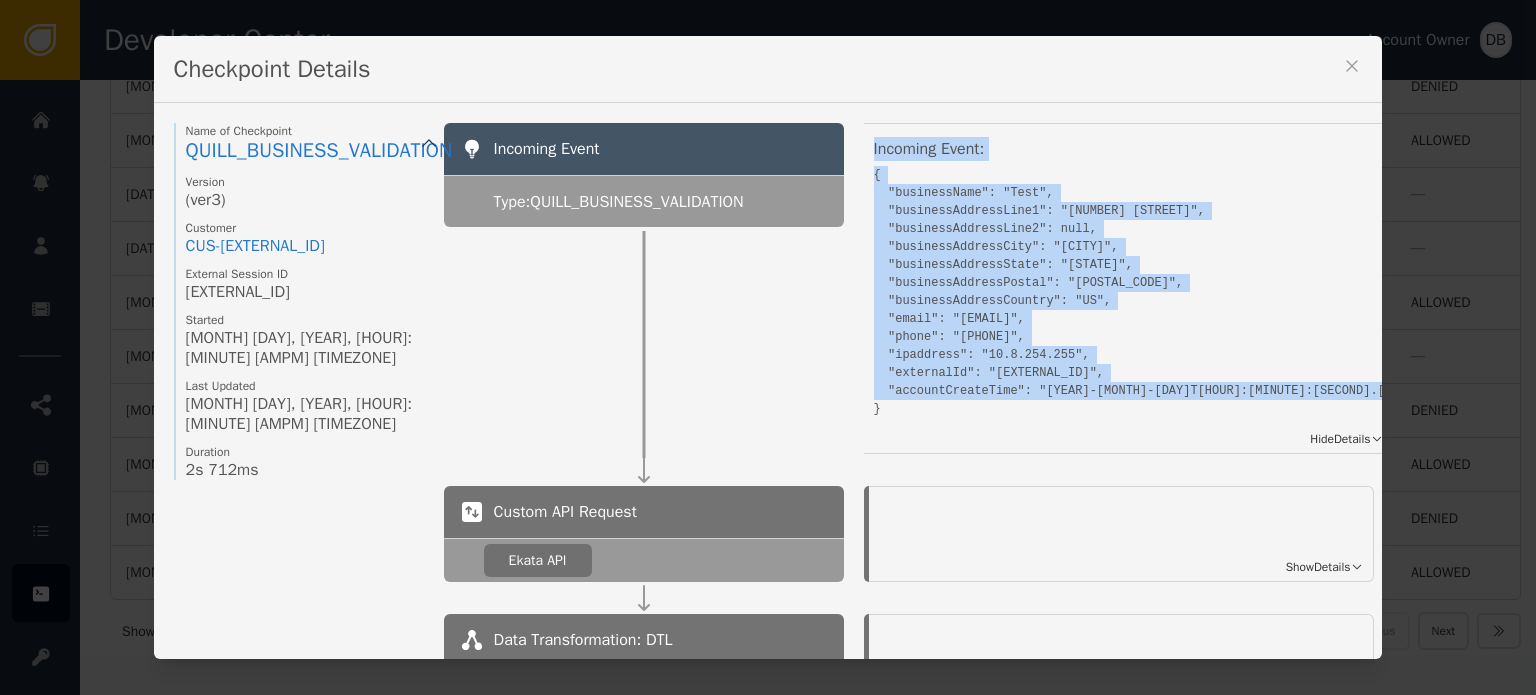 drag, startPoint x: 885, startPoint y: 407, endPoint x: 860, endPoint y: 175, distance: 233.3431 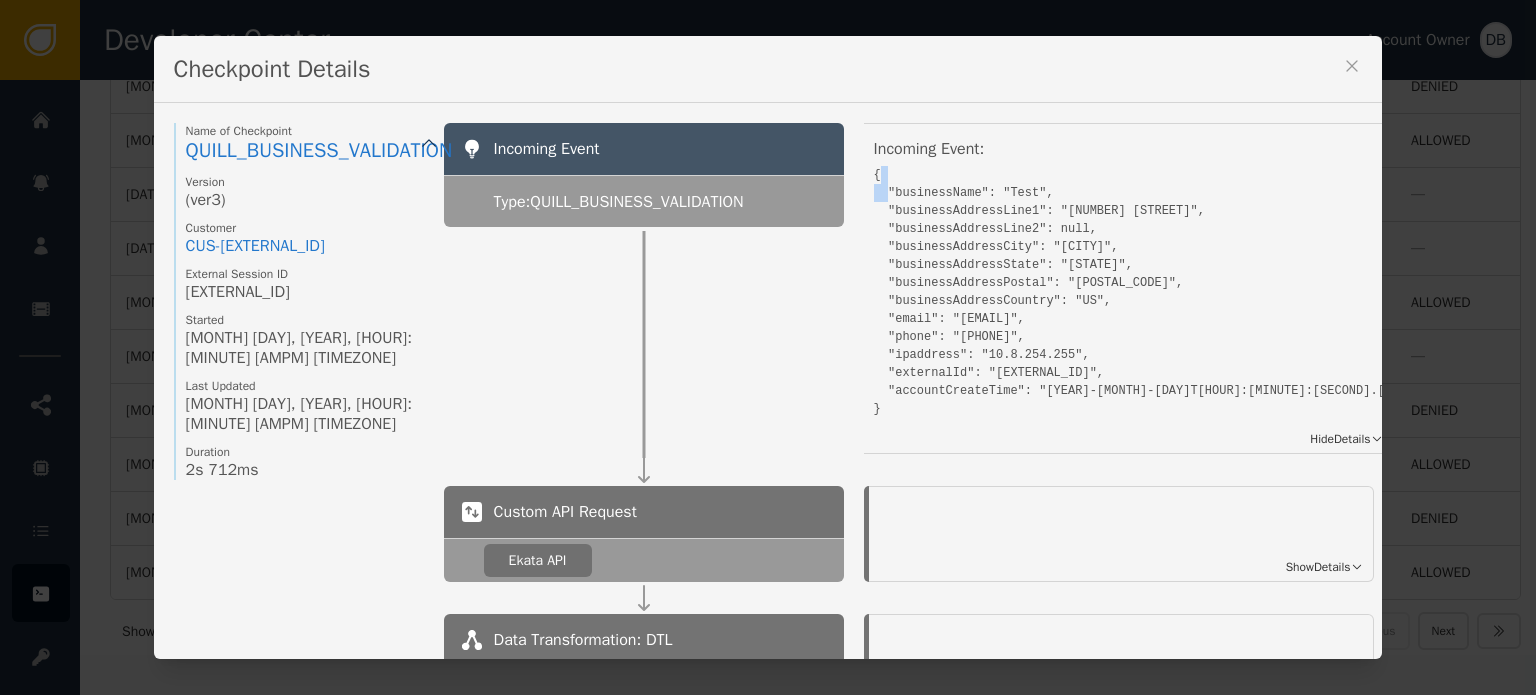 drag, startPoint x: 874, startPoint y: 172, endPoint x: 881, endPoint y: 201, distance: 29.832869 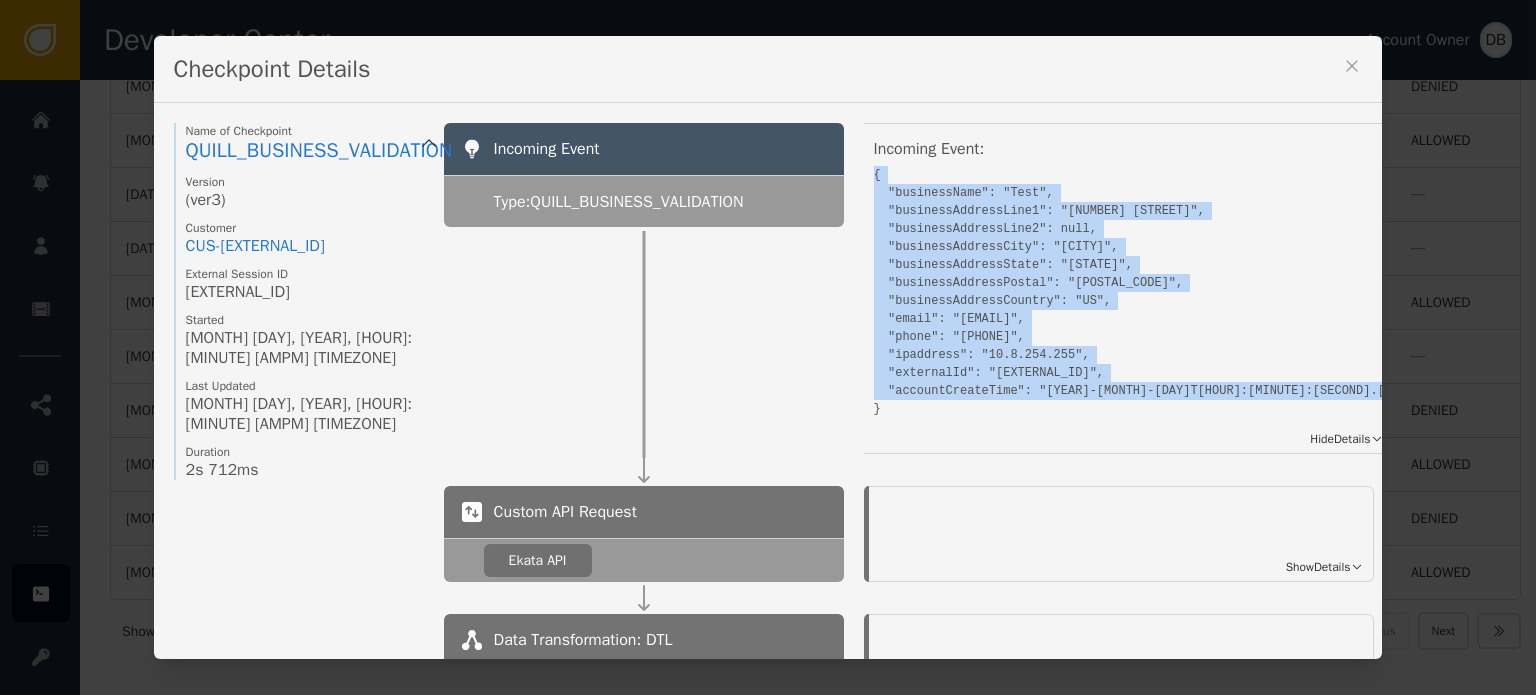 drag, startPoint x: 870, startPoint y: 175, endPoint x: 876, endPoint y: 407, distance: 232.07758 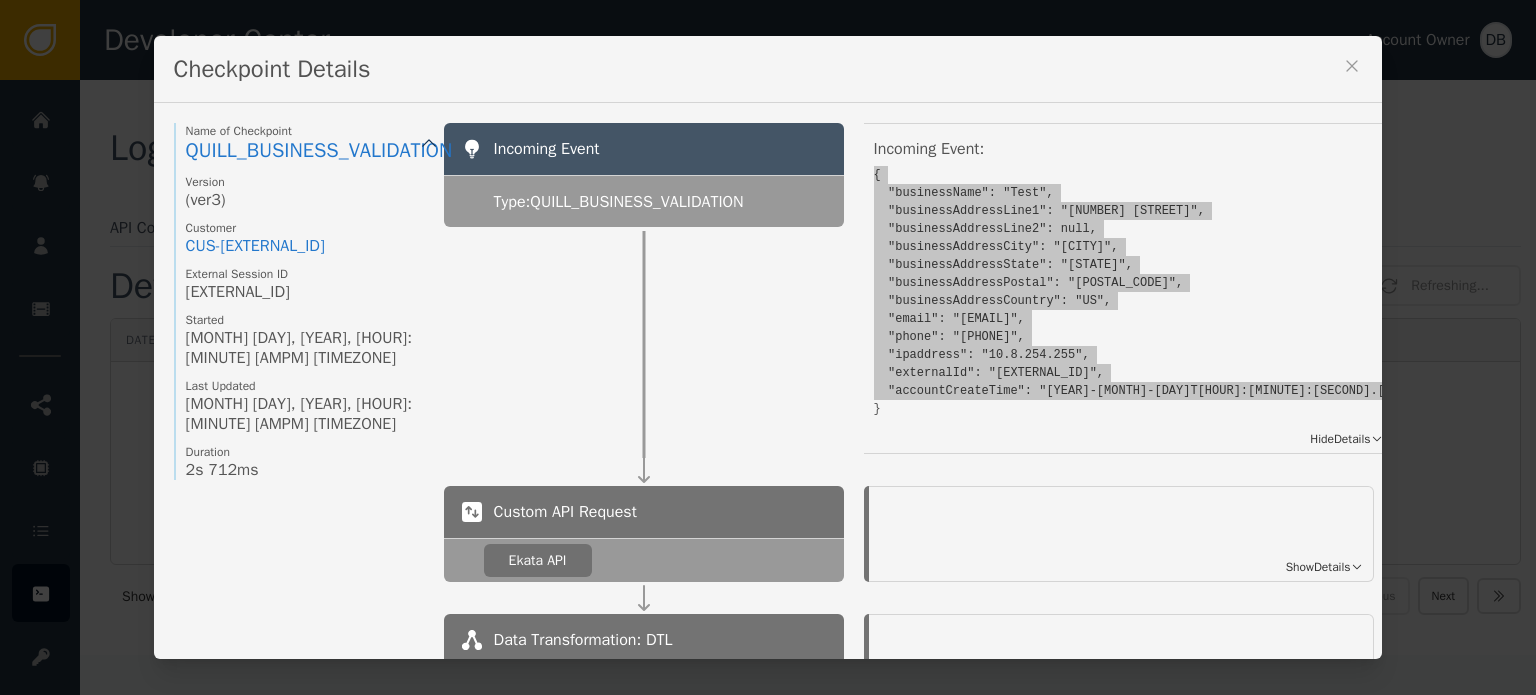 scroll, scrollTop: 0, scrollLeft: 0, axis: both 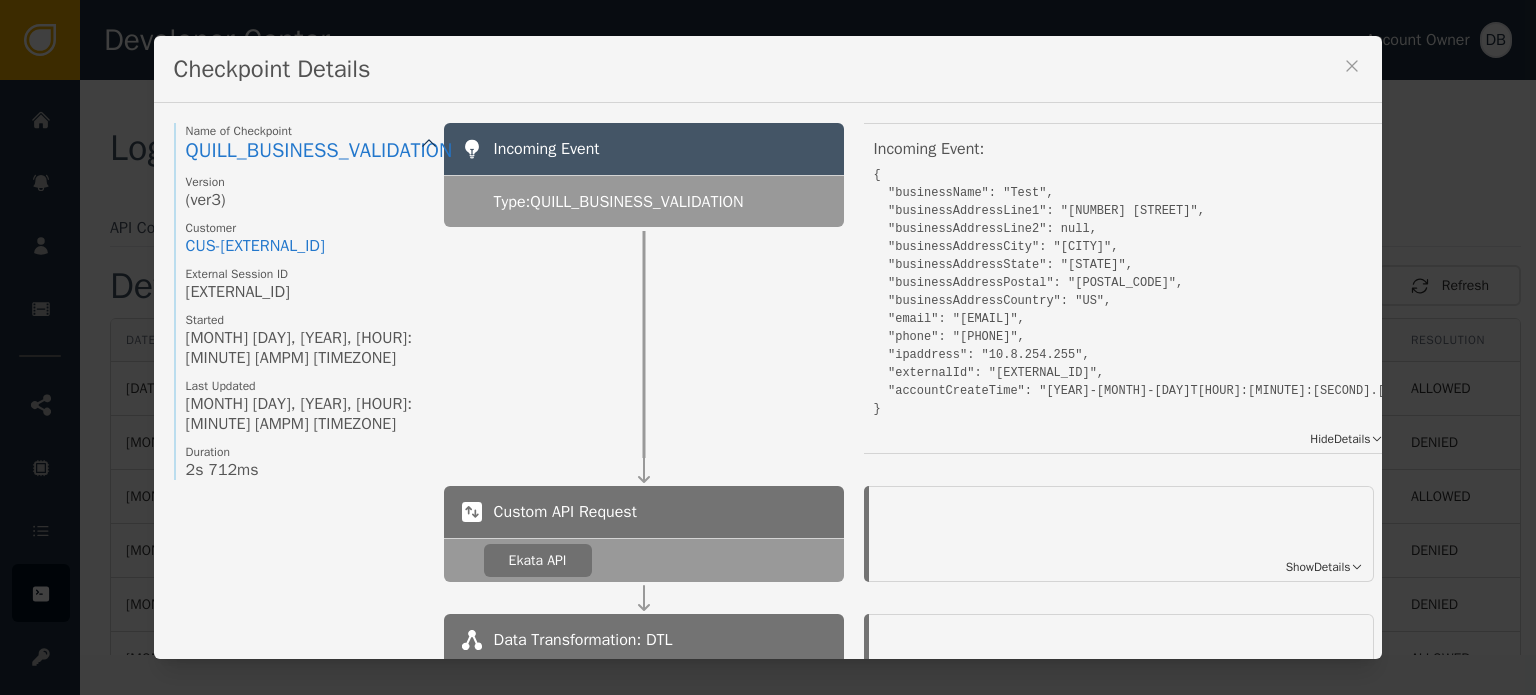 click on "Show  Details" at bounding box center (1121, 677) 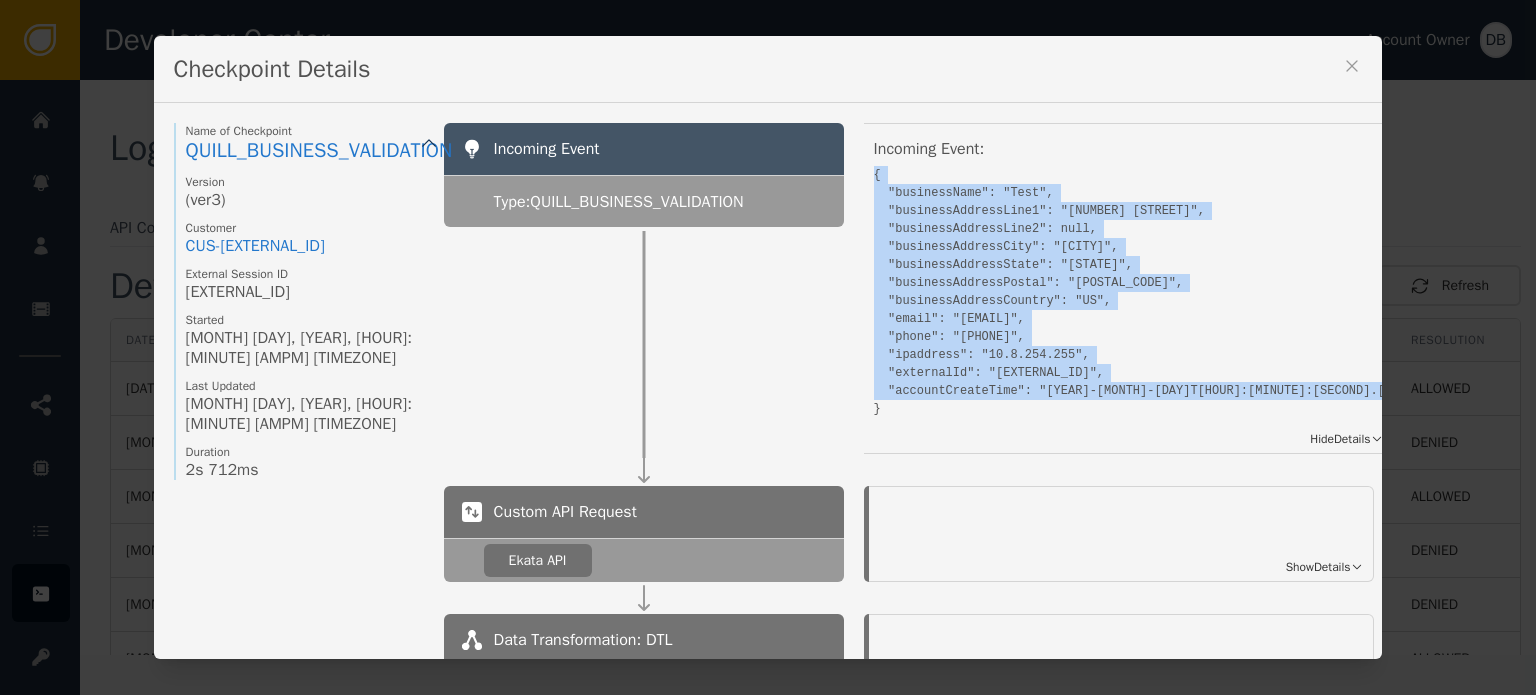 drag, startPoint x: 922, startPoint y: 406, endPoint x: 866, endPoint y: 175, distance: 237.69098 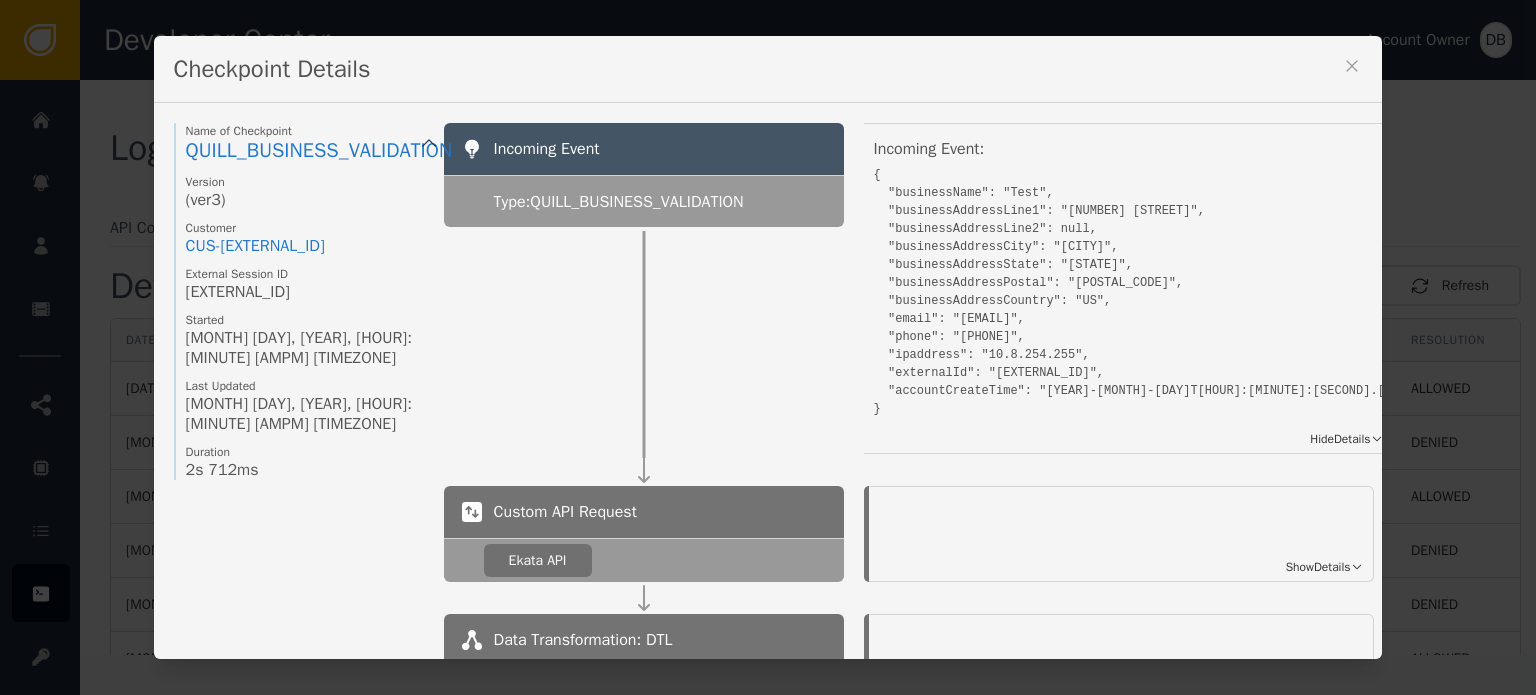 click on "Checkpoint Details" at bounding box center [768, 69] 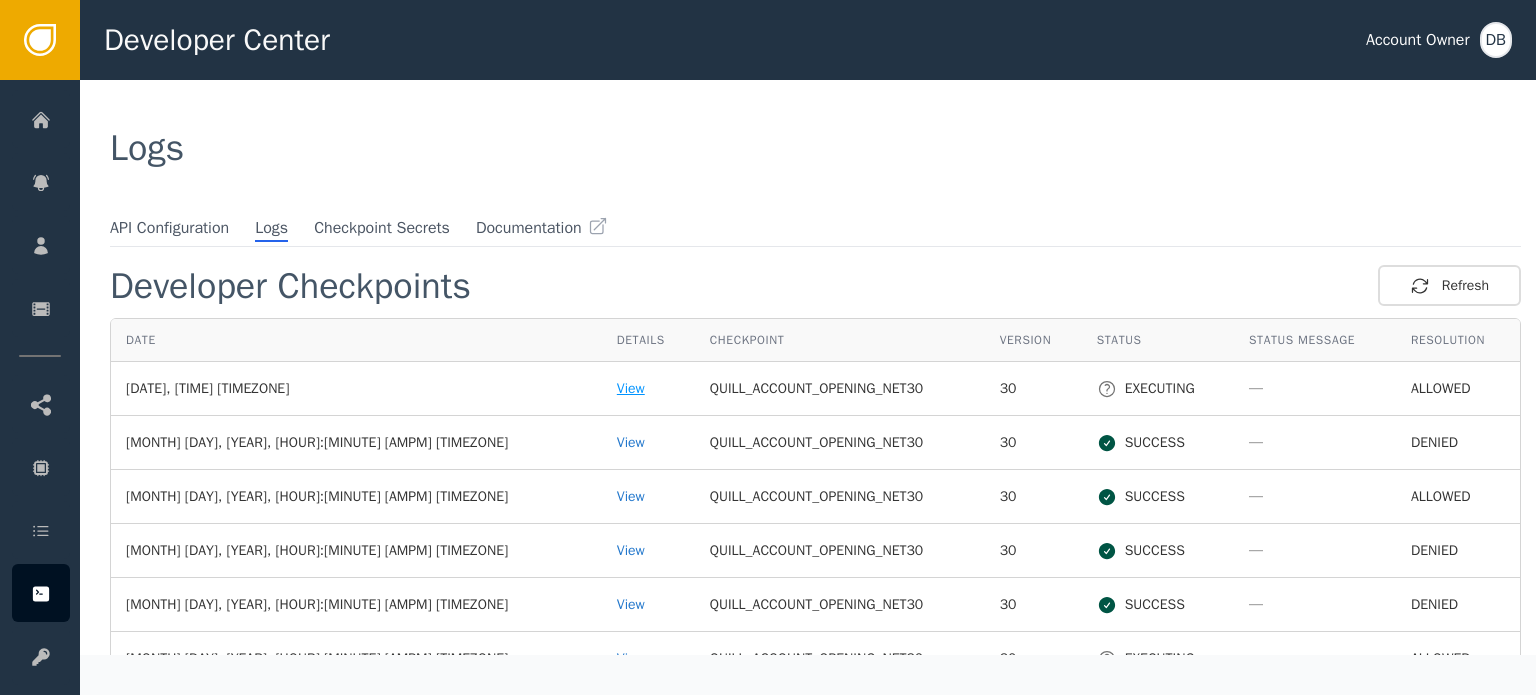 click on "View" at bounding box center [648, 388] 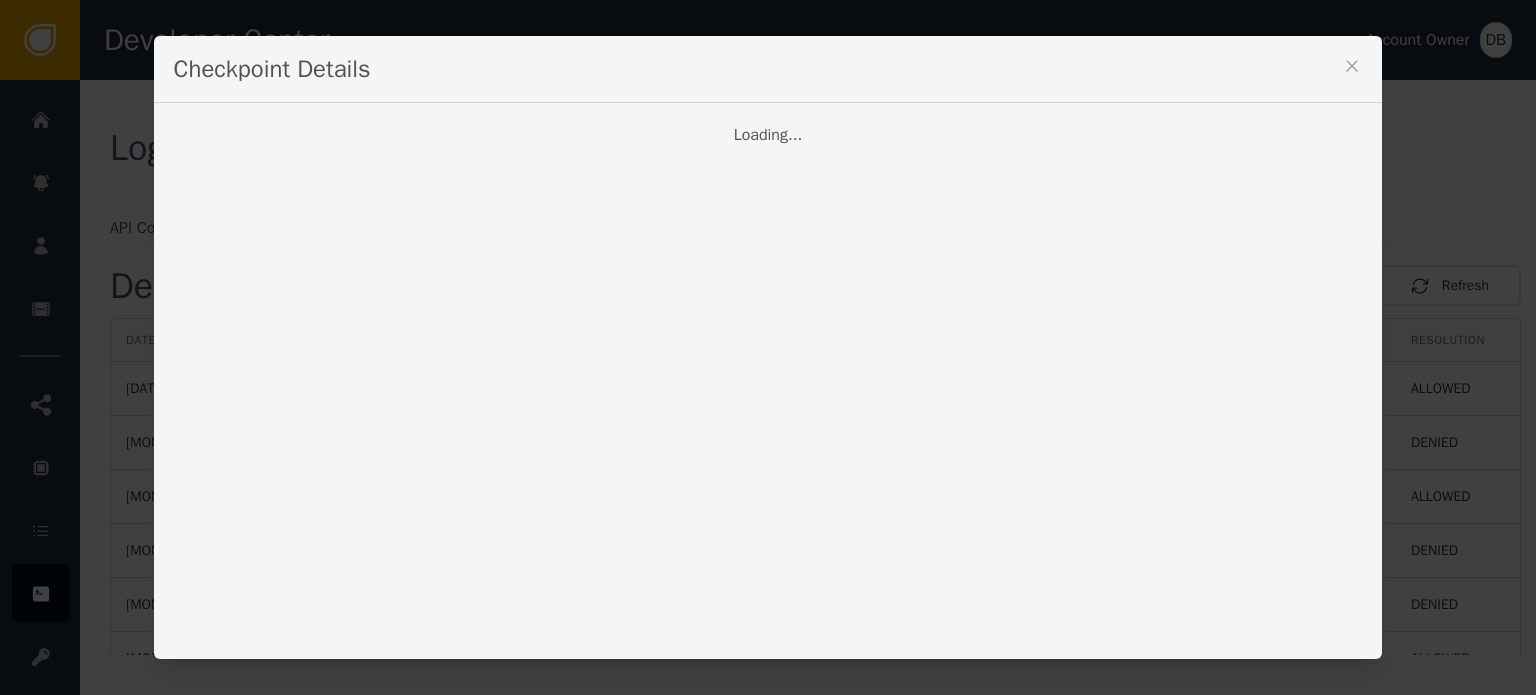 drag, startPoint x: 1334, startPoint y: 59, endPoint x: 1275, endPoint y: 103, distance: 73.60027 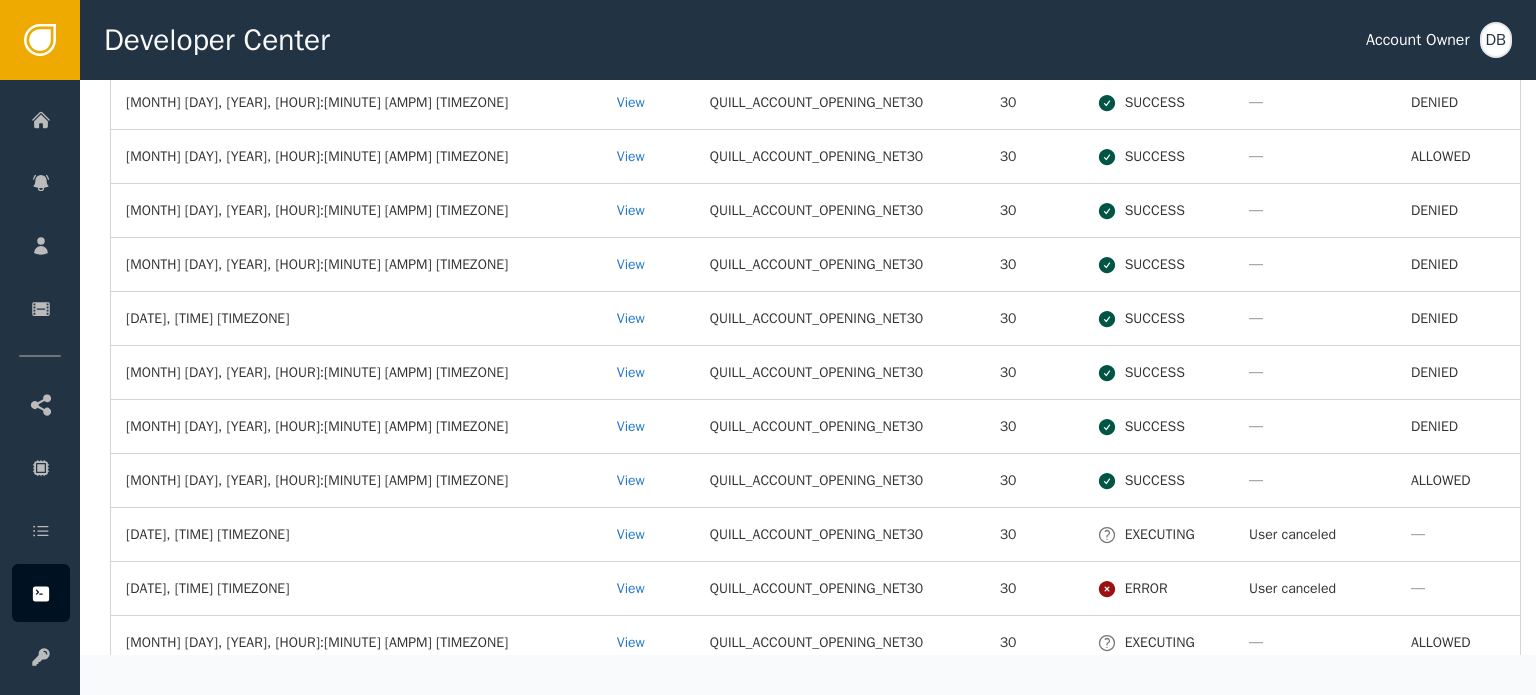 scroll, scrollTop: 1100, scrollLeft: 0, axis: vertical 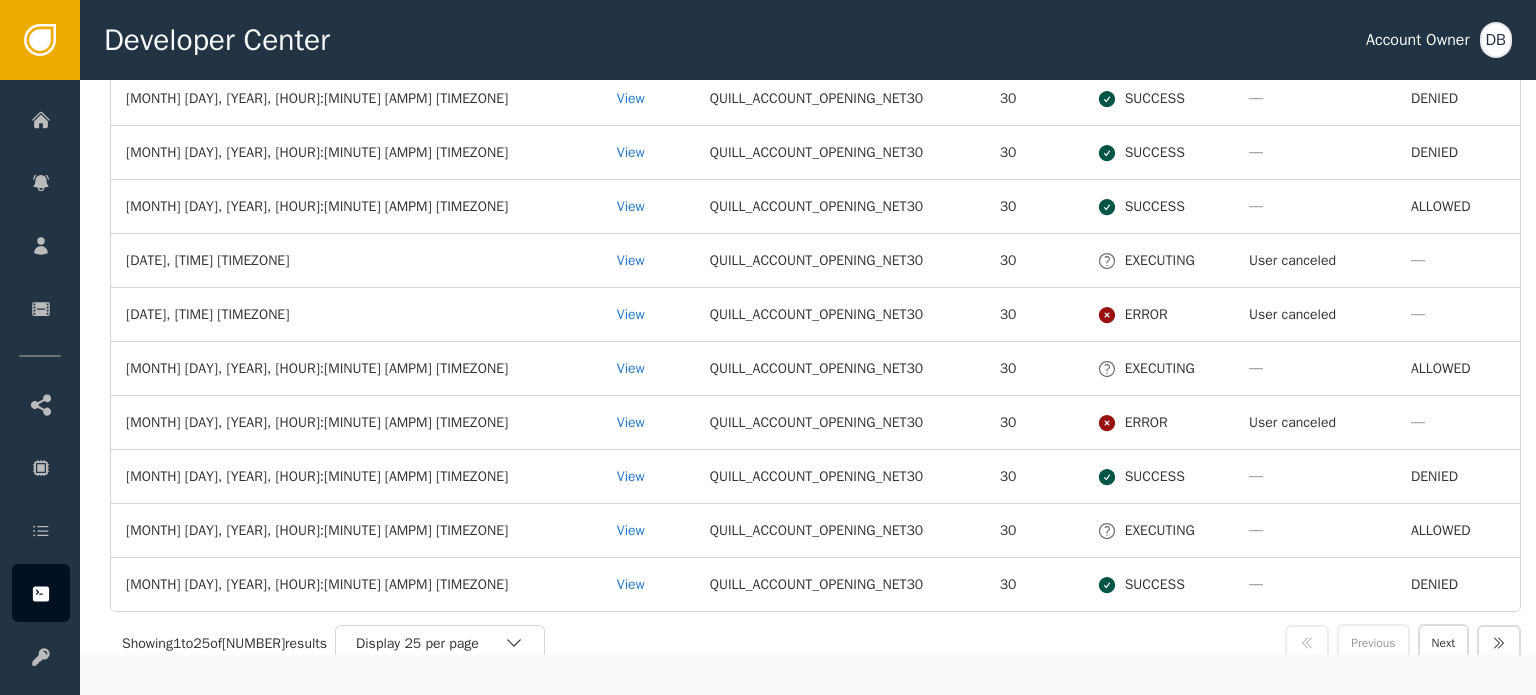 drag, startPoint x: 525, startPoint y: 633, endPoint x: 1046, endPoint y: 641, distance: 521.0614 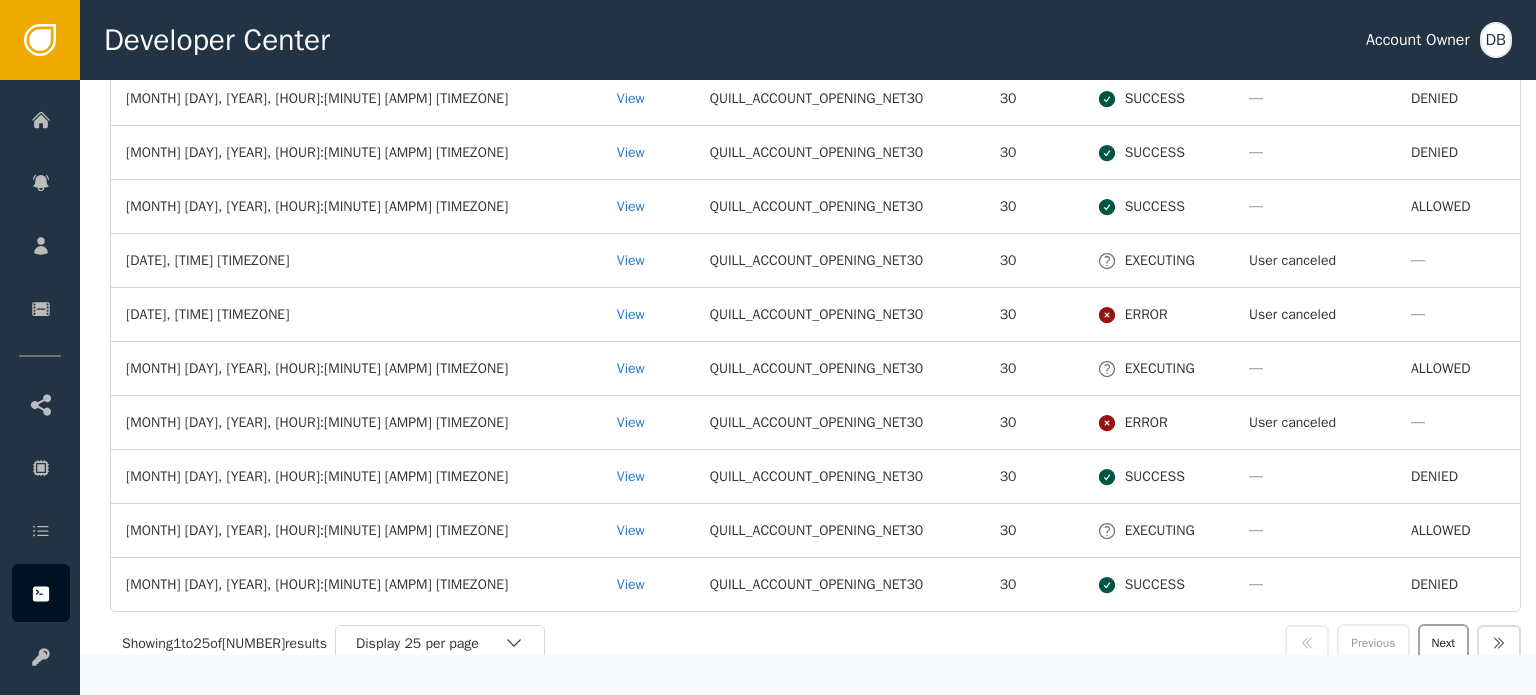 click on "Next" at bounding box center (1443, 643) 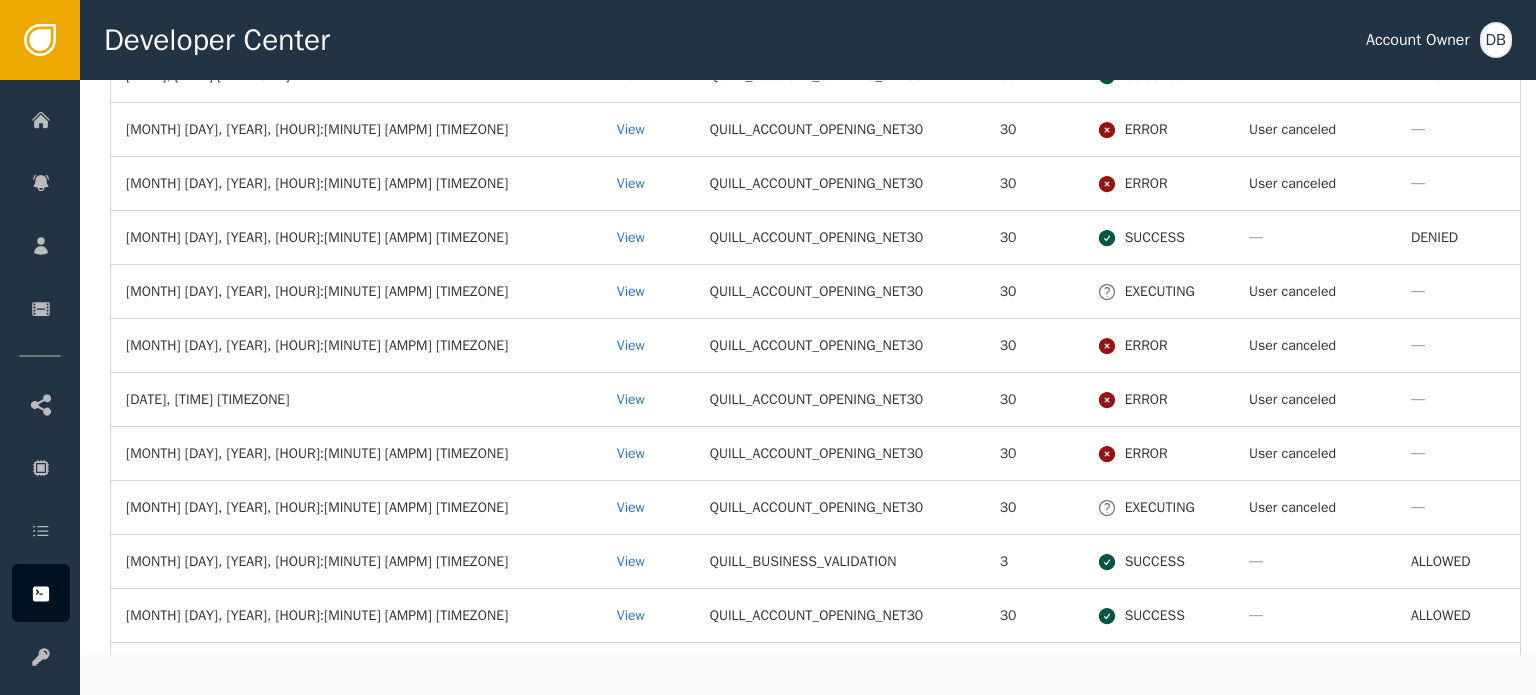 scroll, scrollTop: 400, scrollLeft: 0, axis: vertical 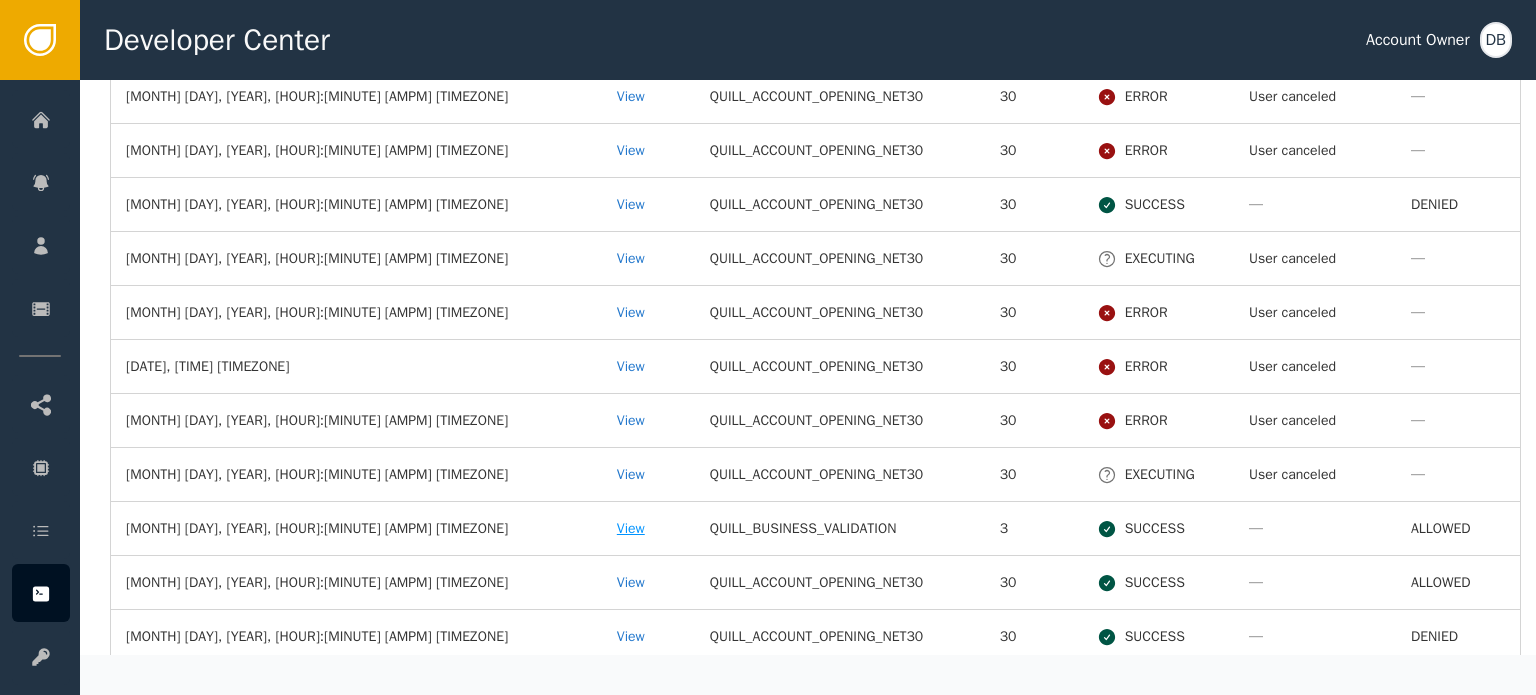 click on "View" at bounding box center (648, 528) 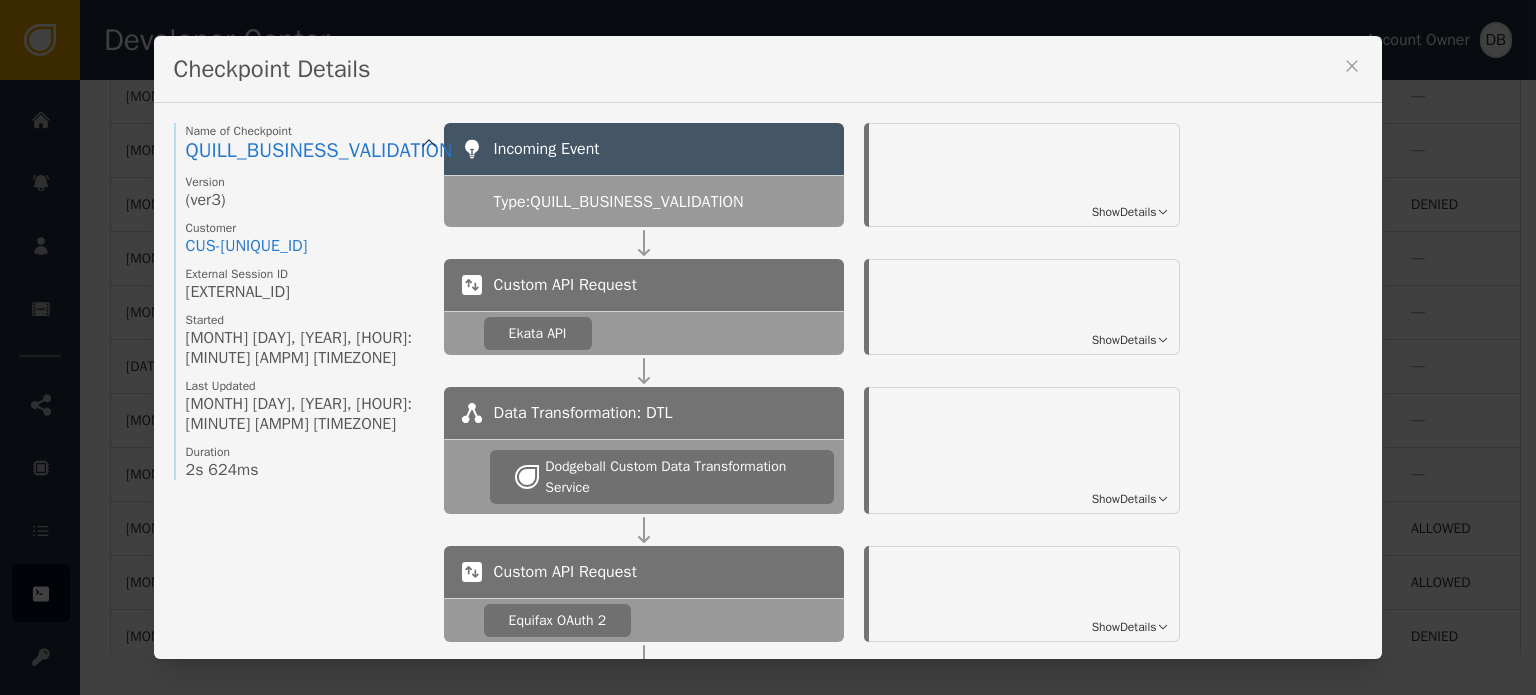 click on "Show  Details" at bounding box center [1124, 212] 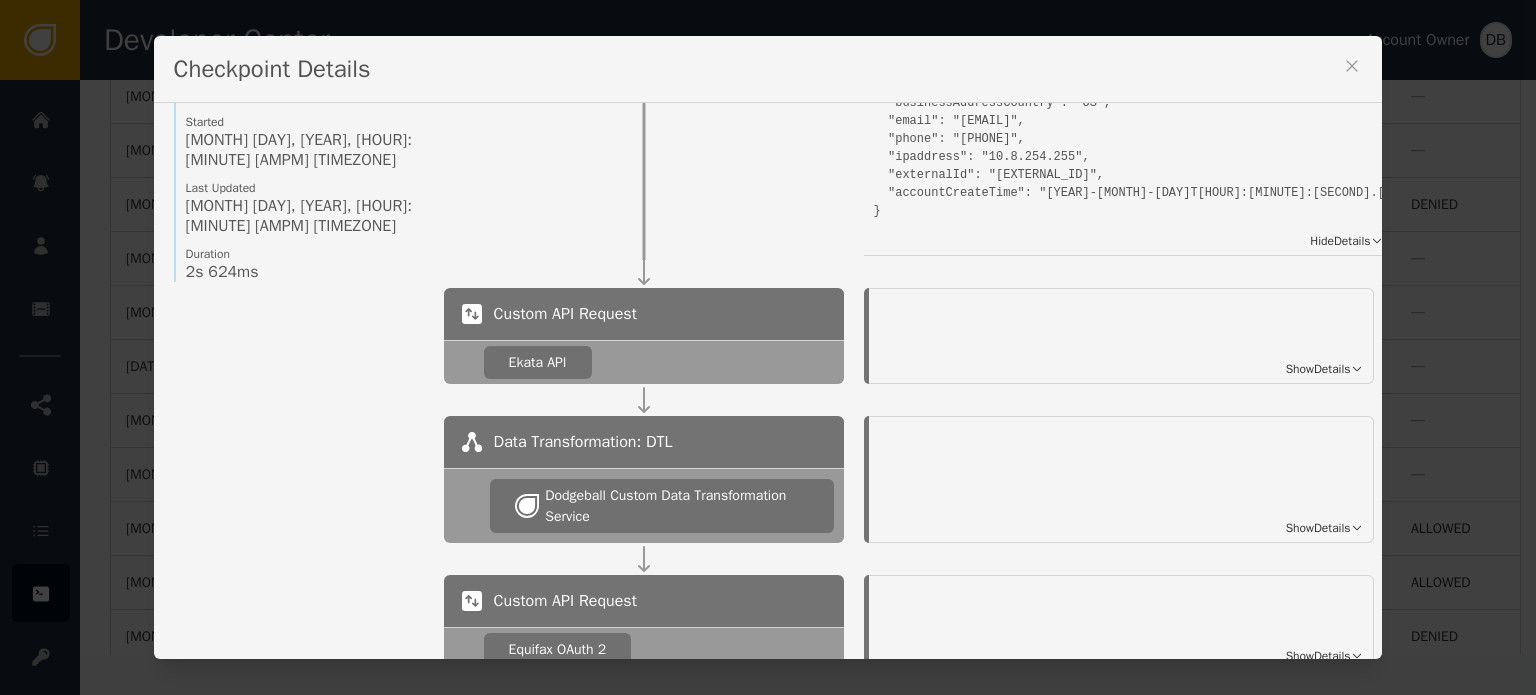scroll, scrollTop: 200, scrollLeft: 0, axis: vertical 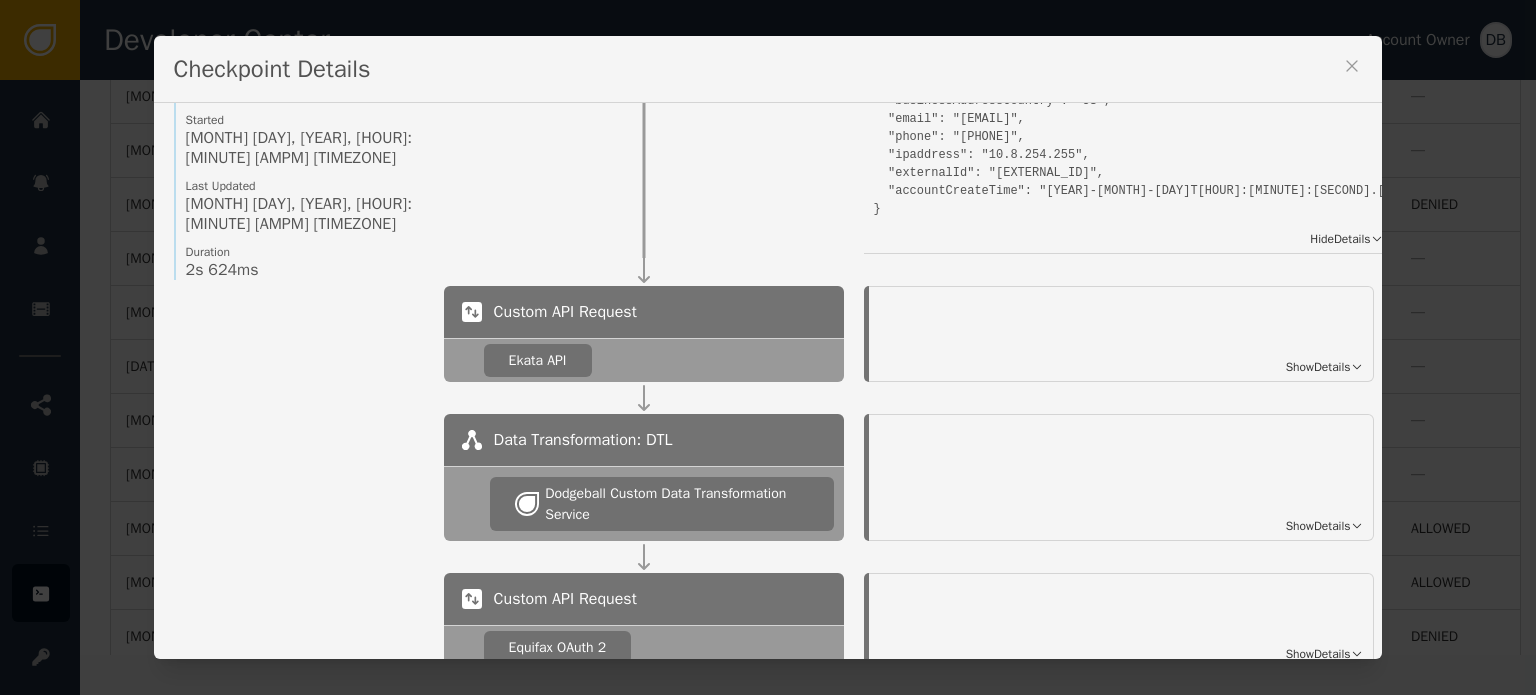 click on "Show  Details" at bounding box center (1318, 367) 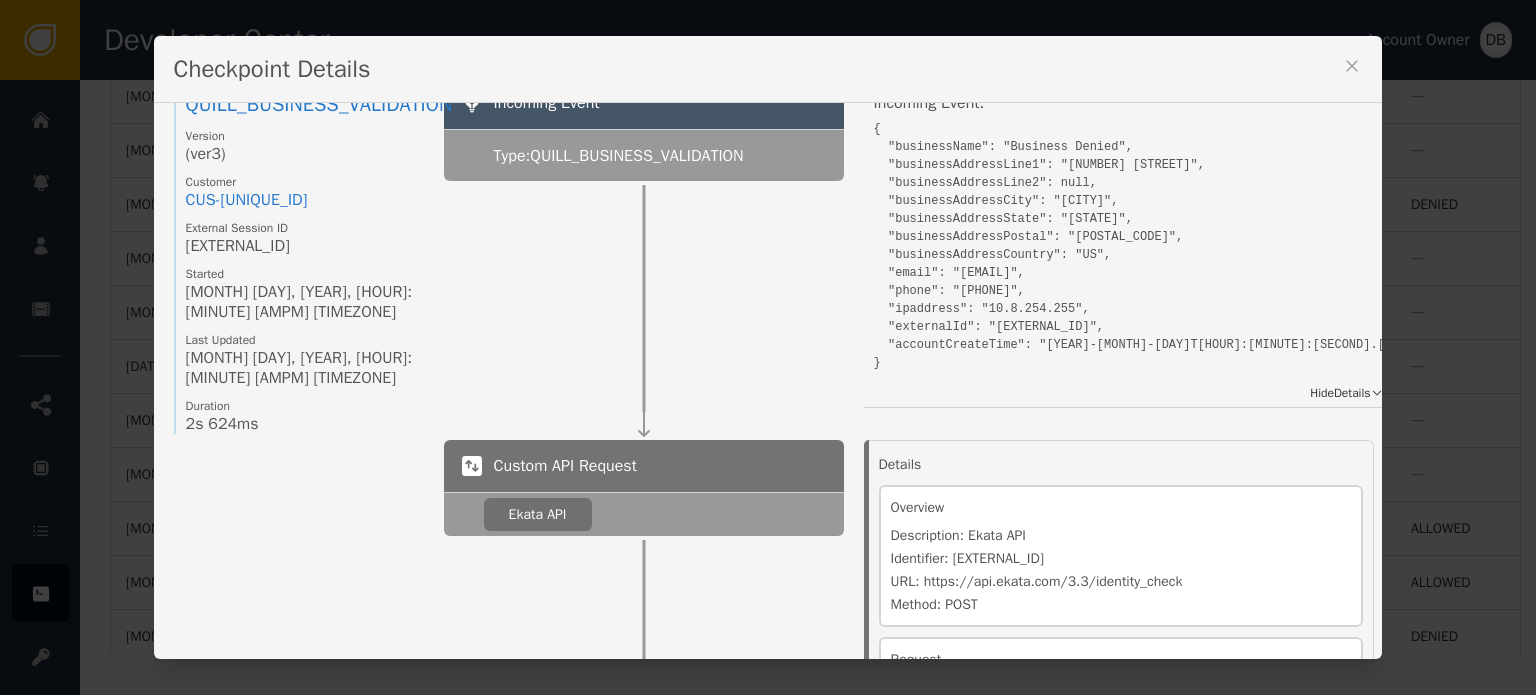 scroll, scrollTop: 0, scrollLeft: 0, axis: both 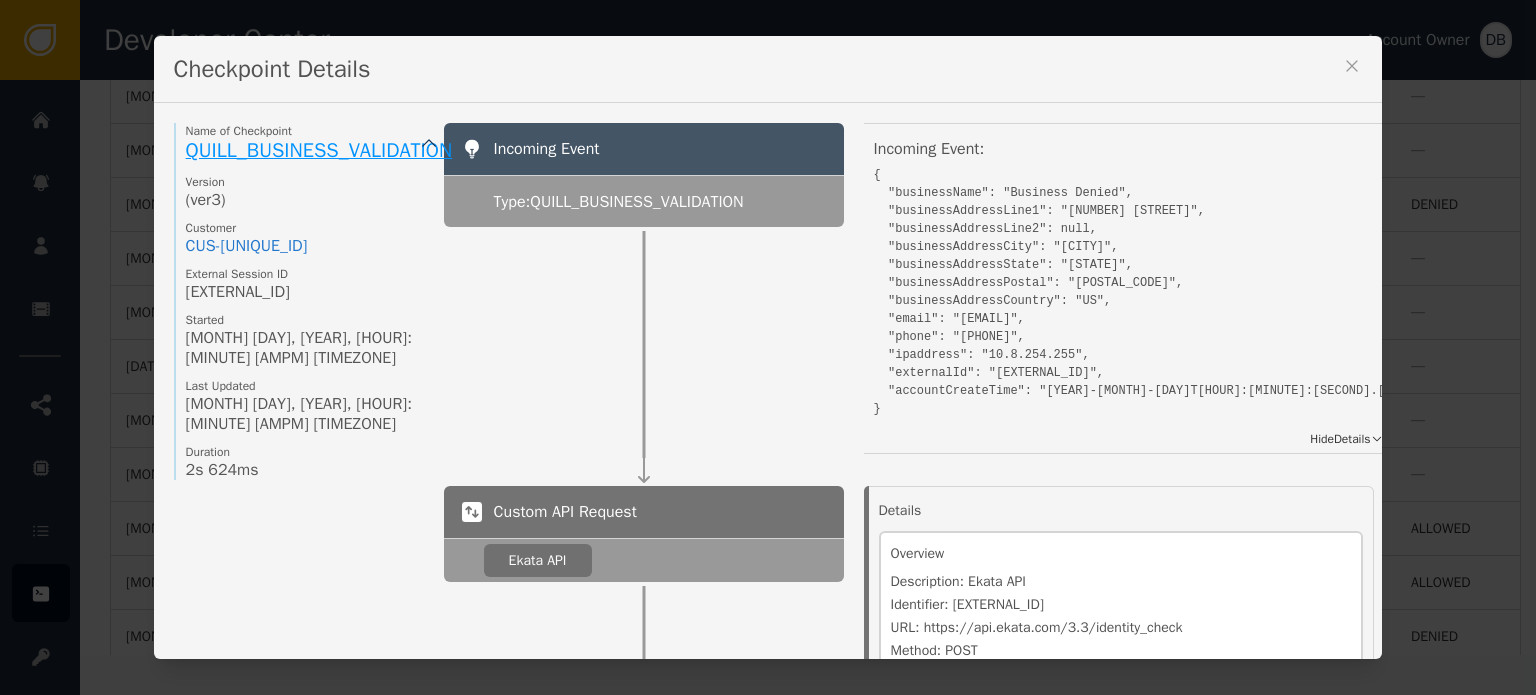 click on "QUILL_BUSINESS_VALIDATION" at bounding box center (319, 150) 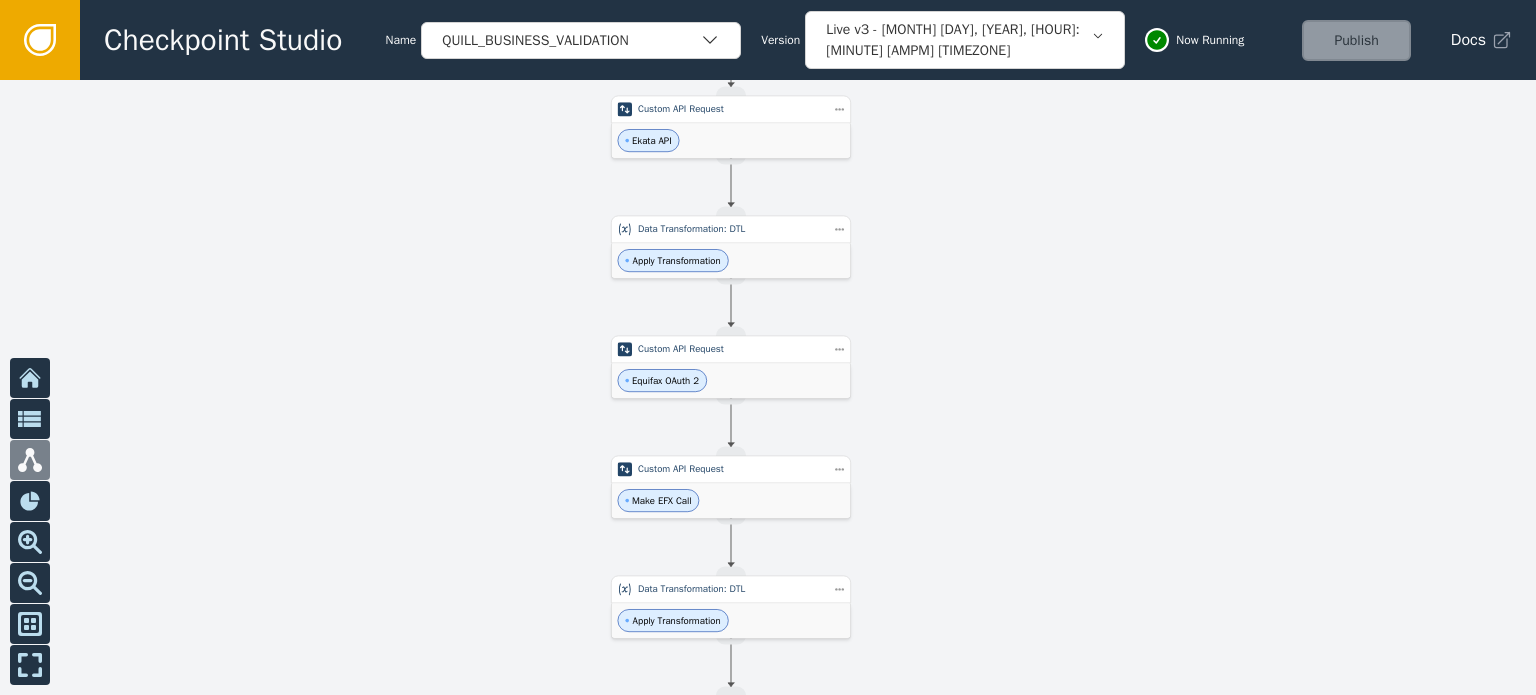 drag, startPoint x: 1053, startPoint y: 439, endPoint x: 1026, endPoint y: 277, distance: 164.23459 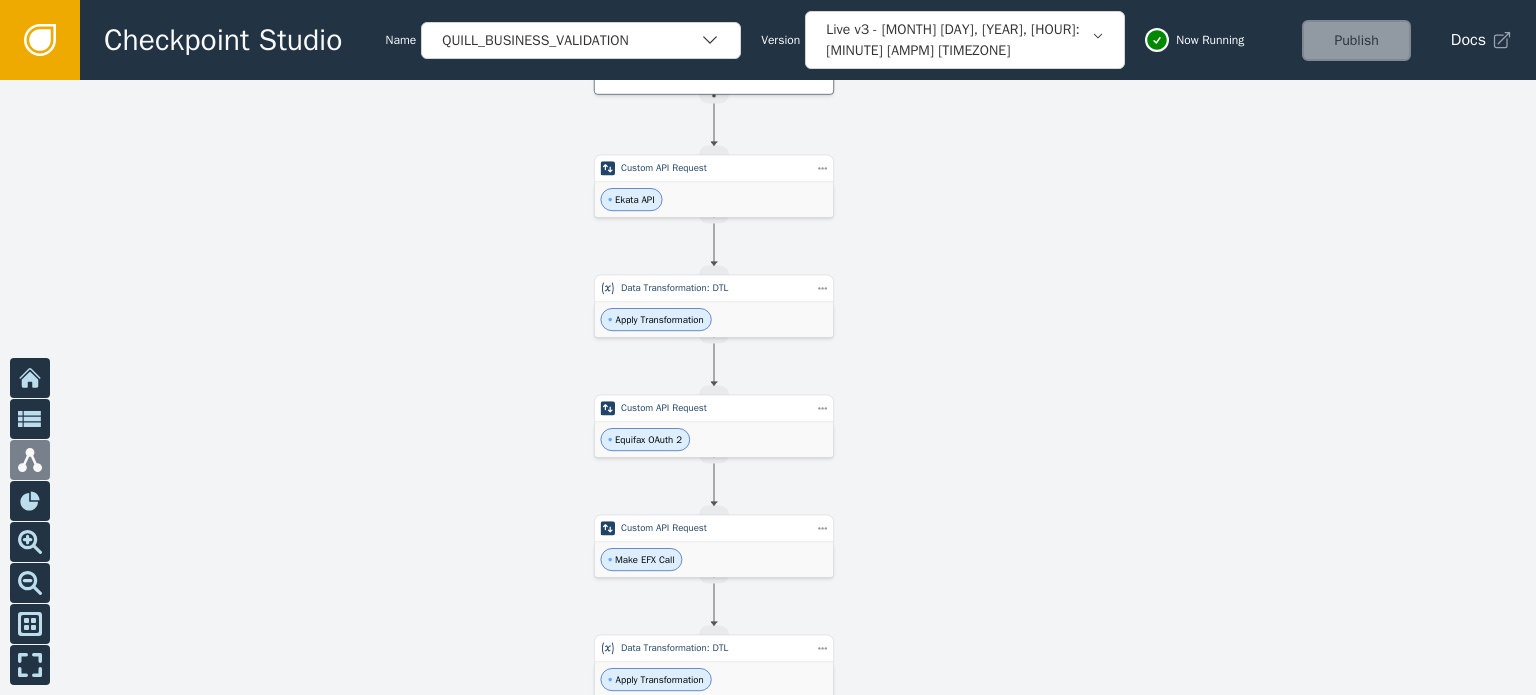 drag, startPoint x: 976, startPoint y: 303, endPoint x: 970, endPoint y: 328, distance: 25.70992 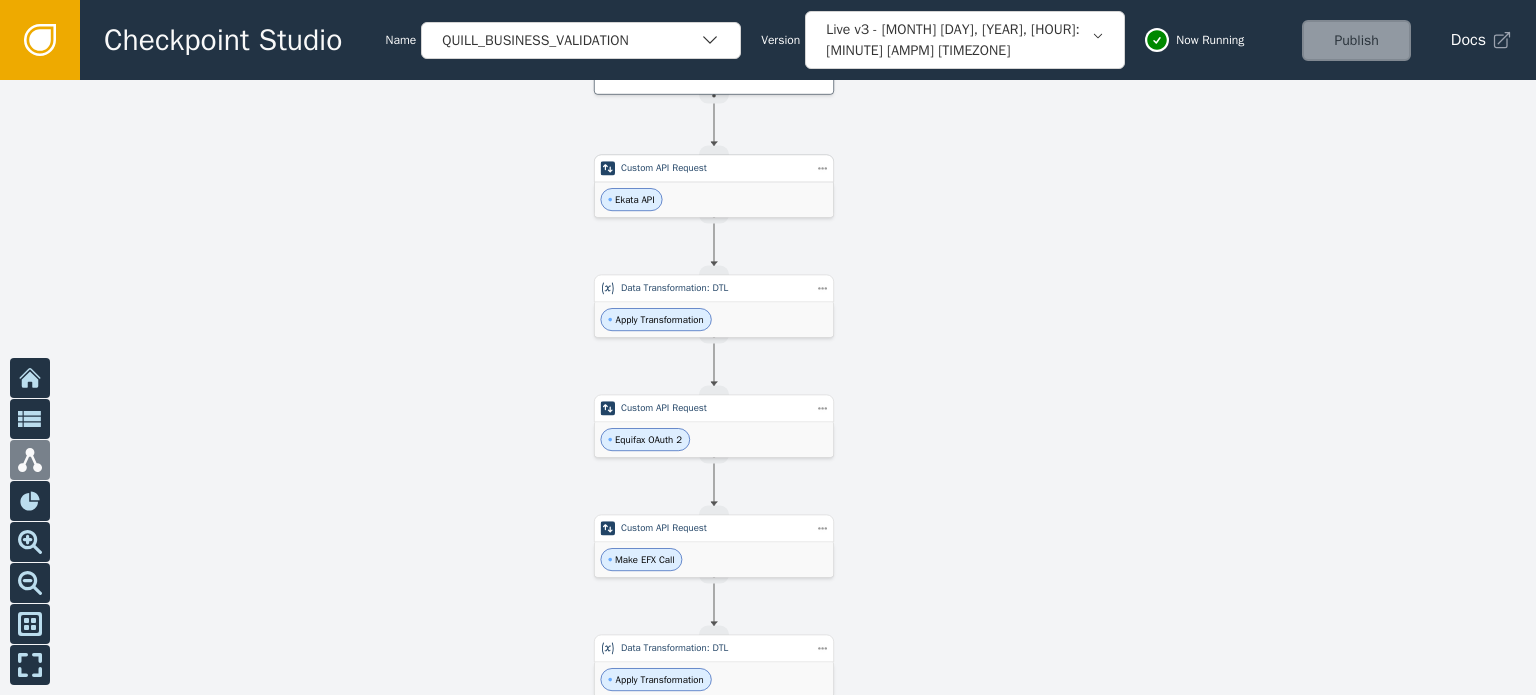 click on "Ekata API" at bounding box center [714, 199] 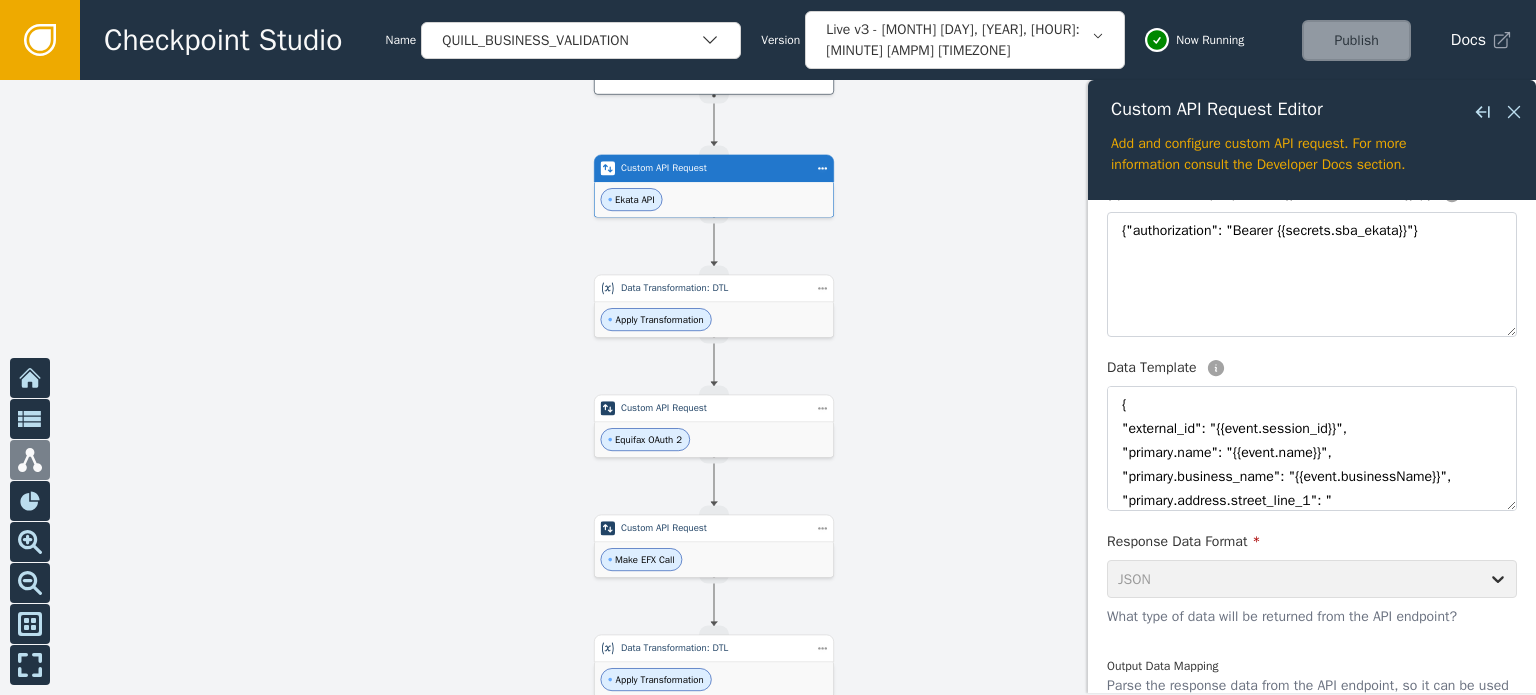 scroll, scrollTop: 400, scrollLeft: 0, axis: vertical 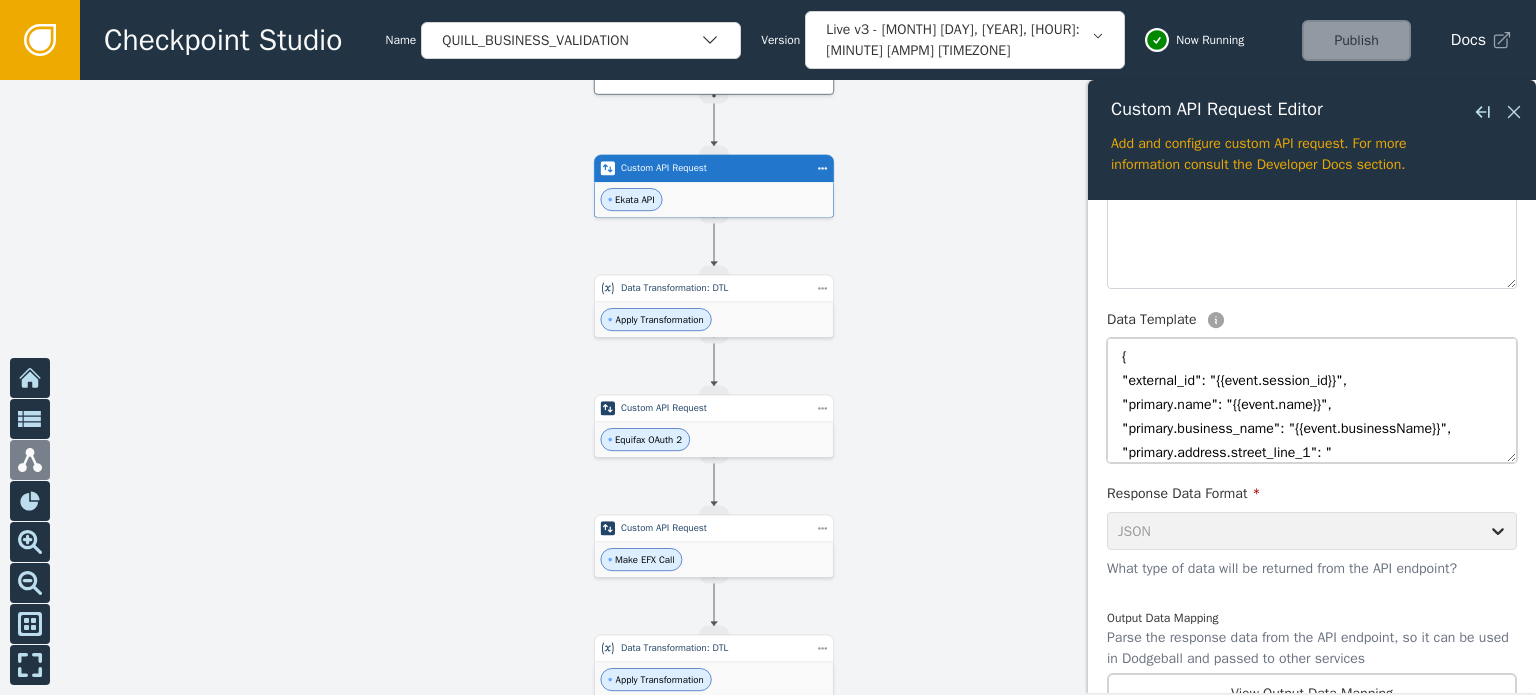 drag, startPoint x: 1500, startPoint y: 447, endPoint x: 1516, endPoint y: 667, distance: 220.58105 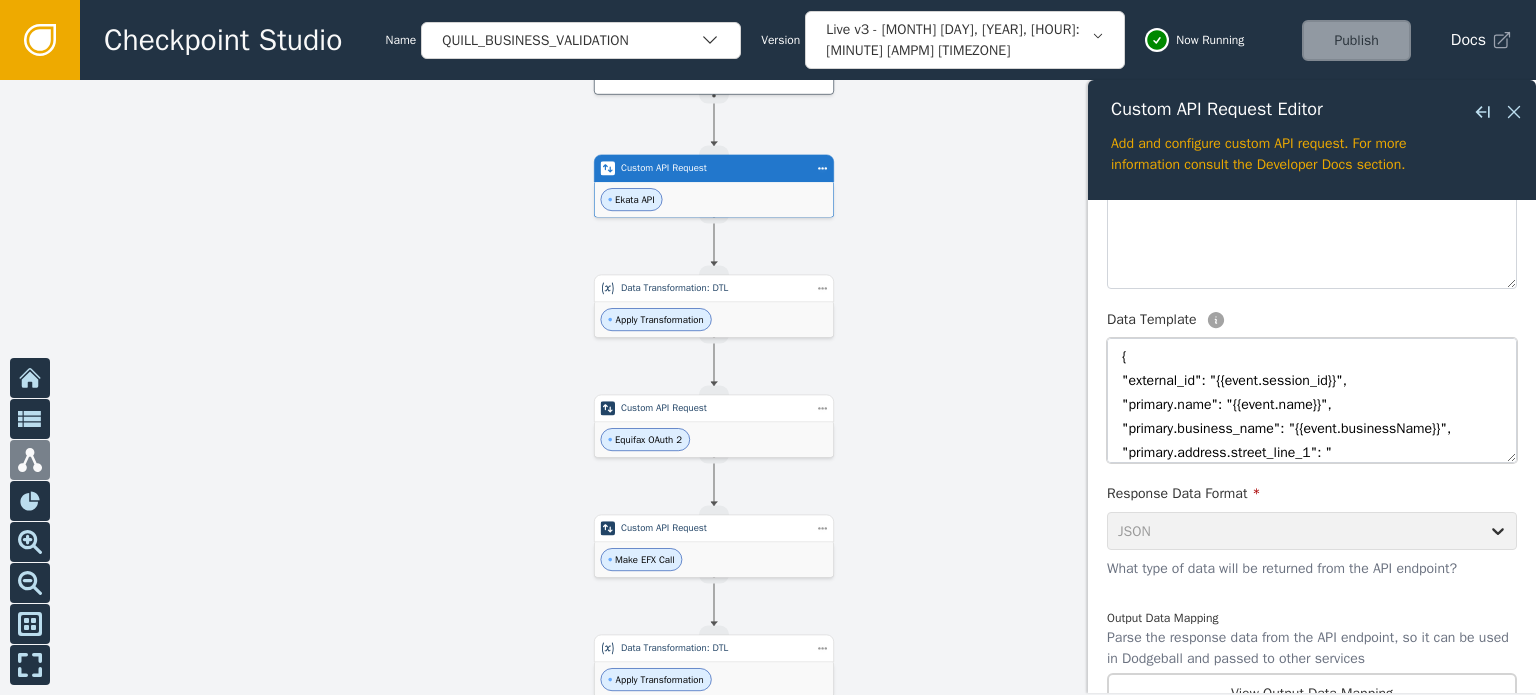 click on "{
"external_id": "{{event.session_id}}",
"primary.name": "{{event.name}}",
"primary.business_name": "{{event.businessName}}",
"primary.address.street_line_1": "{{event.businessAddressLine1}}",
"primary.address.street_line_2": "{{event.businessAddressLine2}}",
"primary.address.city": "{{event.businessAddressCity}}",
"primary.address.state_code": "{{event.businessAddressState}}",
"primary.address.postal_code": "{{event.businessAddressPostal}}",
"primary.address.country_code": "US",
"primary.phone": "{{event.phone}}",
"primary.email_address": "{{event.email}}",
"ip_address": "{{event.ipaddress}}"
}" at bounding box center [1312, 400] 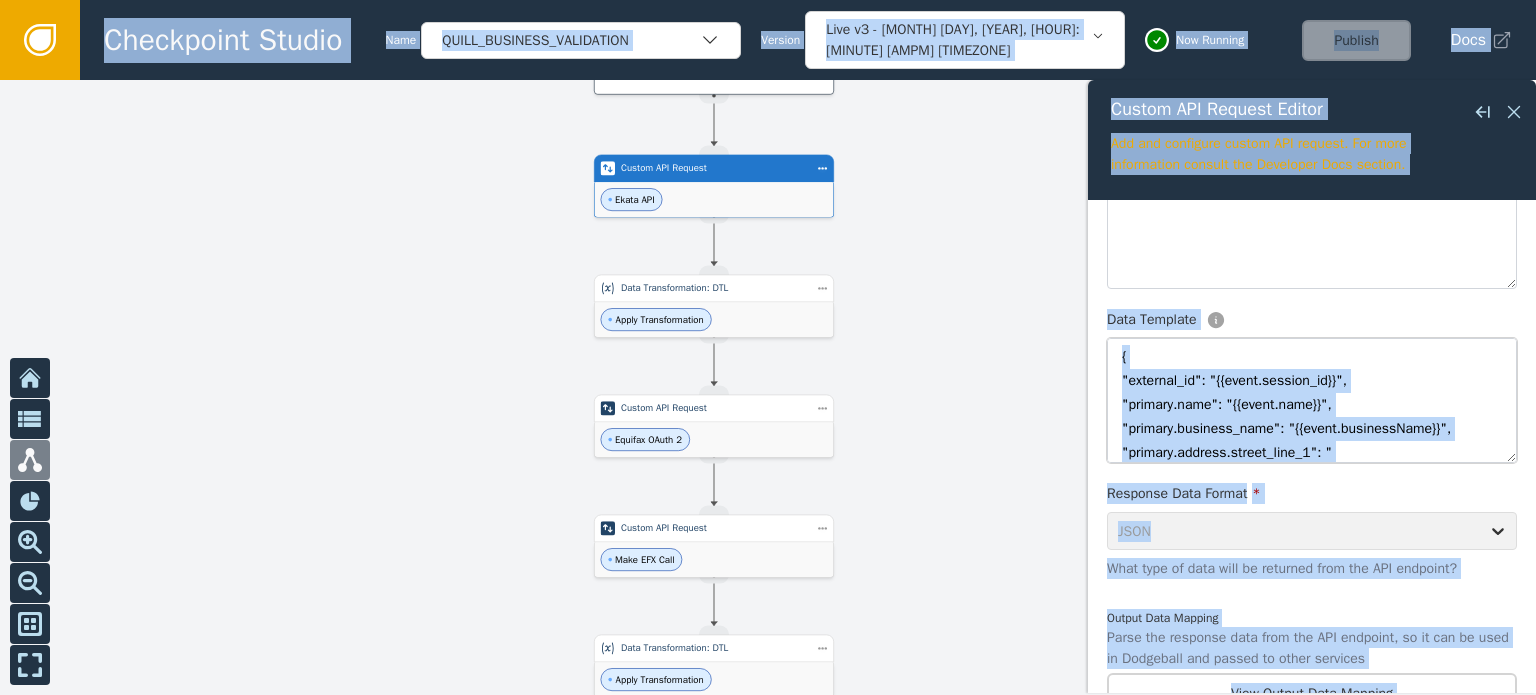 click on "{
"external_id": "{{event.session_id}}",
"primary.name": "{{event.name}}",
"primary.business_name": "{{event.businessName}}",
"primary.address.street_line_1": "{{event.businessAddressLine1}}",
"primary.address.street_line_2": "{{event.businessAddressLine2}}",
"primary.address.city": "{{event.businessAddressCity}}",
"primary.address.state_code": "{{event.businessAddressState}}",
"primary.address.postal_code": "{{event.businessAddressPostal}}",
"primary.address.country_code": "US",
"primary.phone": "{{event.phone}}",
"primary.email_address": "{{event.email}}",
"ip_address": "{{event.ipaddress}}"
}" at bounding box center [1312, 400] 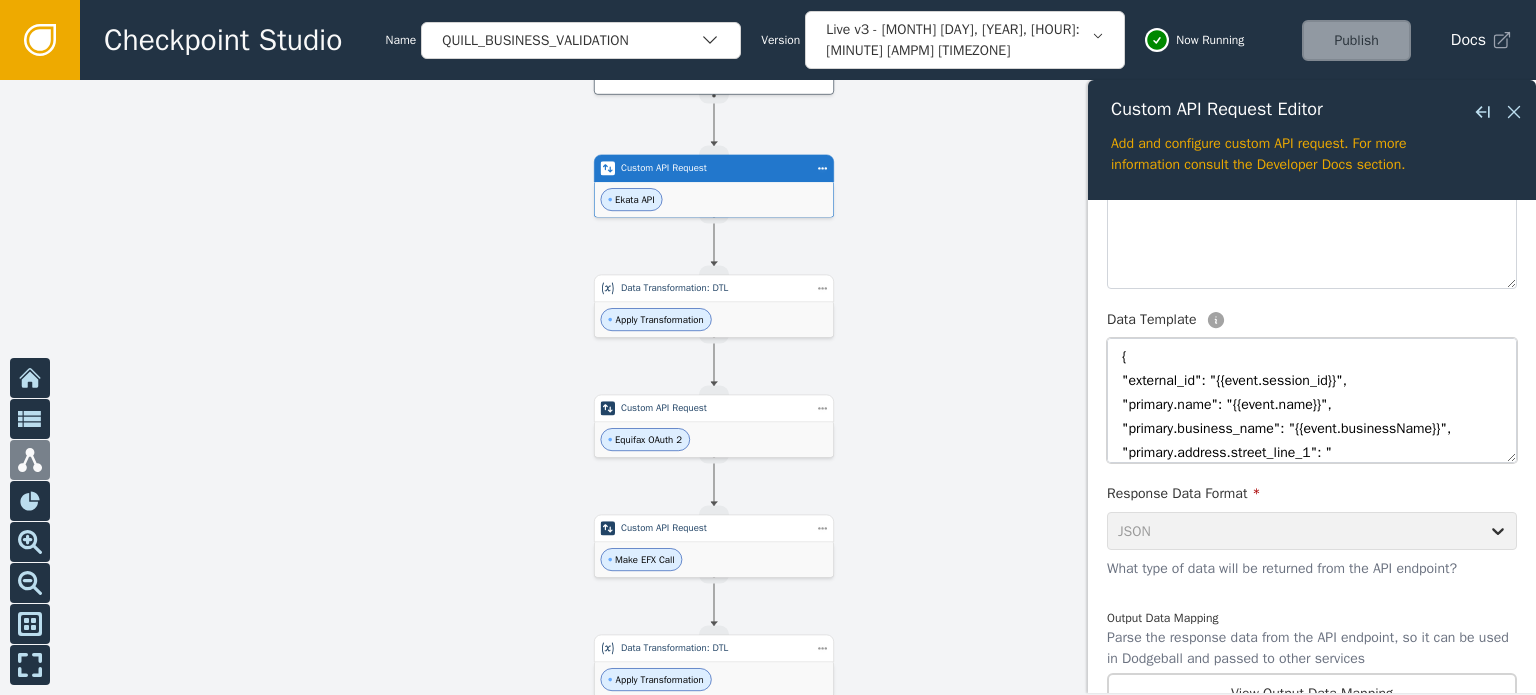 click on "{
"external_id": "{{event.session_id}}",
"primary.name": "{{event.name}}",
"primary.business_name": "{{event.businessName}}",
"primary.address.street_line_1": "{{event.businessAddressLine1}}",
"primary.address.street_line_2": "{{event.businessAddressLine2}}",
"primary.address.city": "{{event.businessAddressCity}}",
"primary.address.state_code": "{{event.businessAddressState}}",
"primary.address.postal_code": "{{event.businessAddressPostal}}",
"primary.address.country_code": "US",
"primary.phone": "{{event.phone}}",
"primary.email_address": "{{event.email}}",
"ip_address": "{{event.ipaddress}}"
}" at bounding box center [1312, 400] 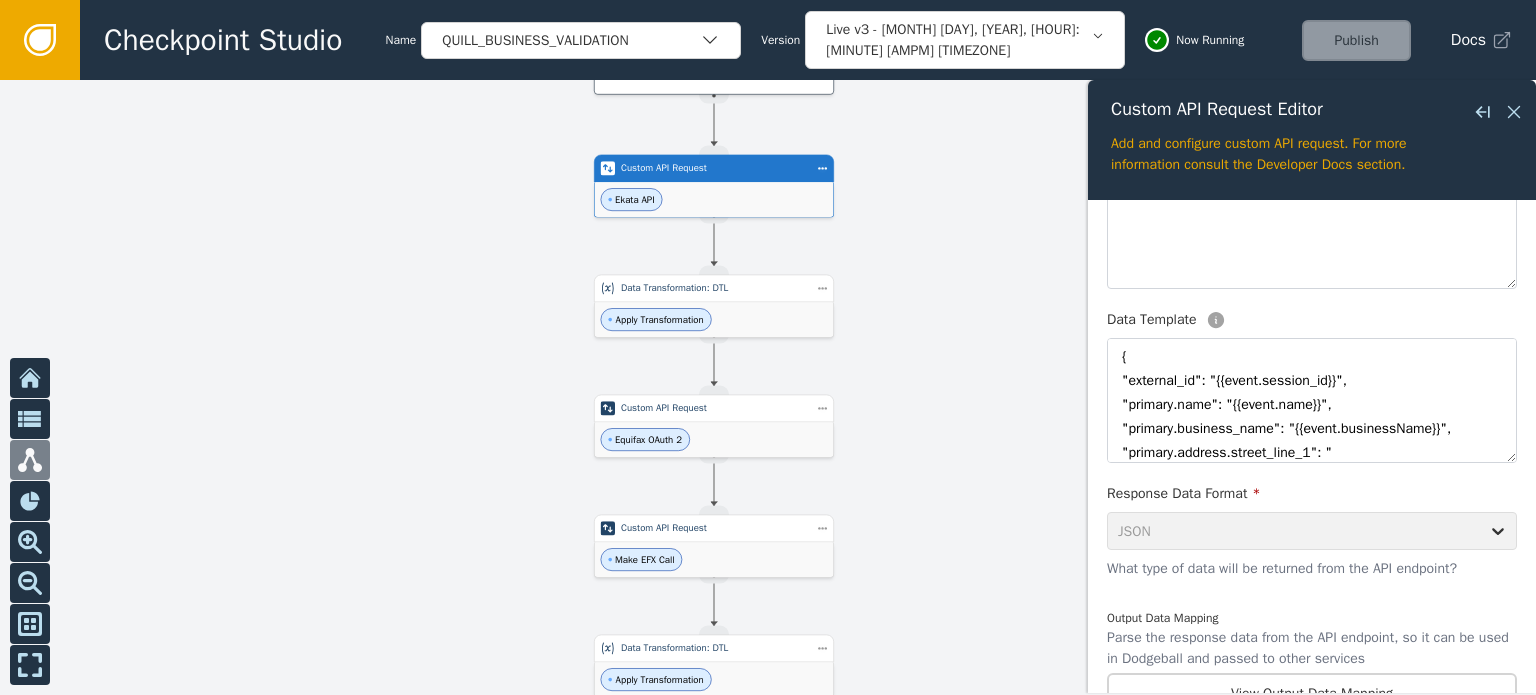 click 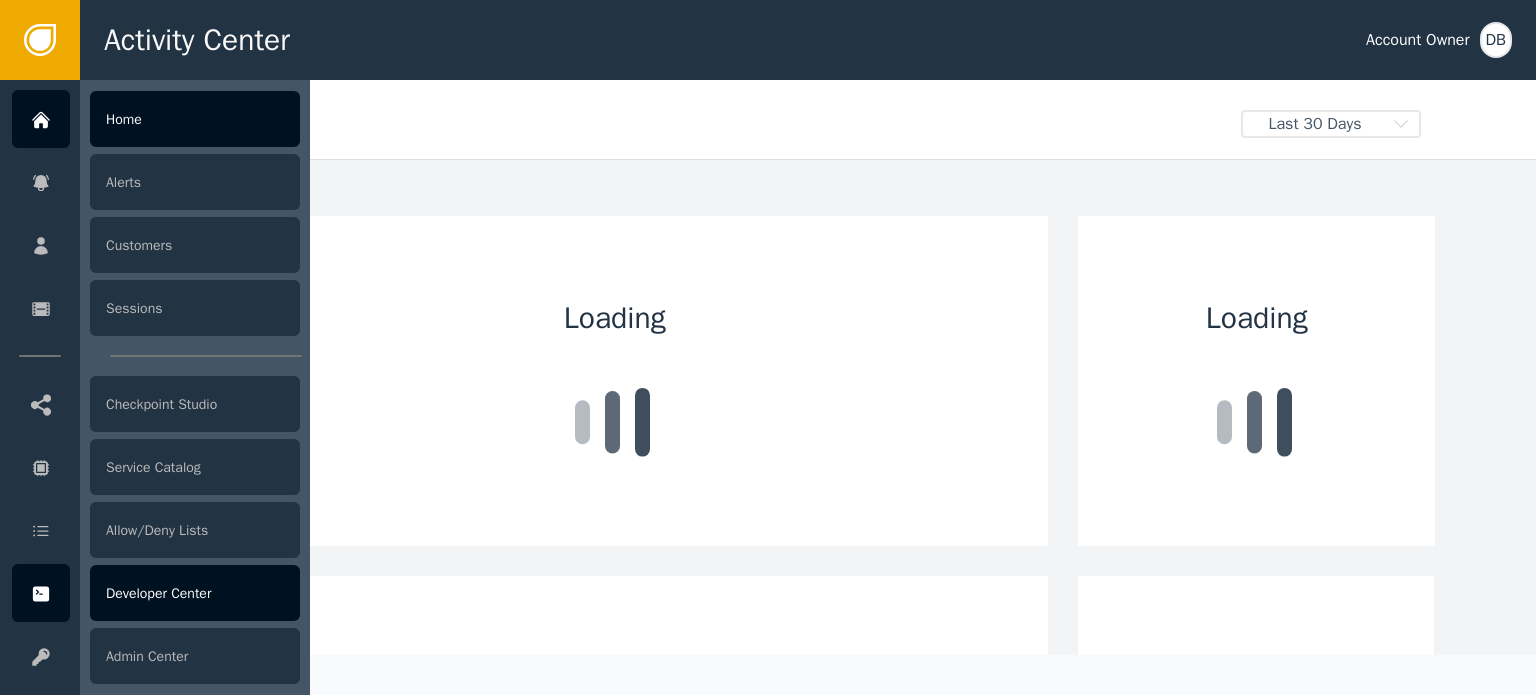click 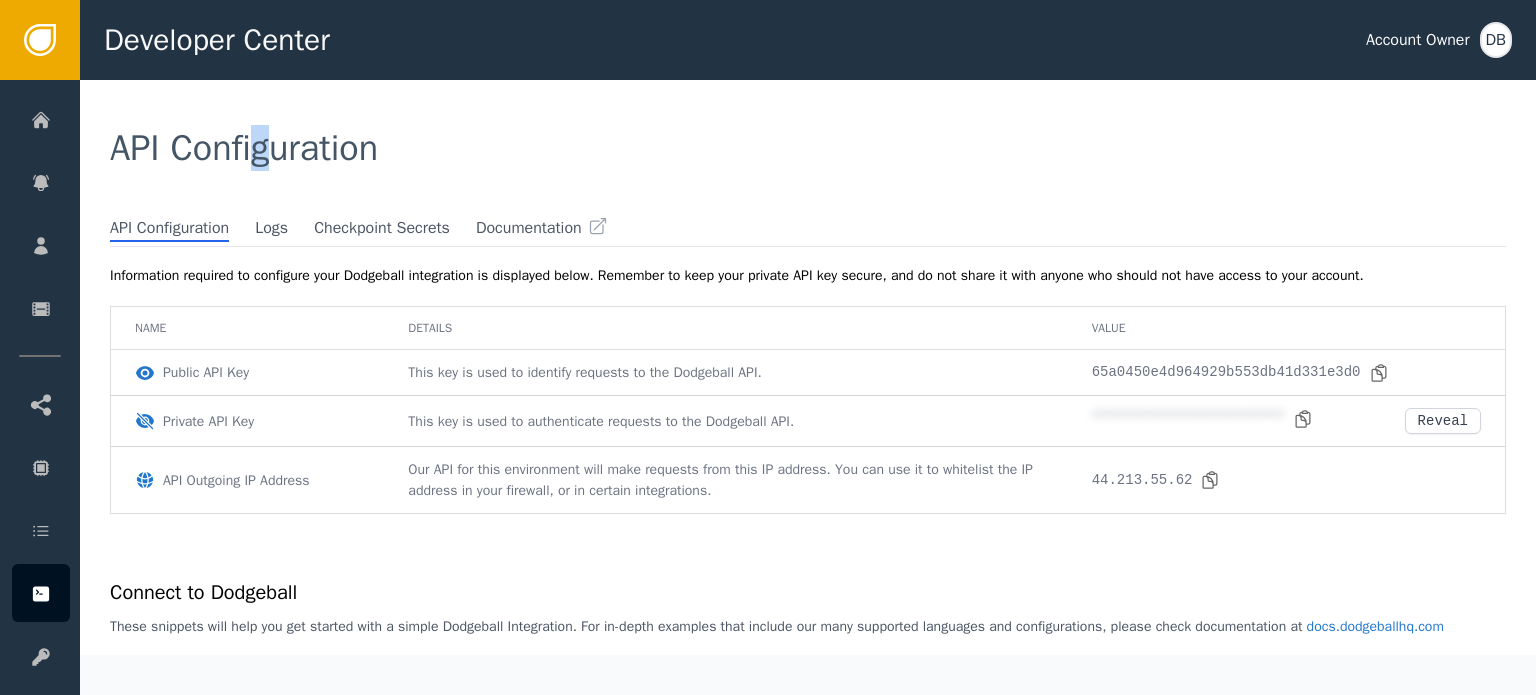 click on "API Configuration" at bounding box center (808, 148) 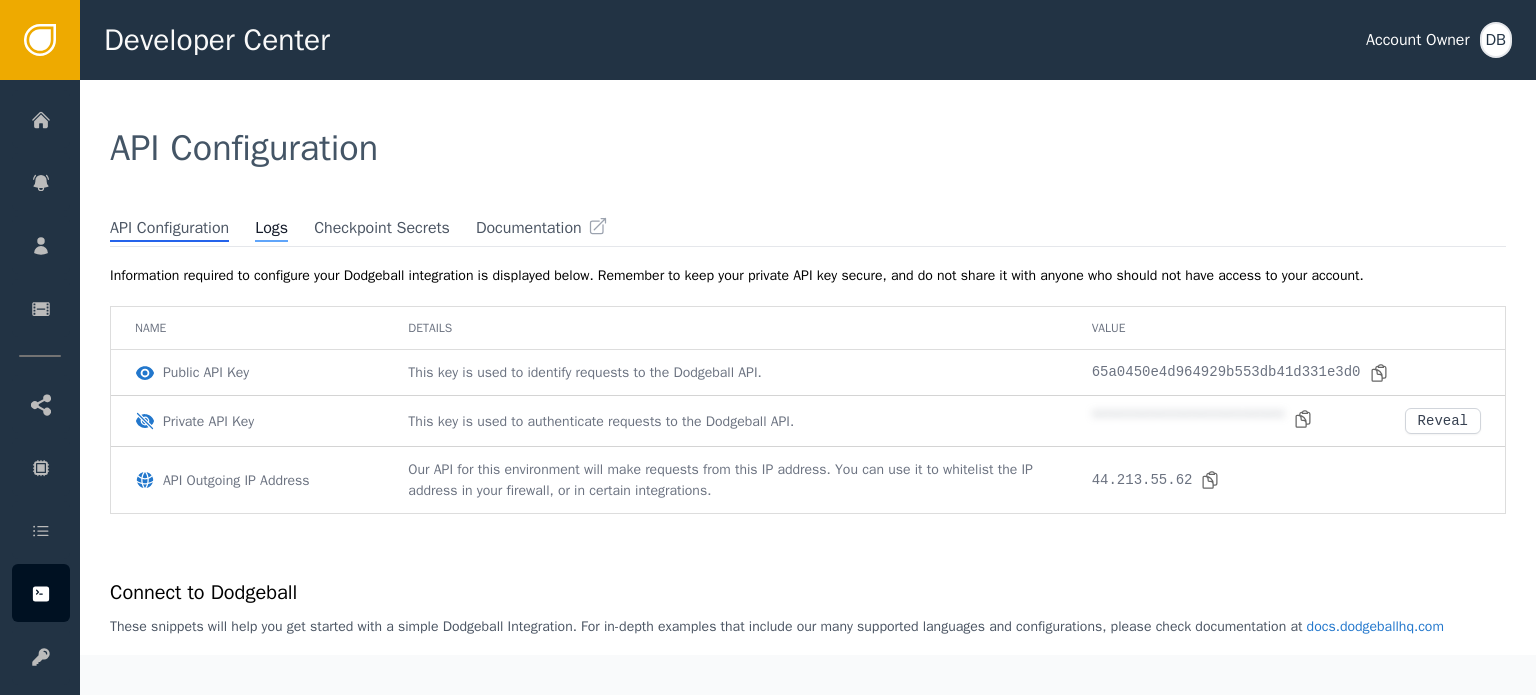 click on "Logs" at bounding box center (271, 229) 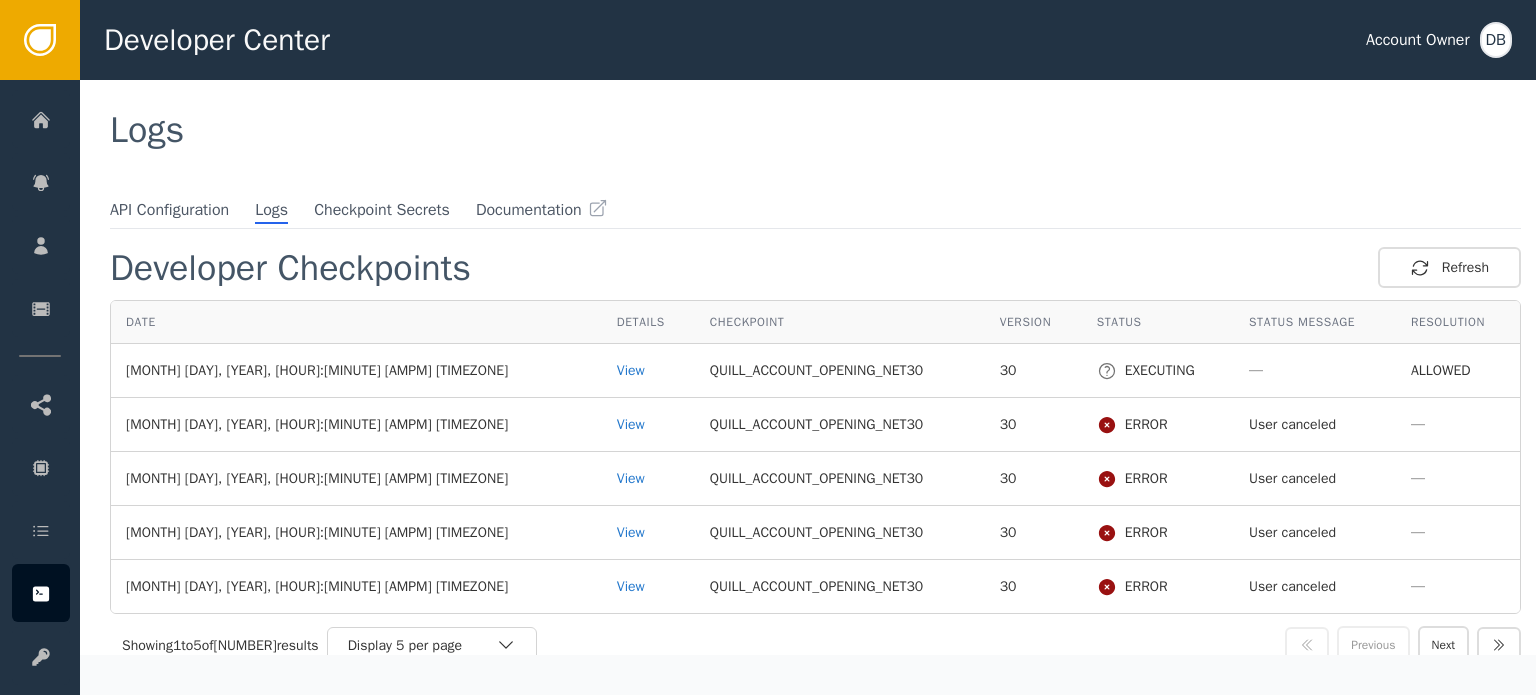 scroll, scrollTop: 36, scrollLeft: 0, axis: vertical 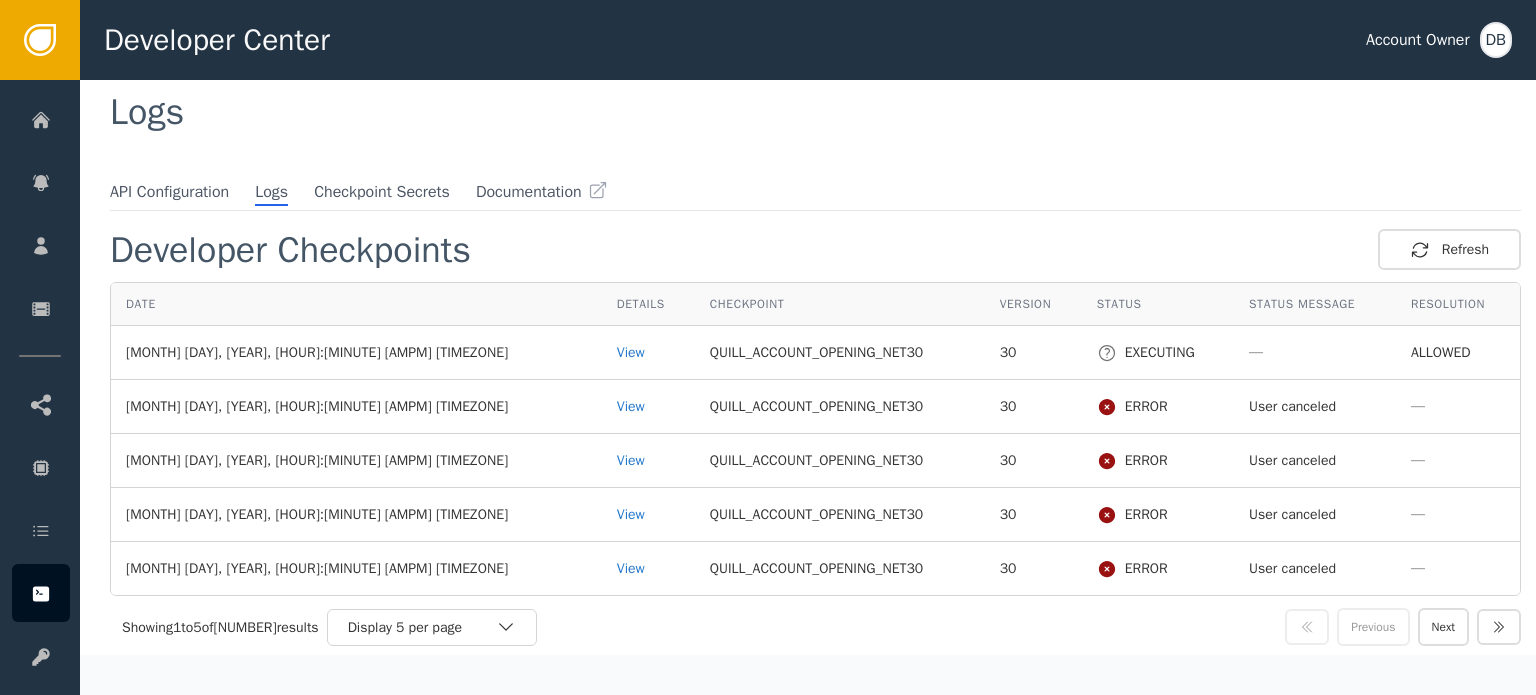 click on "[MONTH] [DAY], [YEAR], [HOUR]:[MINUTE] [AMPM] [TIMEZONE]" at bounding box center [356, 568] 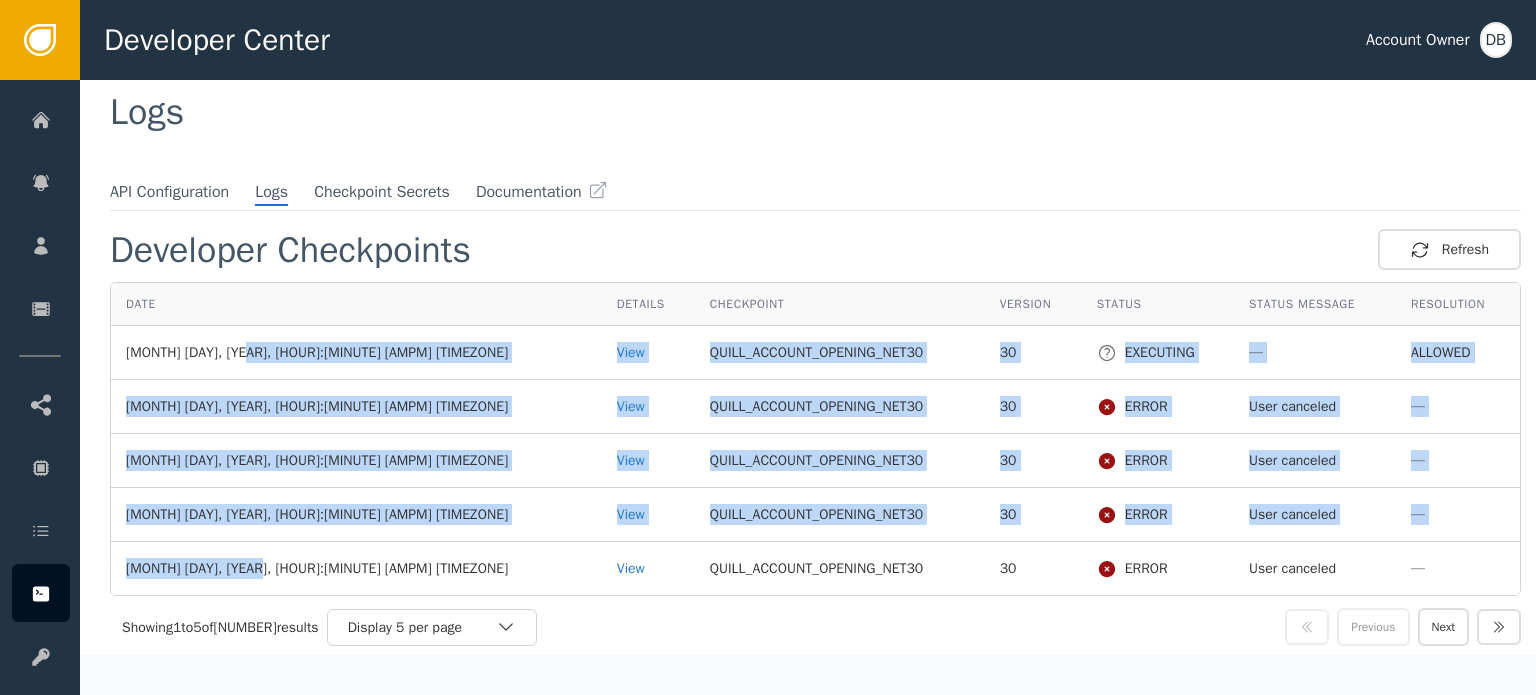 drag, startPoint x: 229, startPoint y: 343, endPoint x: 256, endPoint y: 571, distance: 229.59312 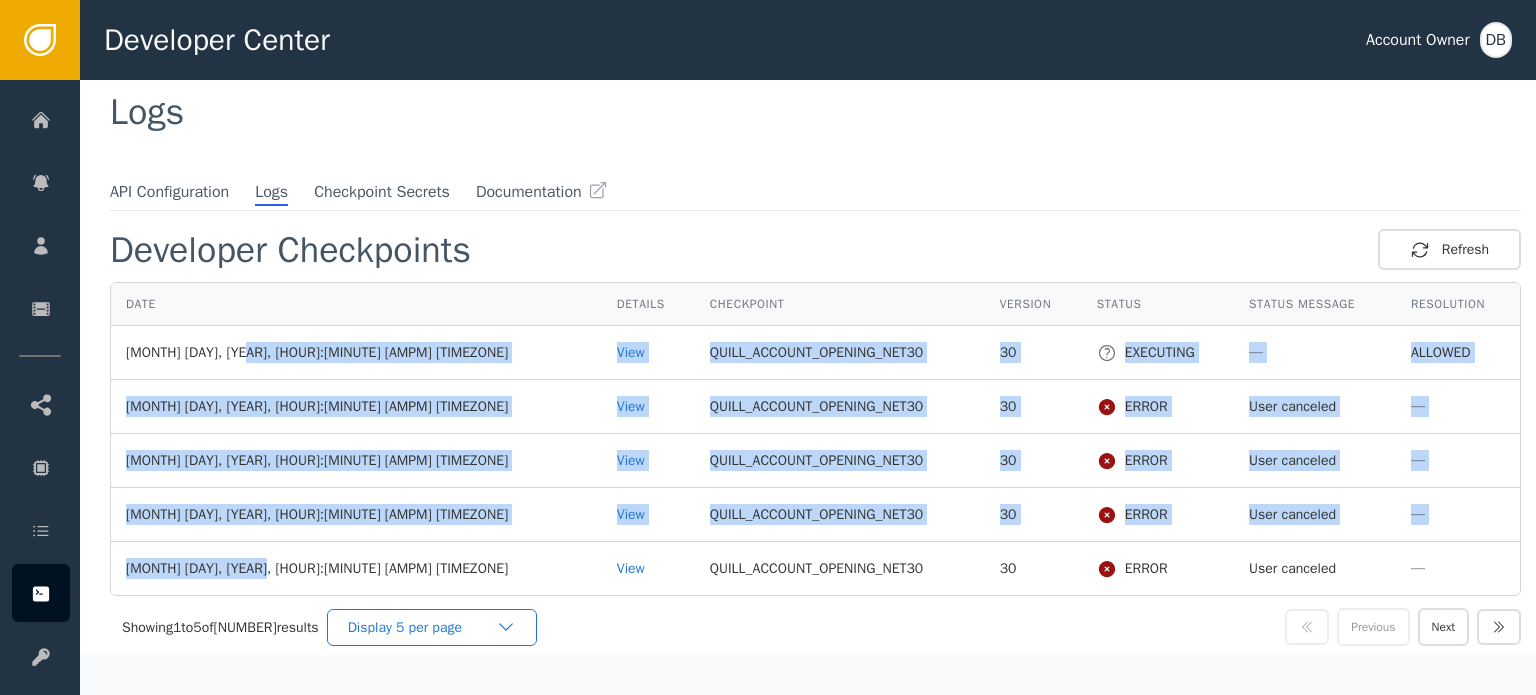click on "Display 5 per page" at bounding box center (422, 627) 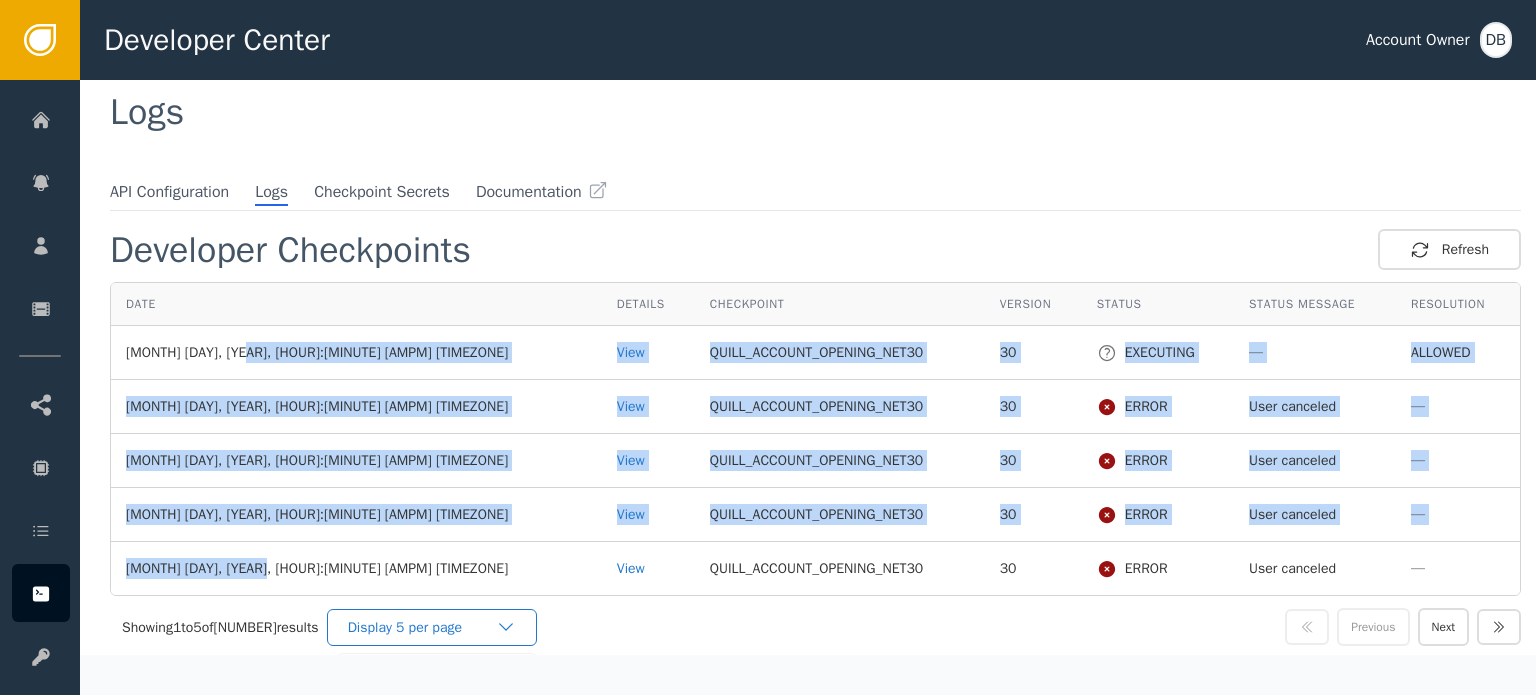 click 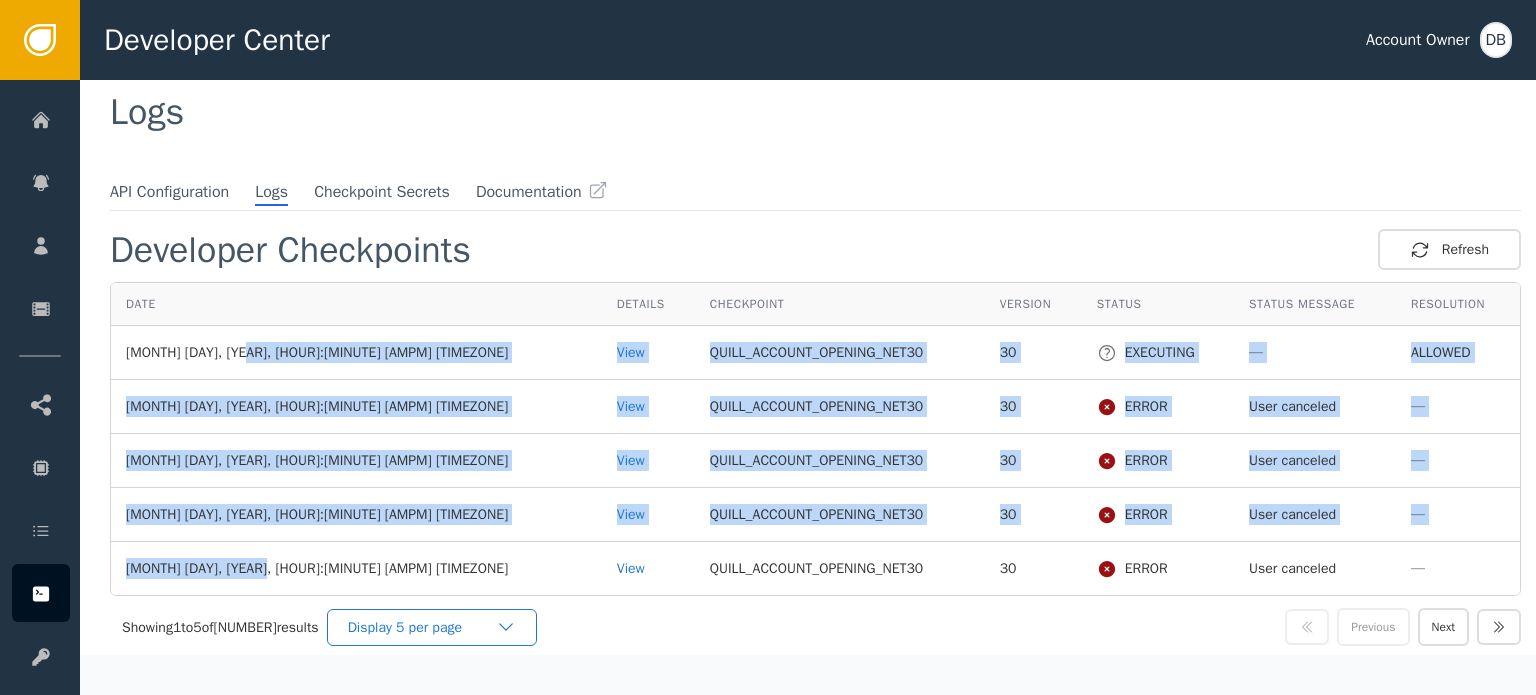 click on "Display 5 per page" at bounding box center [422, 627] 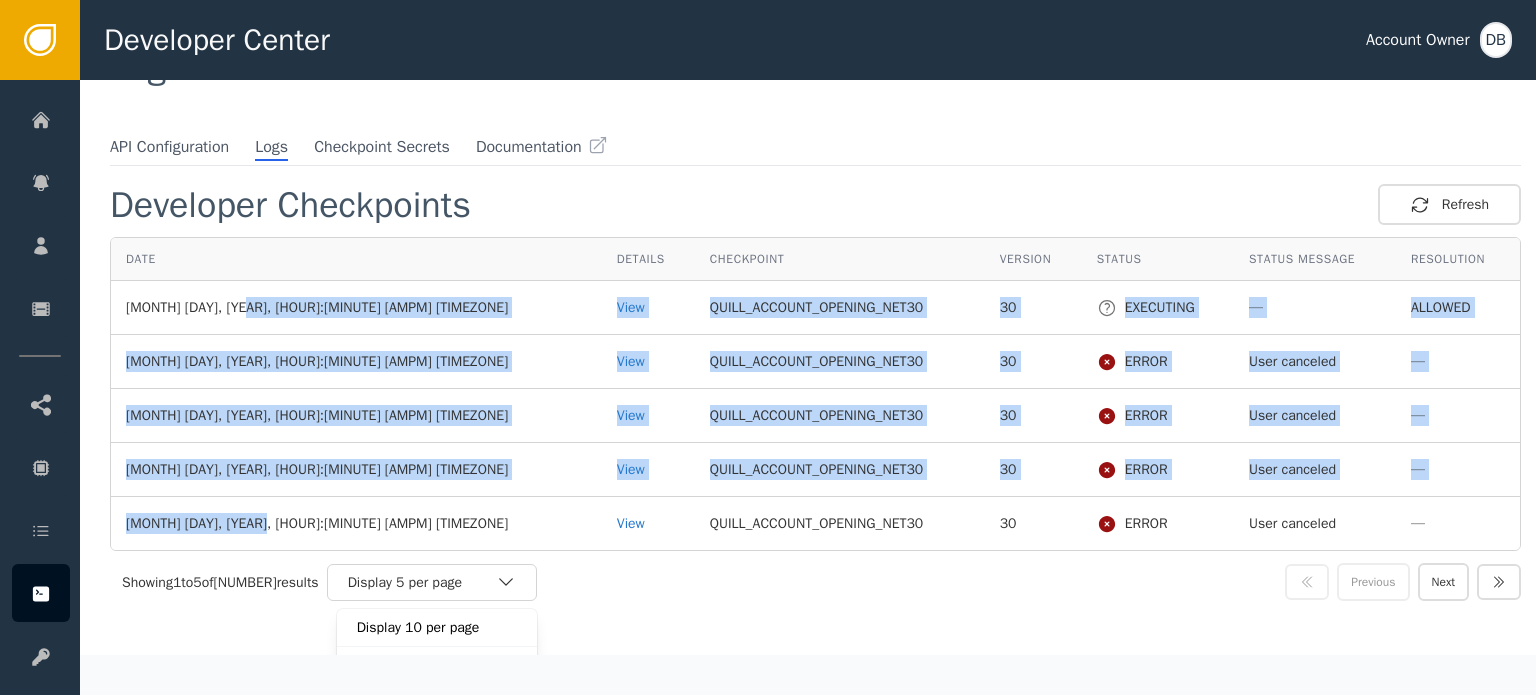 scroll, scrollTop: 106, scrollLeft: 0, axis: vertical 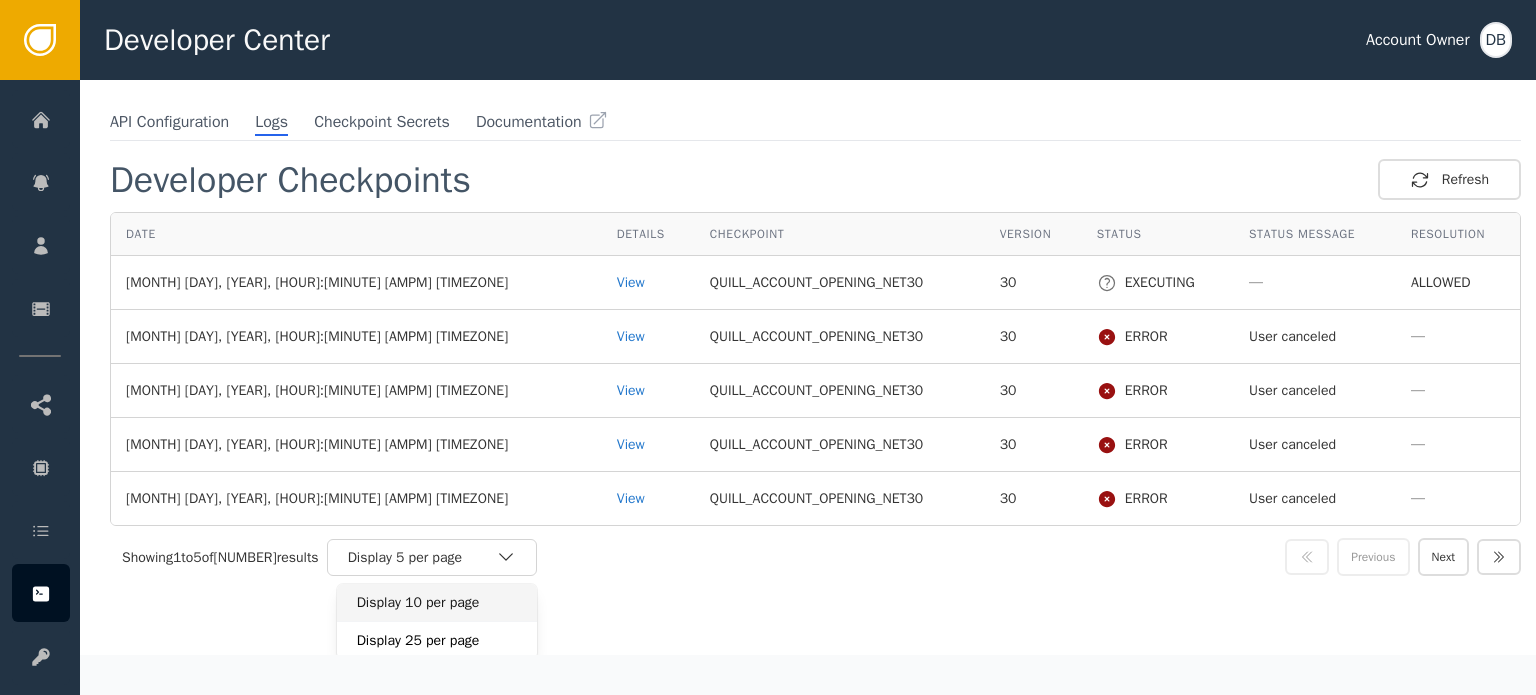 click on "Display 10 per page" at bounding box center (437, 602) 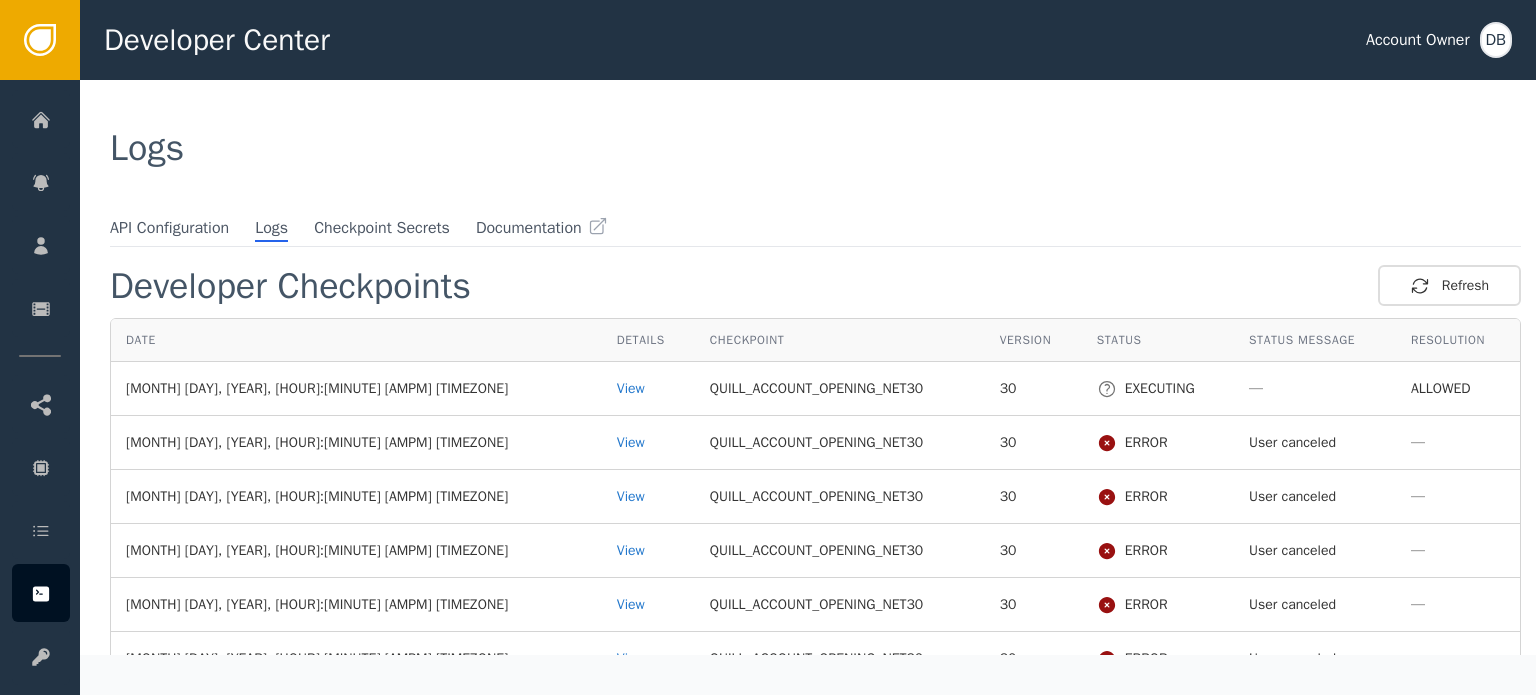 click on "Logs" at bounding box center [808, 148] 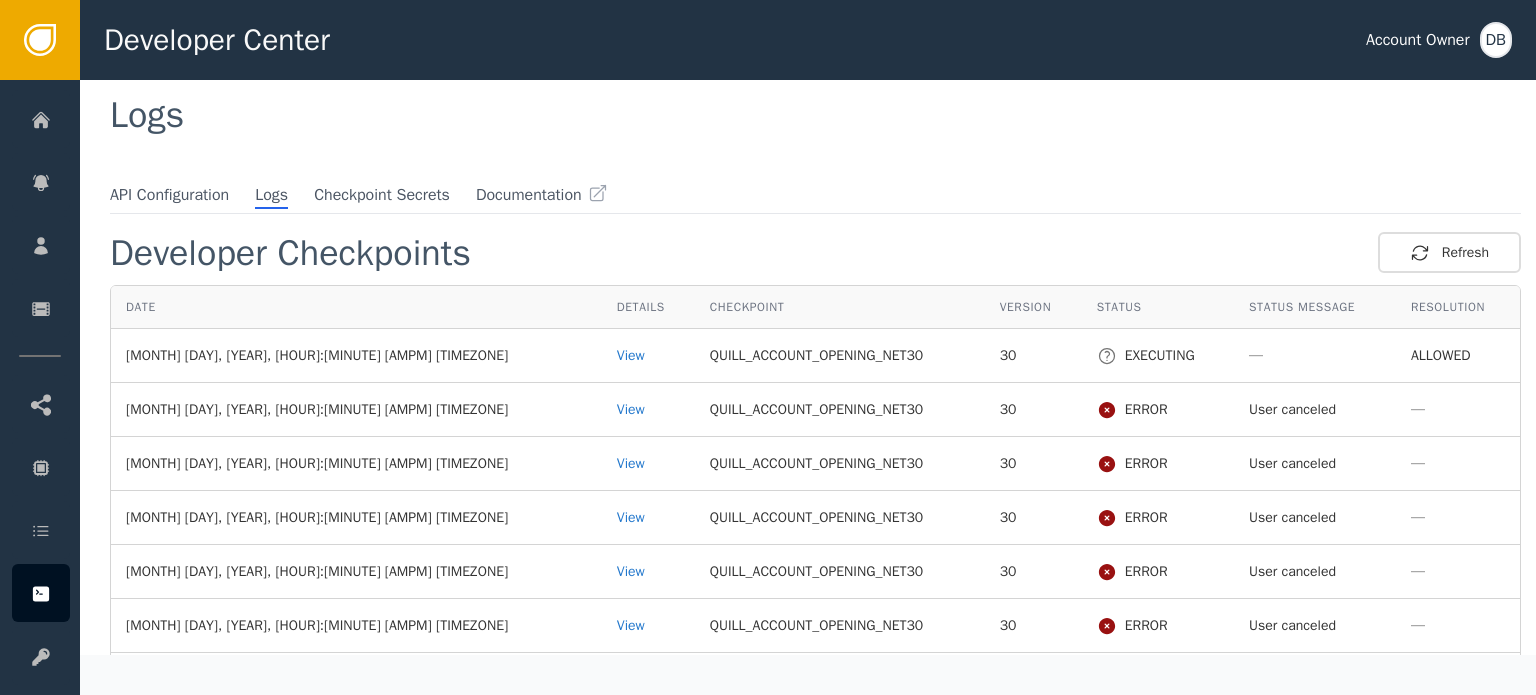 scroll, scrollTop: 0, scrollLeft: 0, axis: both 